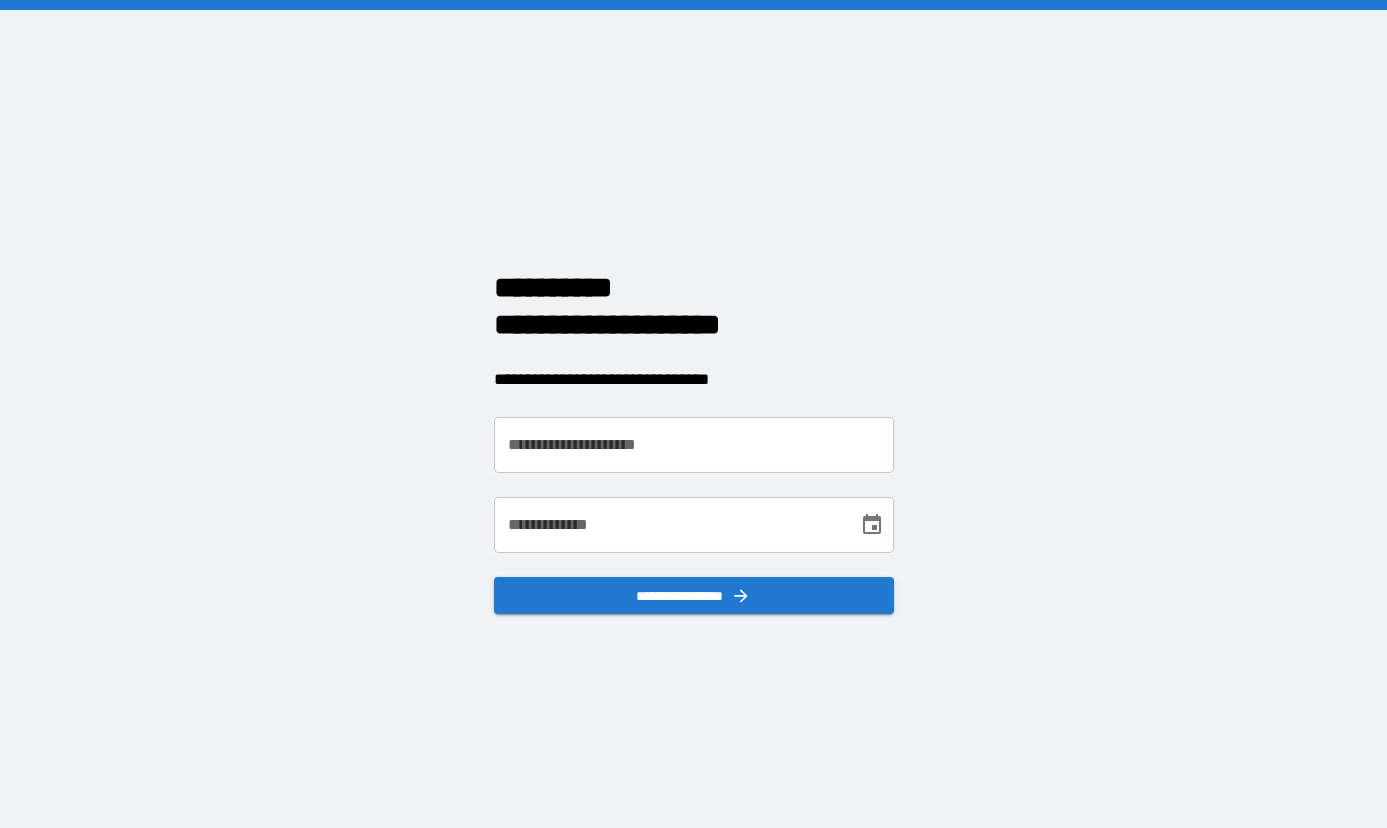 scroll, scrollTop: 0, scrollLeft: 0, axis: both 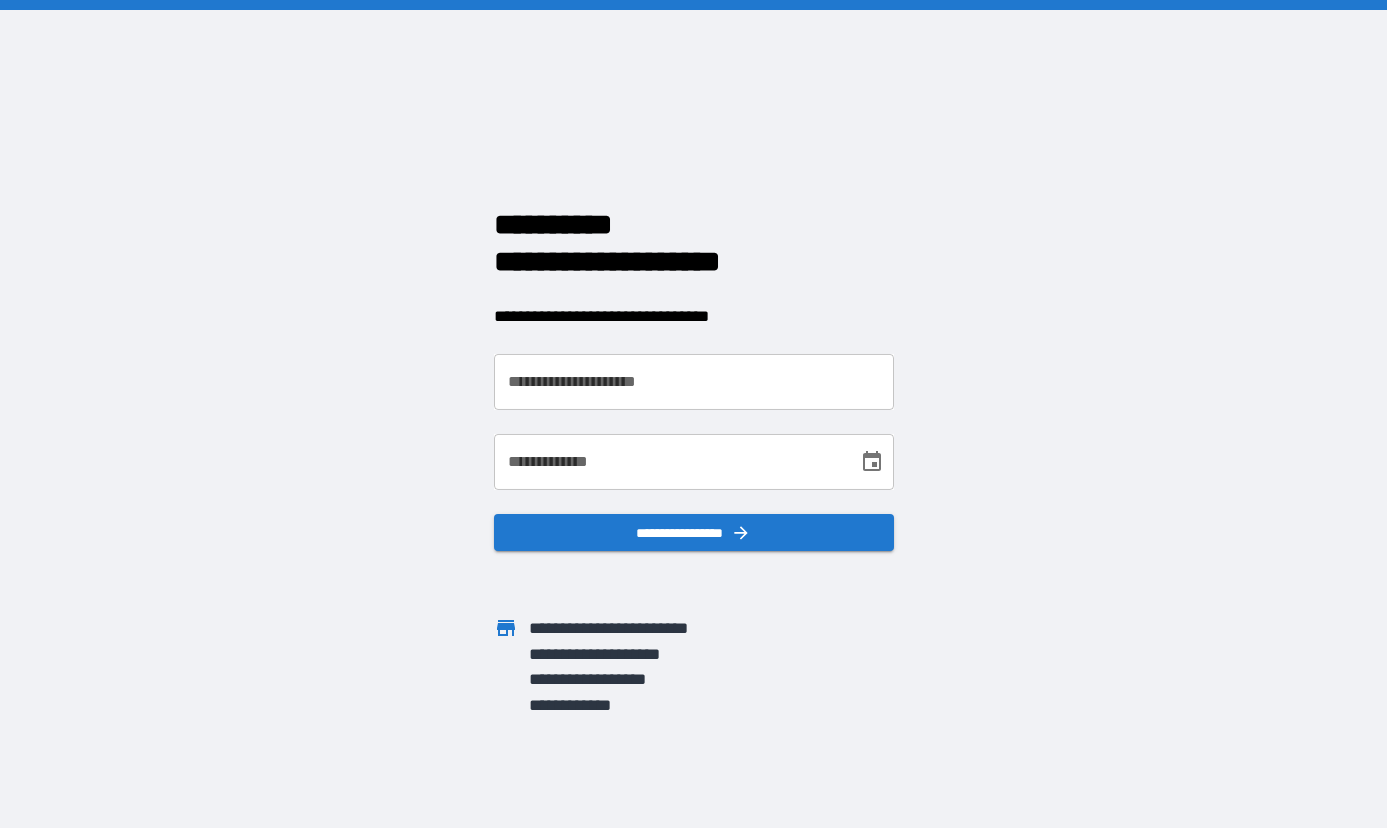 click on "**********" at bounding box center (694, 382) 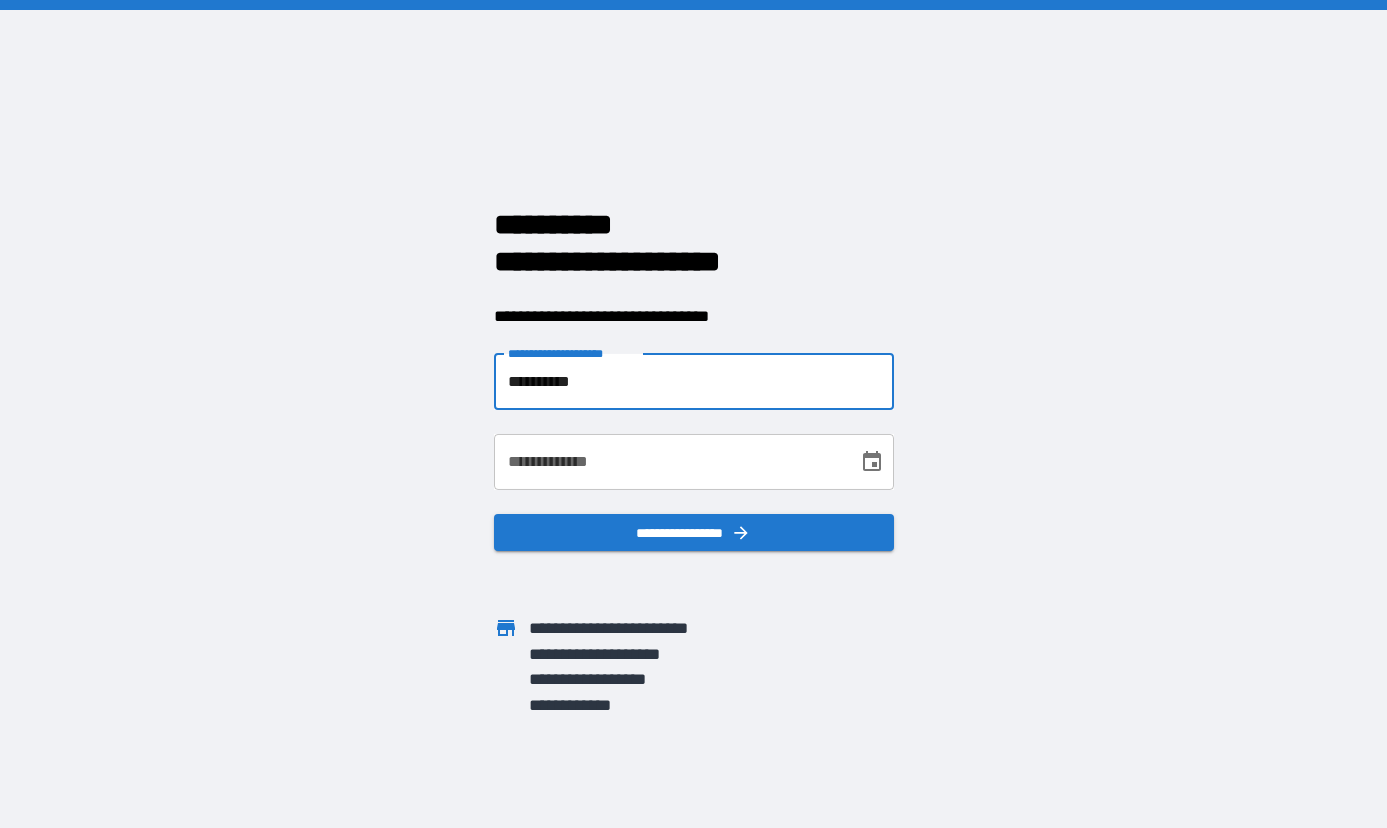 type on "**********" 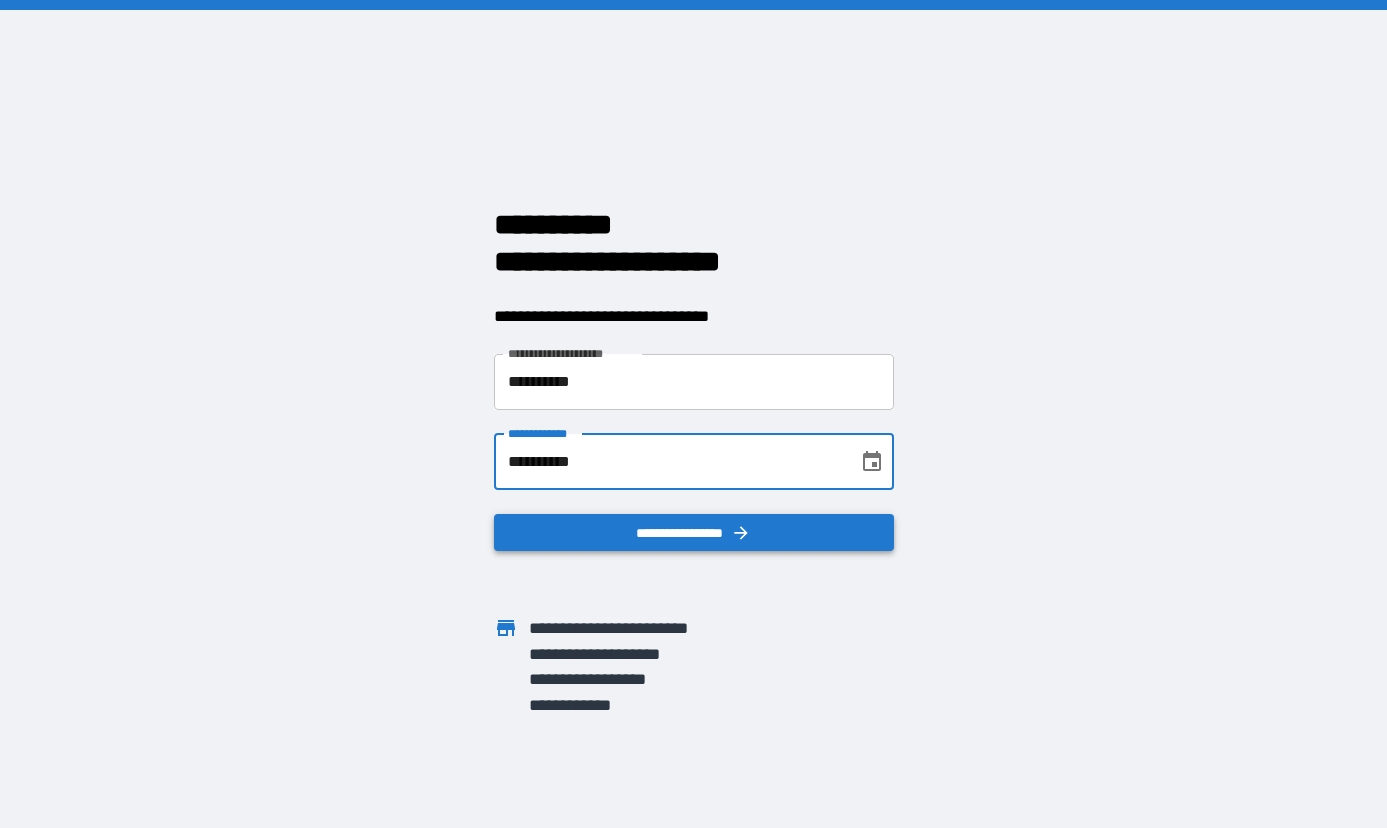 click on "**********" at bounding box center (694, 533) 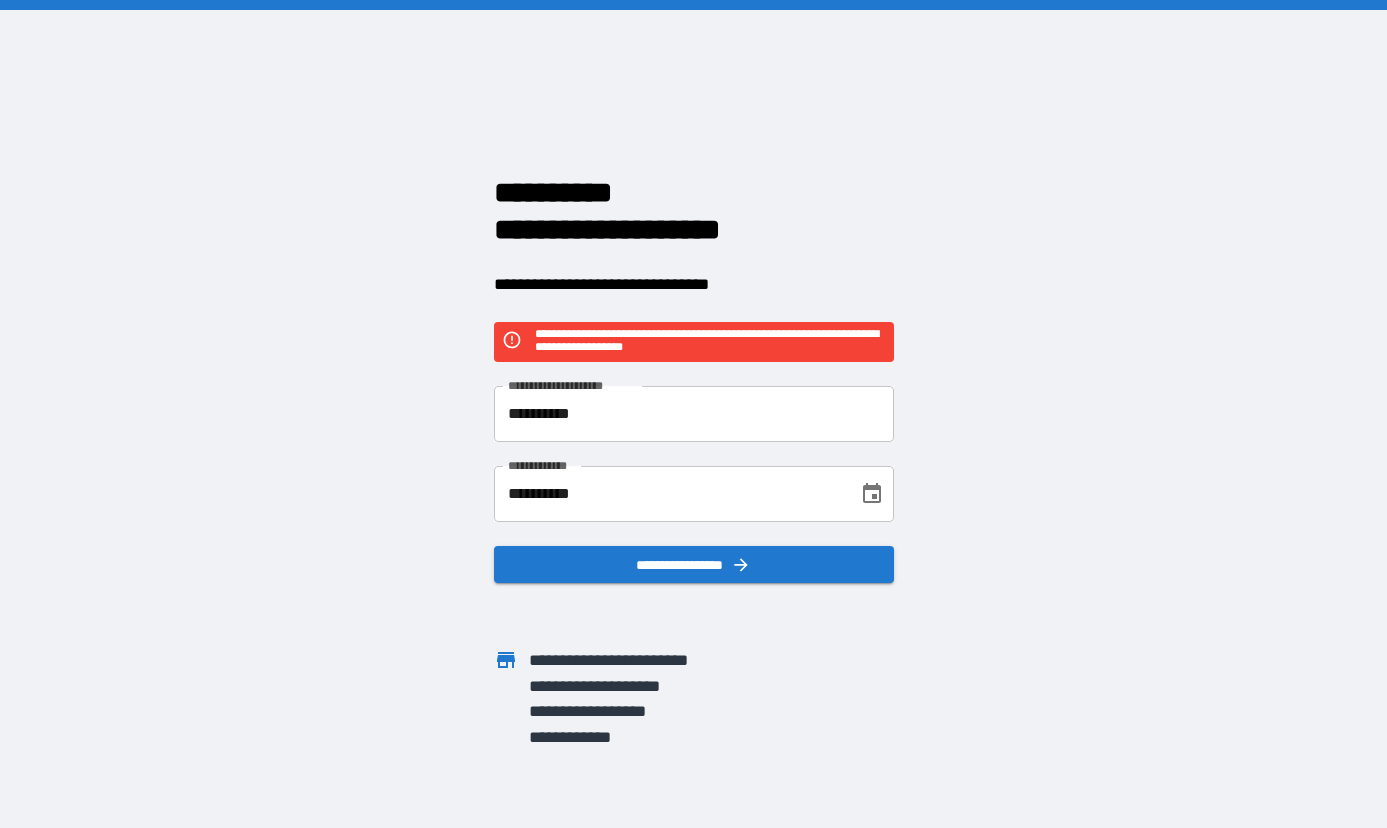 click on "**********" at bounding box center [669, 494] 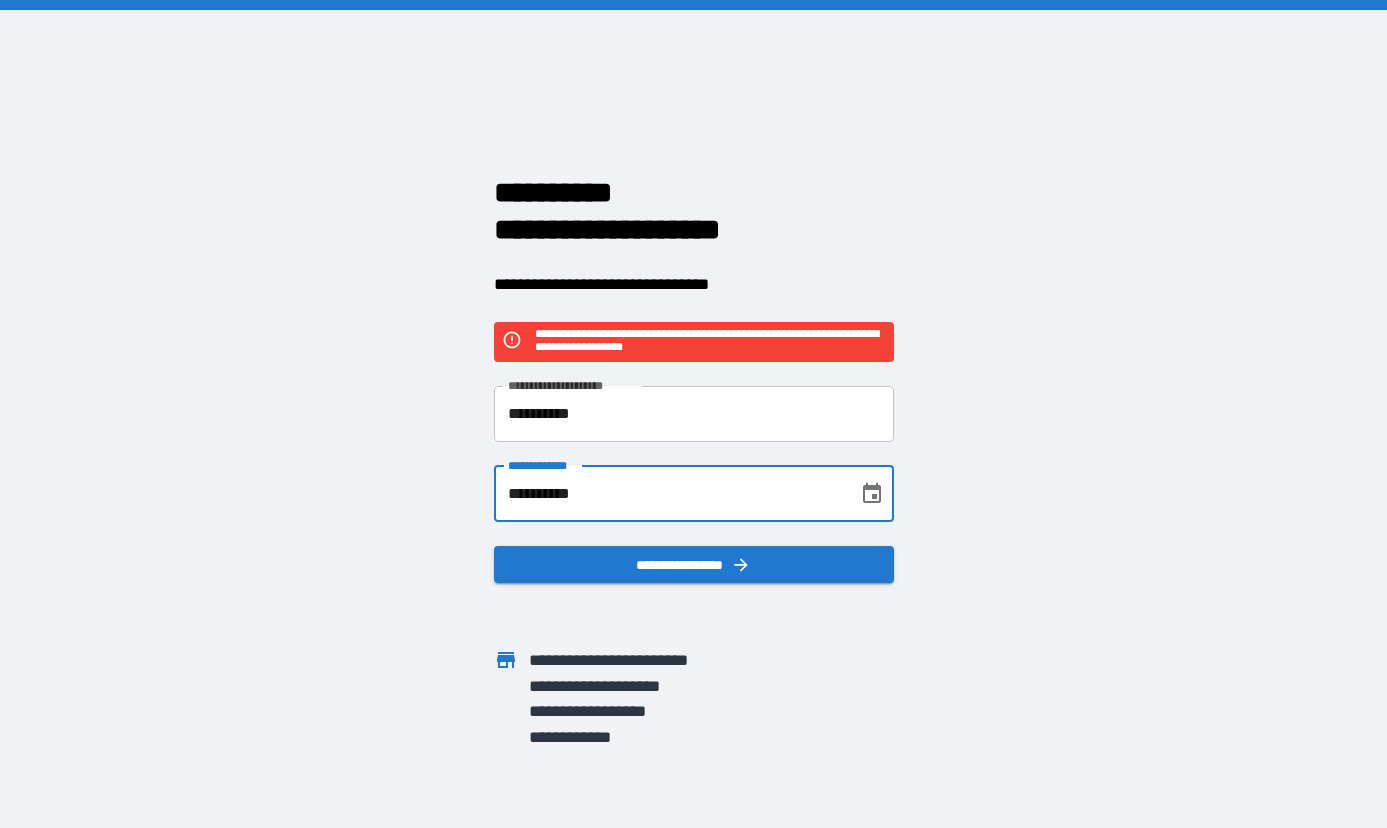 type on "**********" 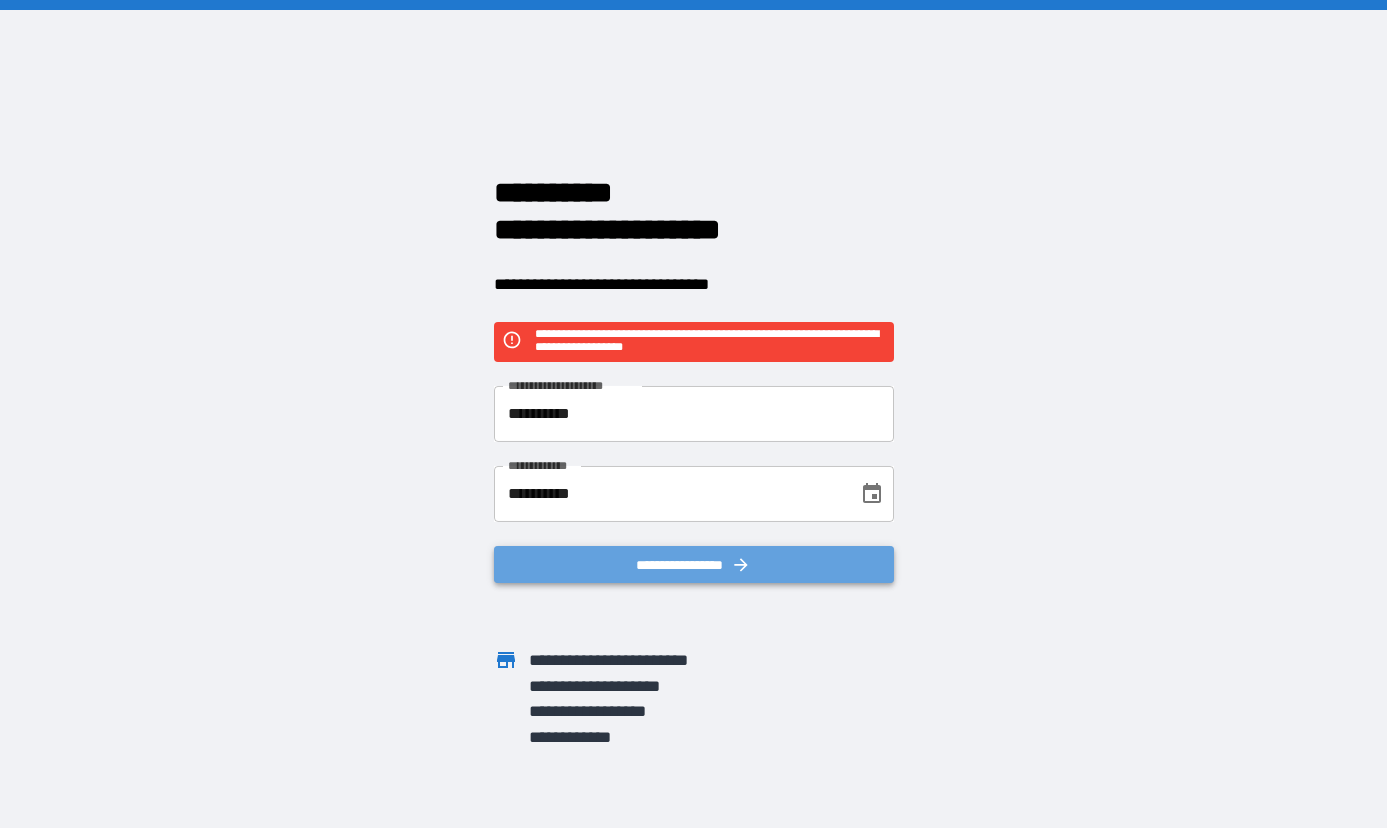click on "**********" at bounding box center [694, 565] 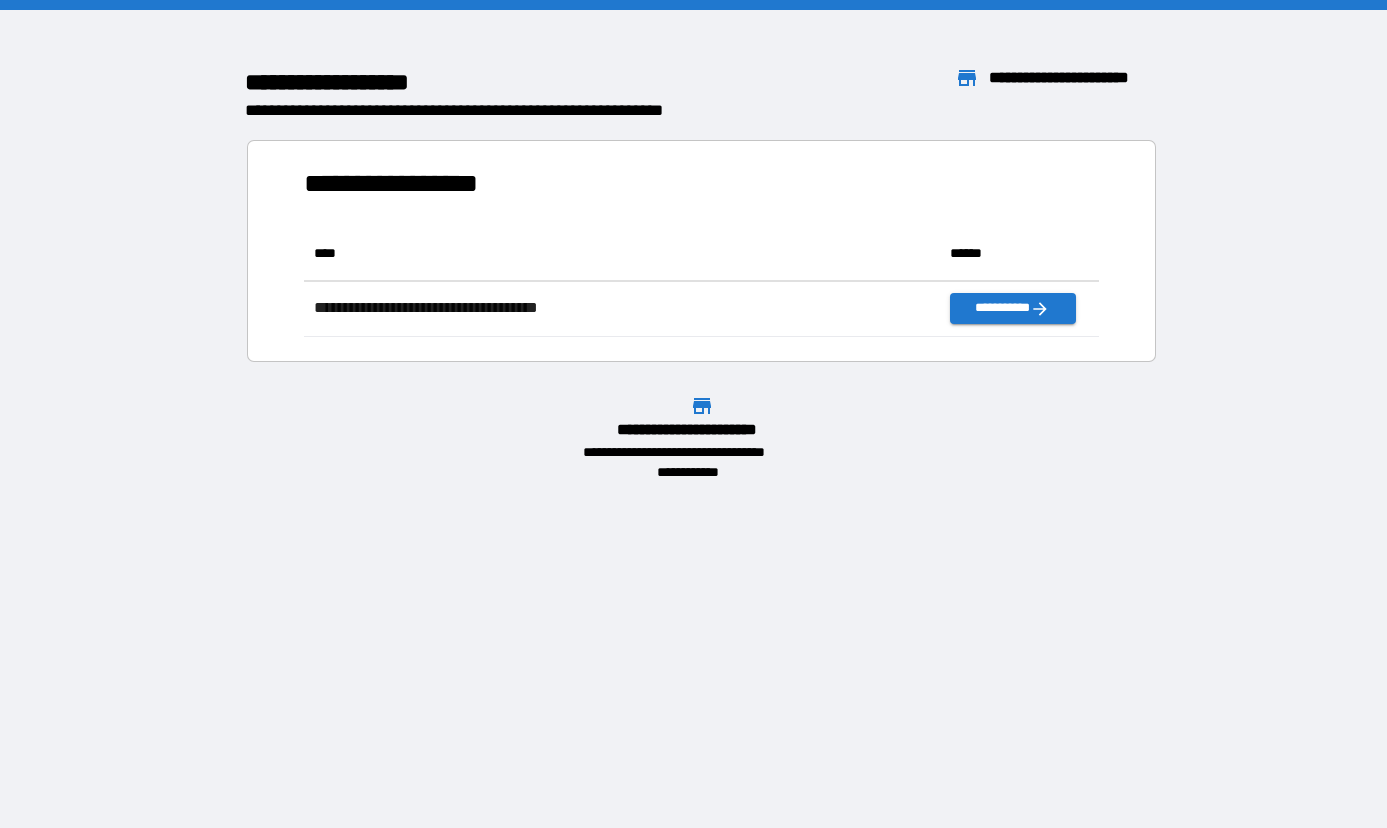 scroll, scrollTop: 1, scrollLeft: 1, axis: both 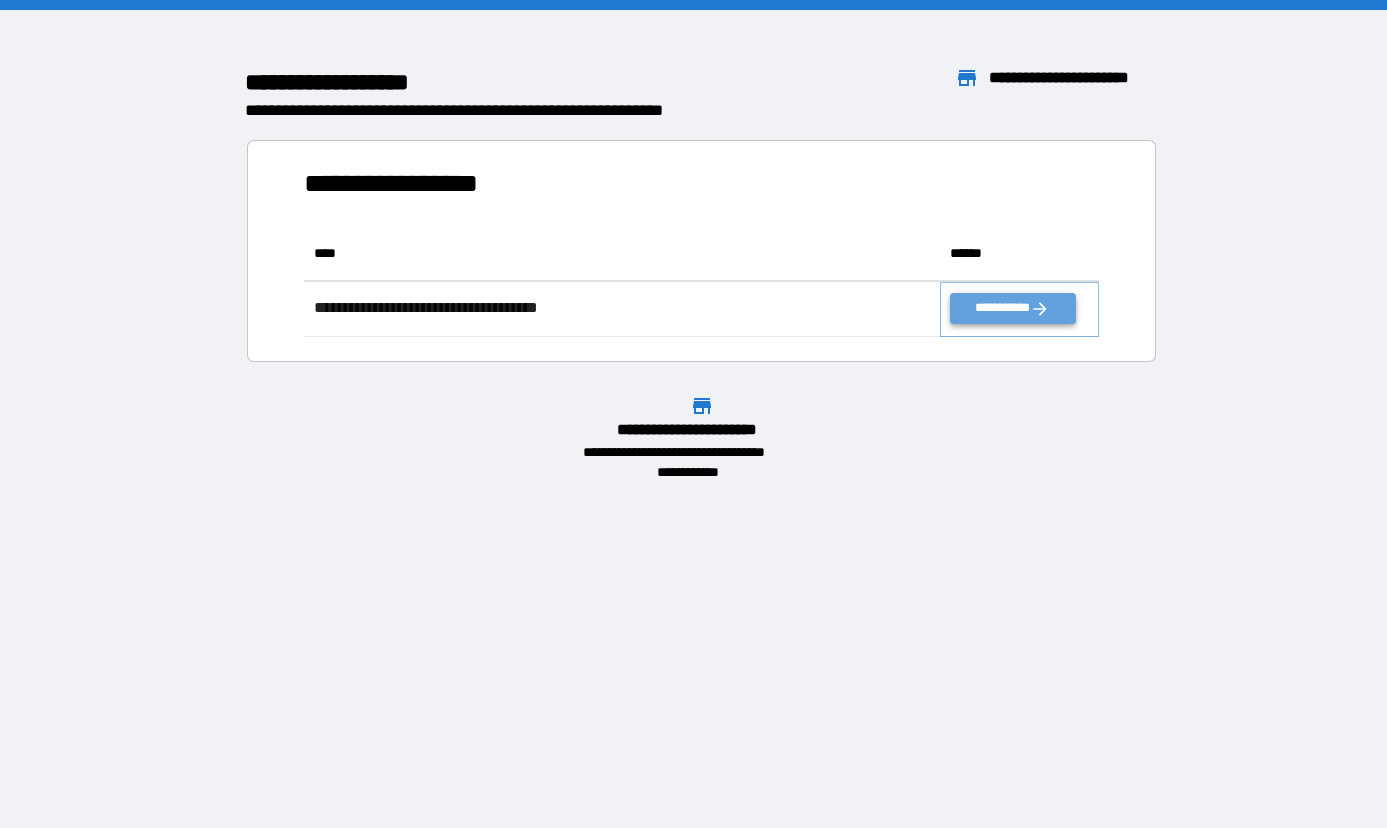 click on "**********" at bounding box center [1012, 308] 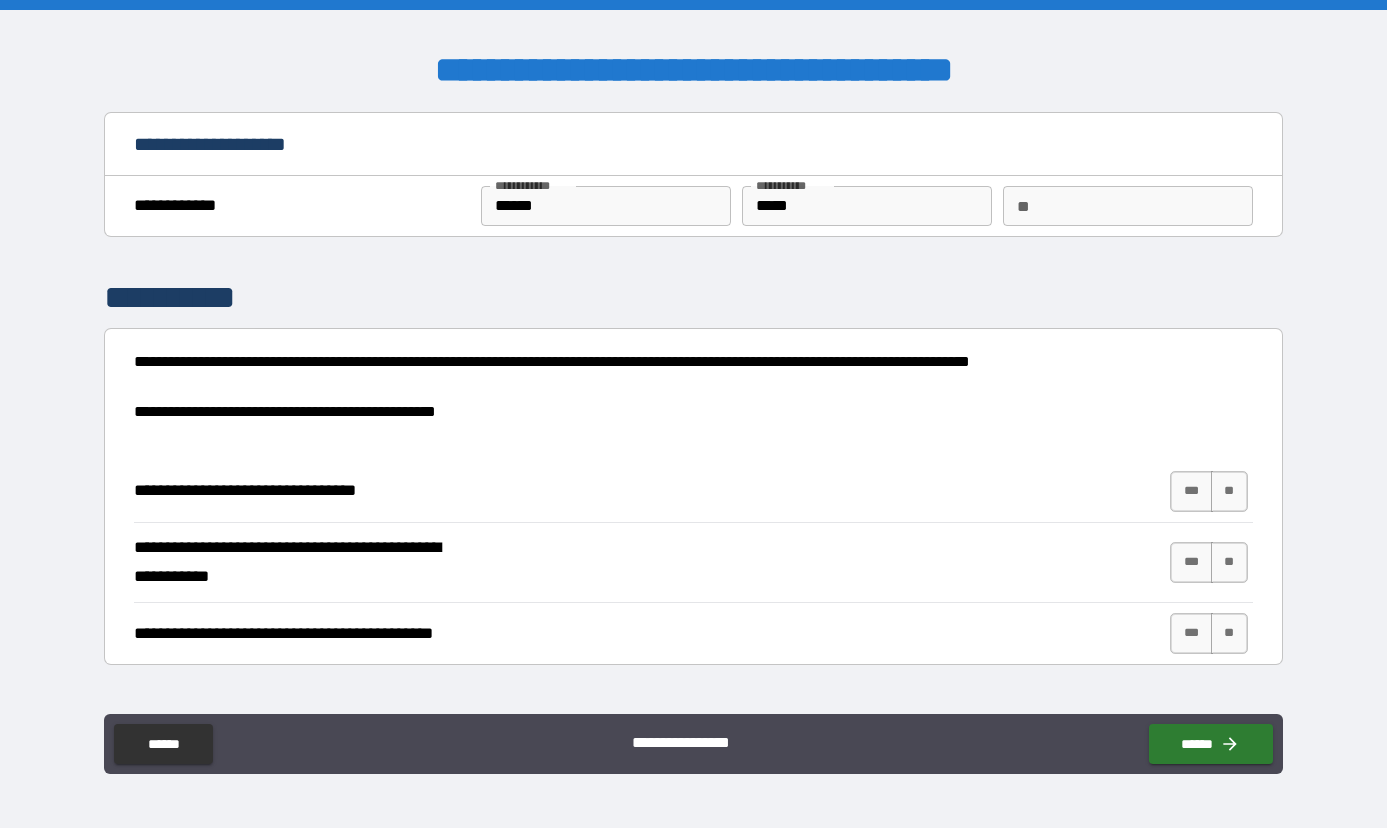 type on "*" 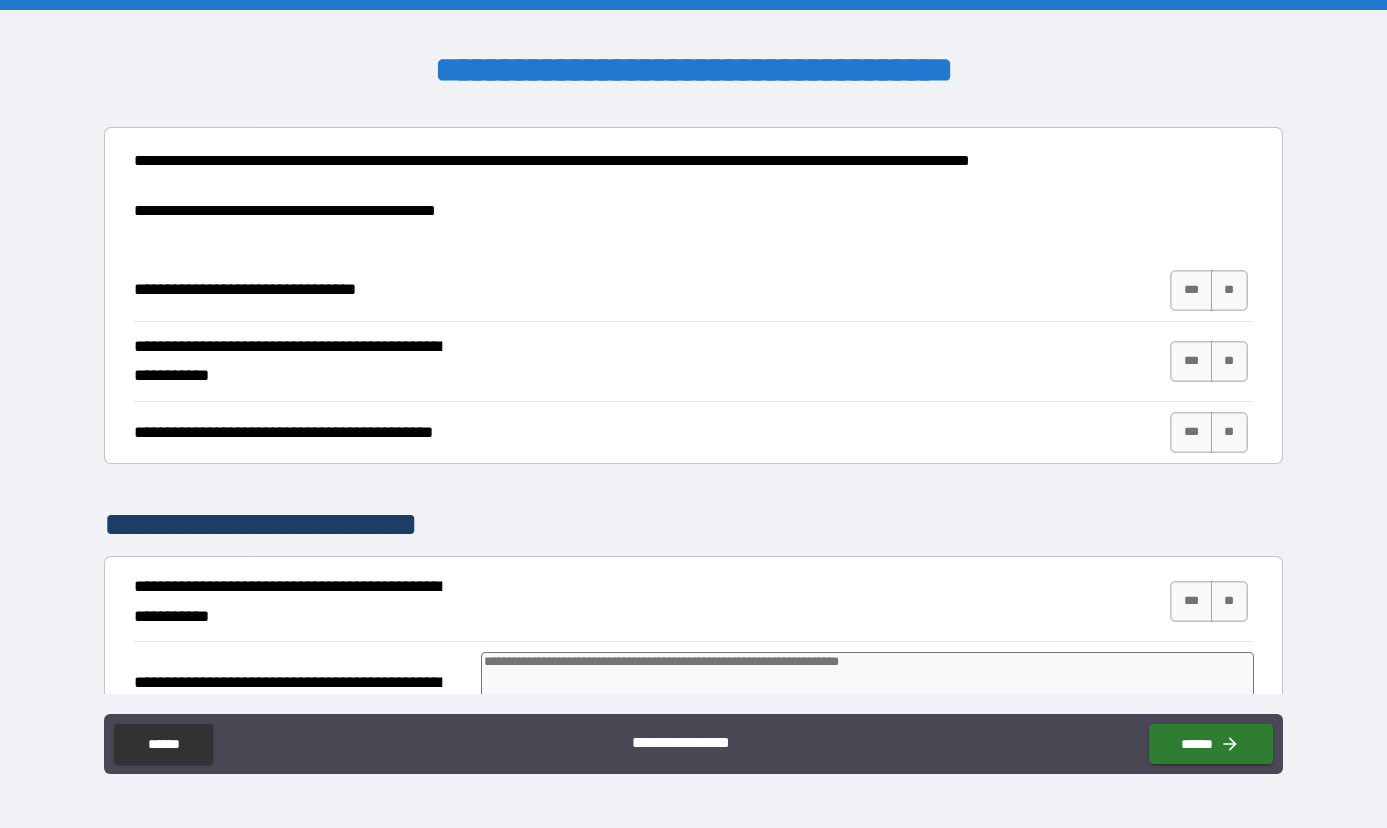 scroll, scrollTop: 235, scrollLeft: 0, axis: vertical 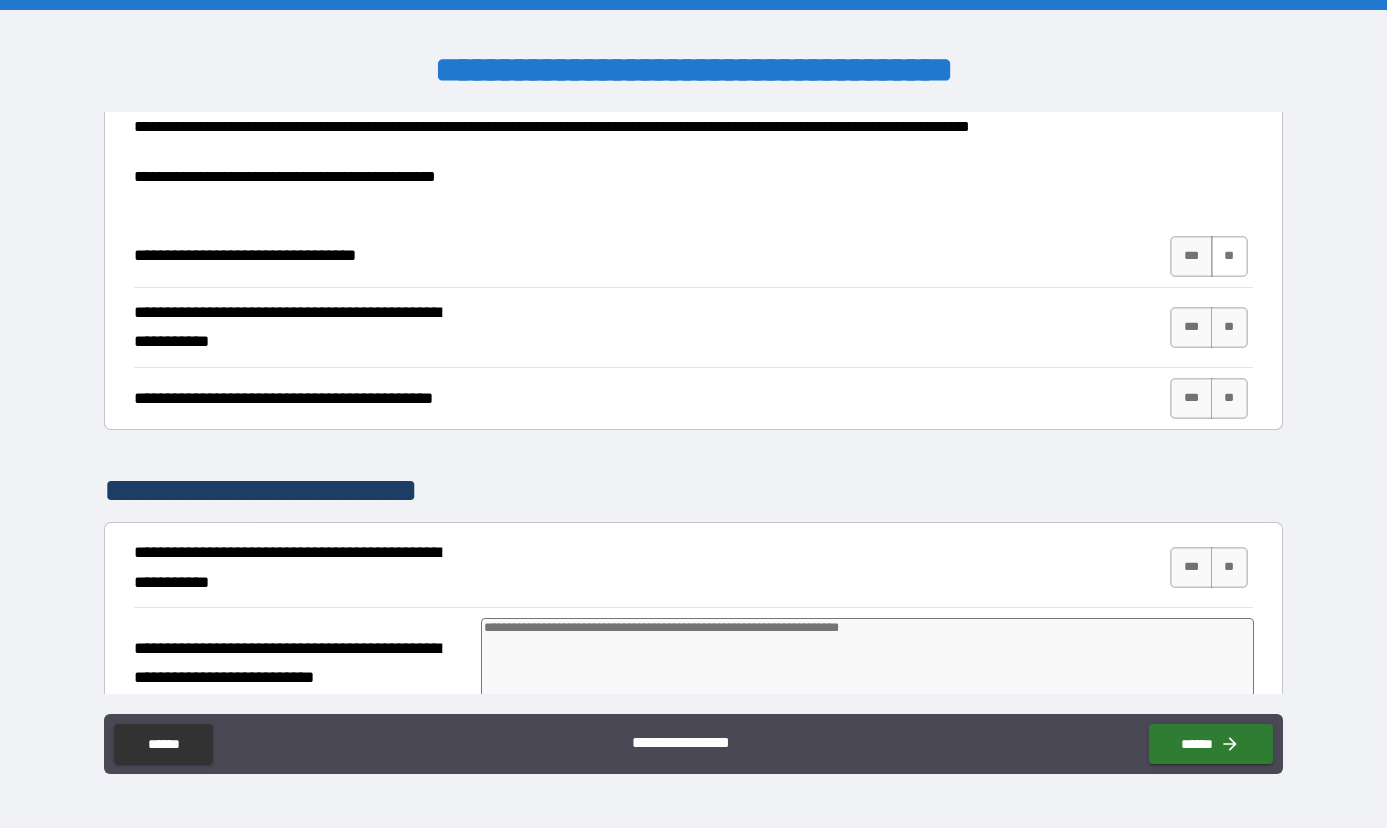 click on "**" at bounding box center (1229, 256) 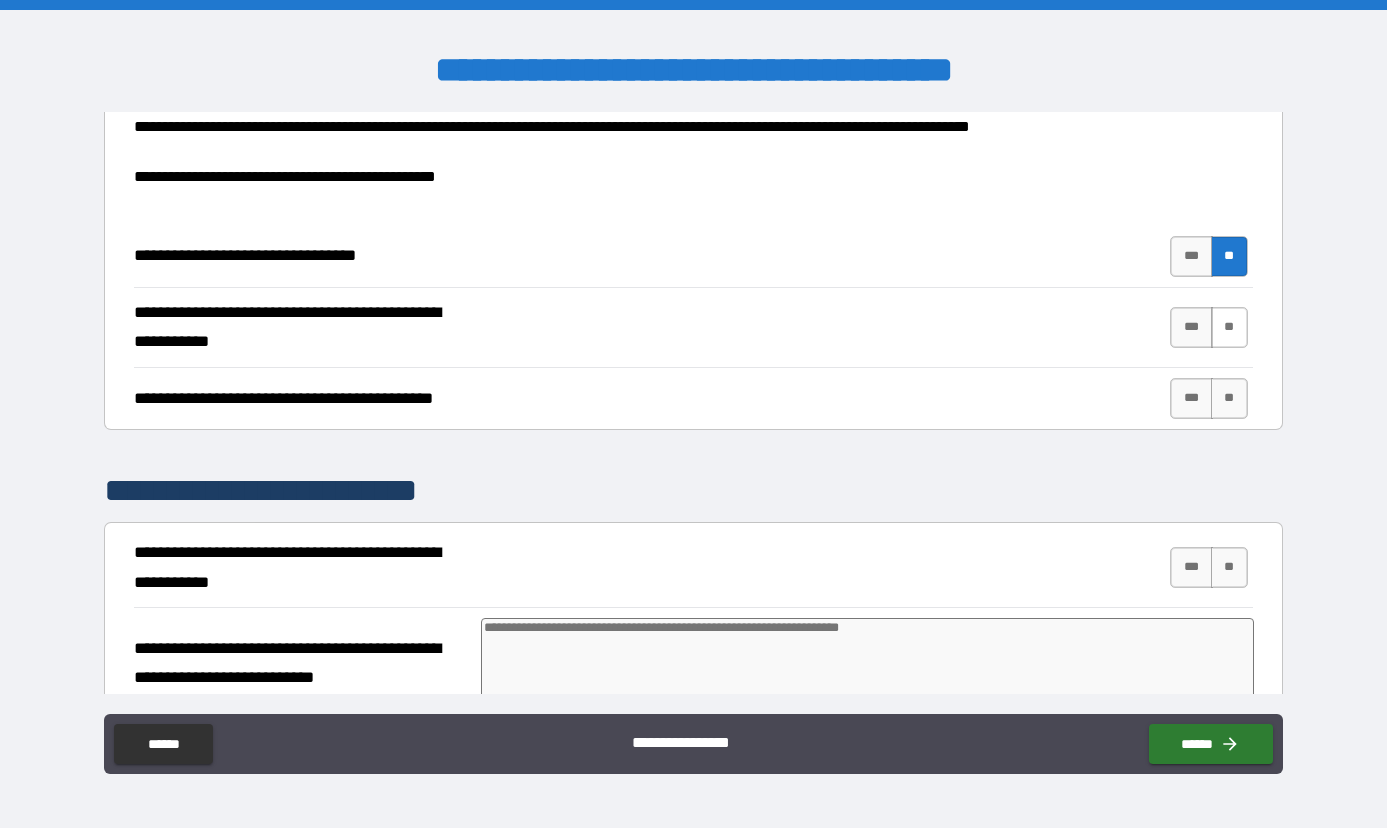 type on "*" 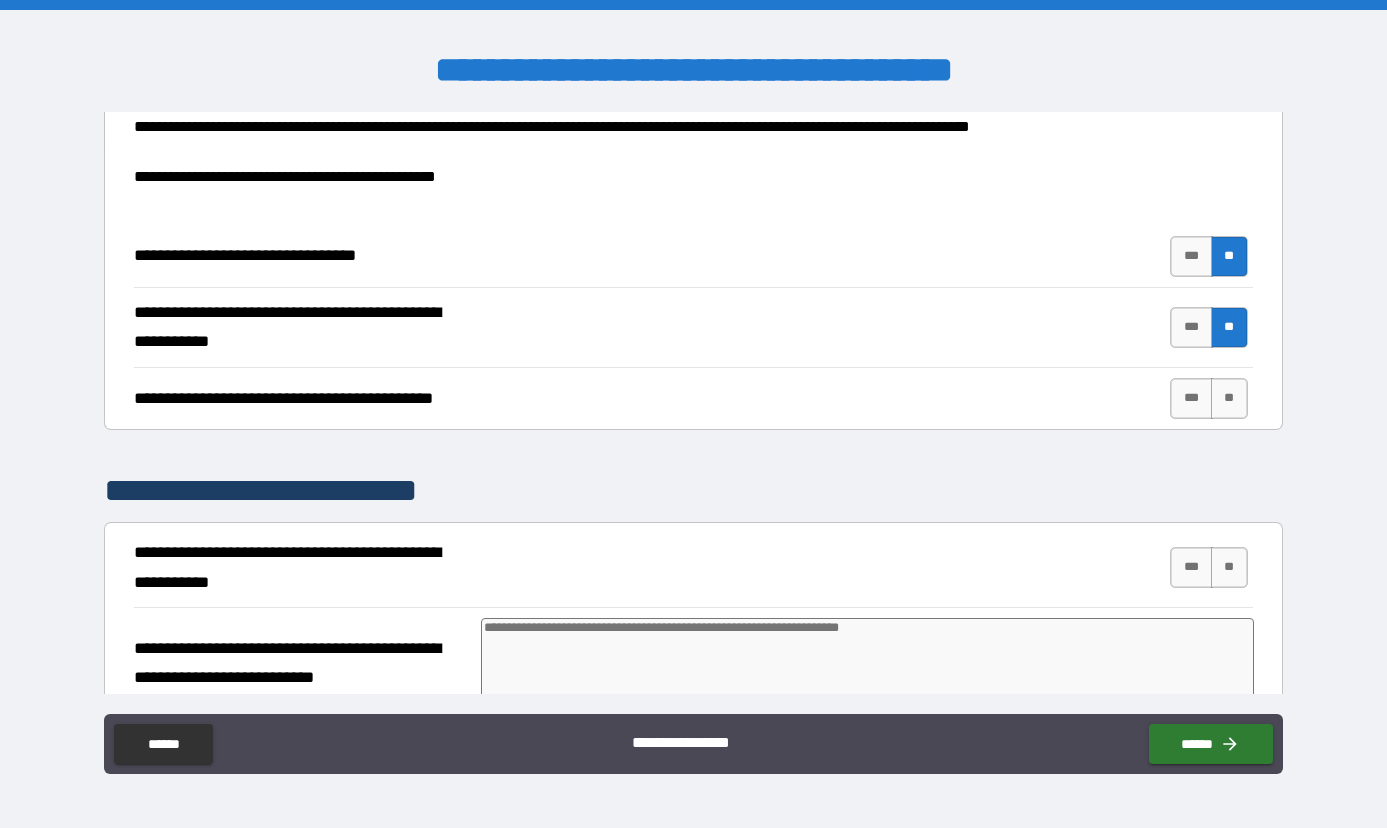 type on "*" 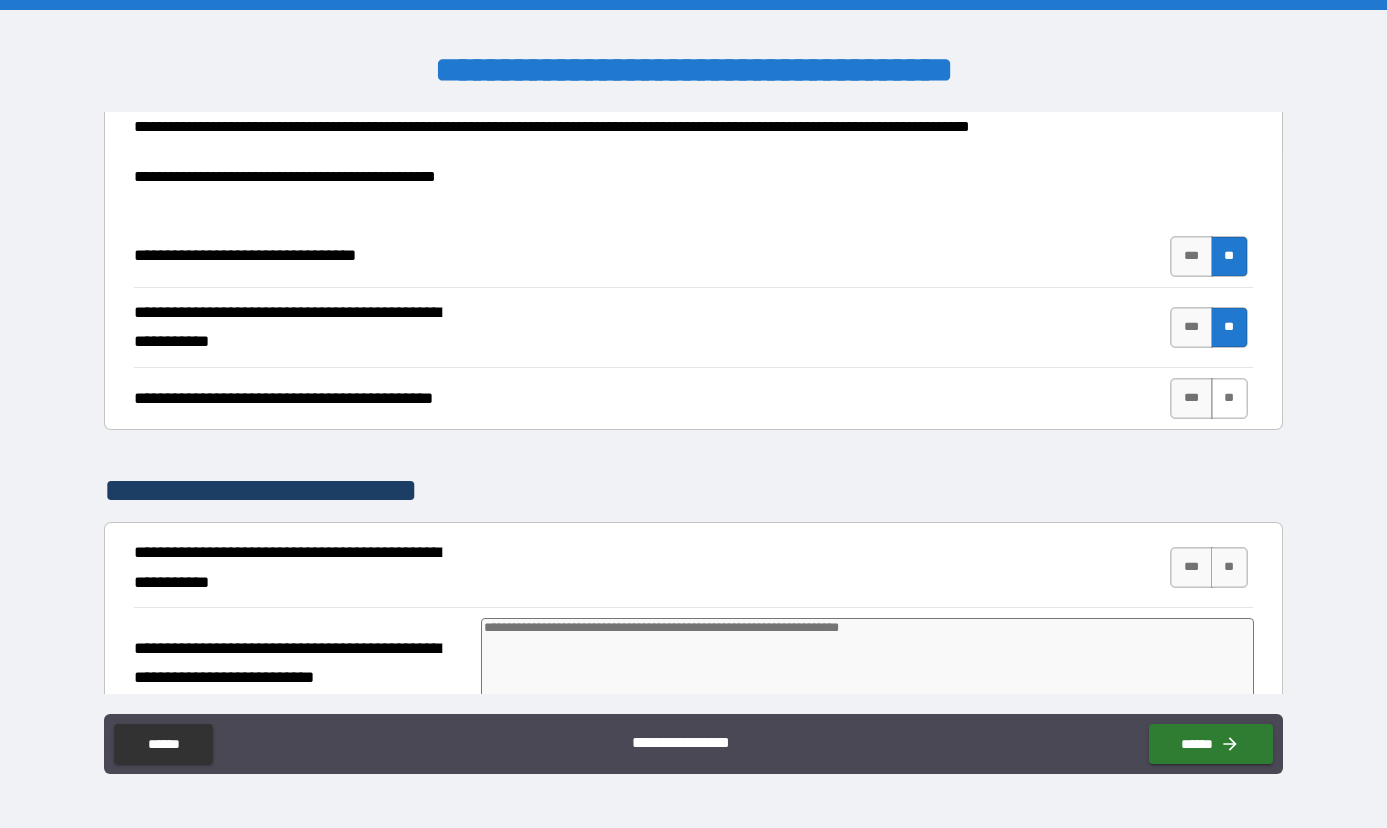click on "**" at bounding box center [1229, 398] 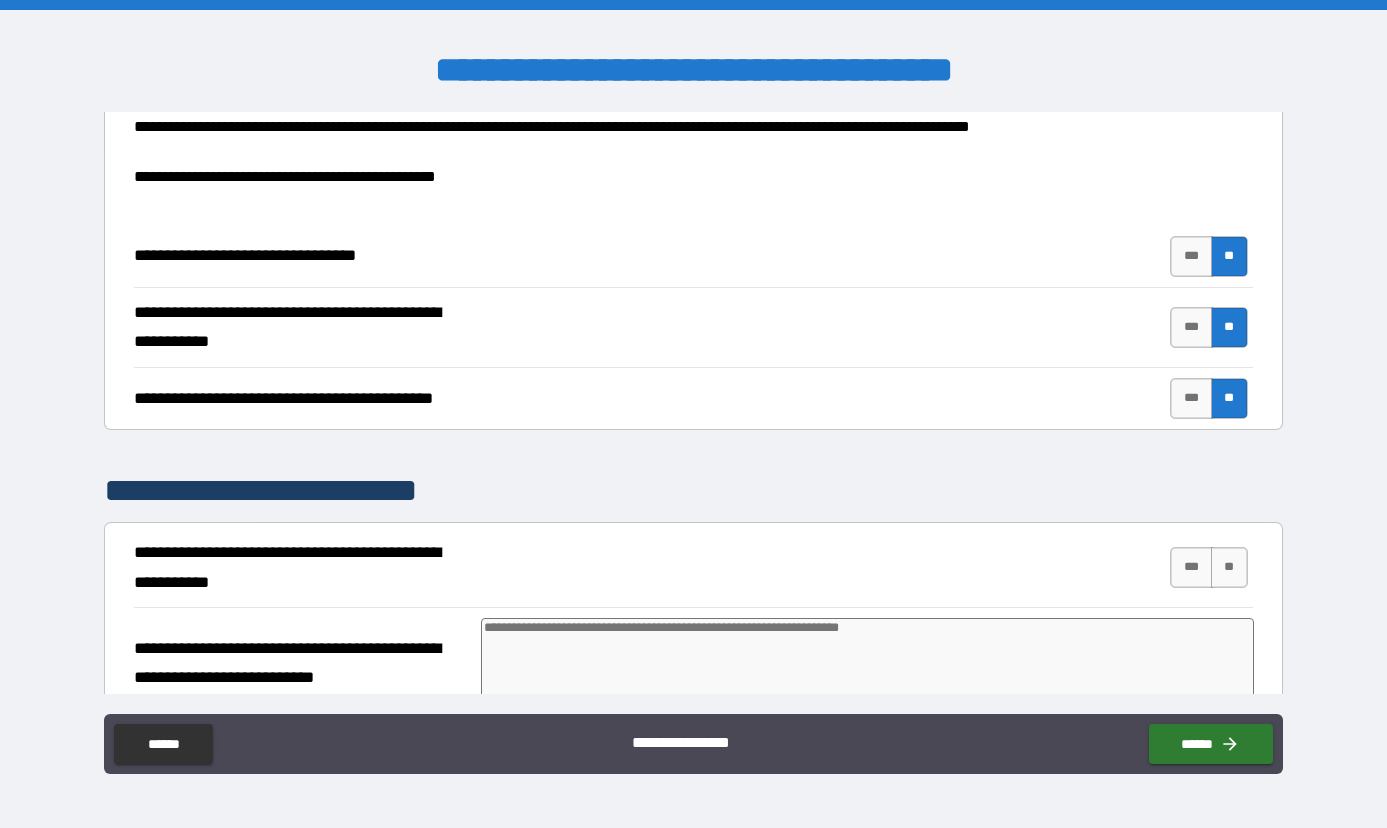type on "*" 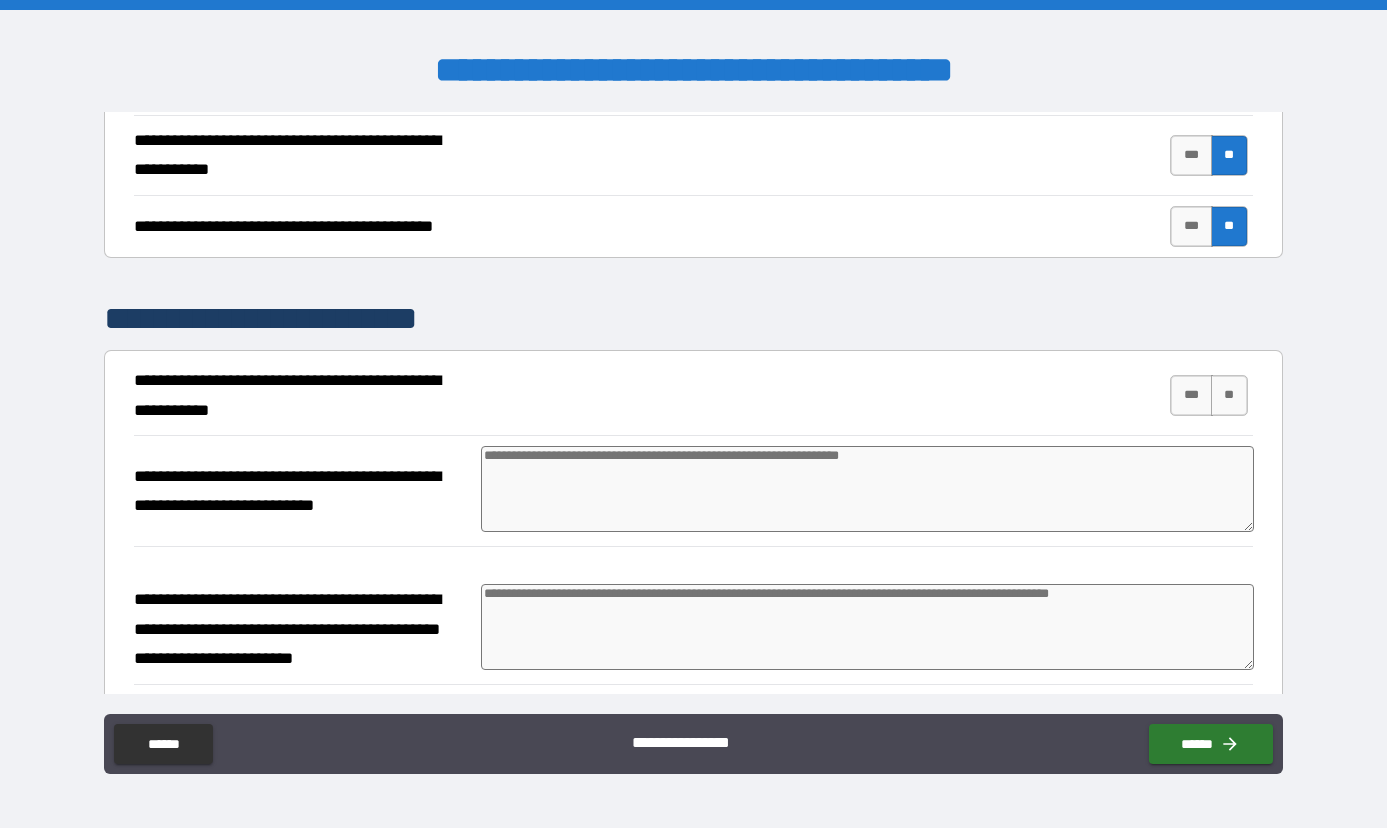 scroll, scrollTop: 467, scrollLeft: 0, axis: vertical 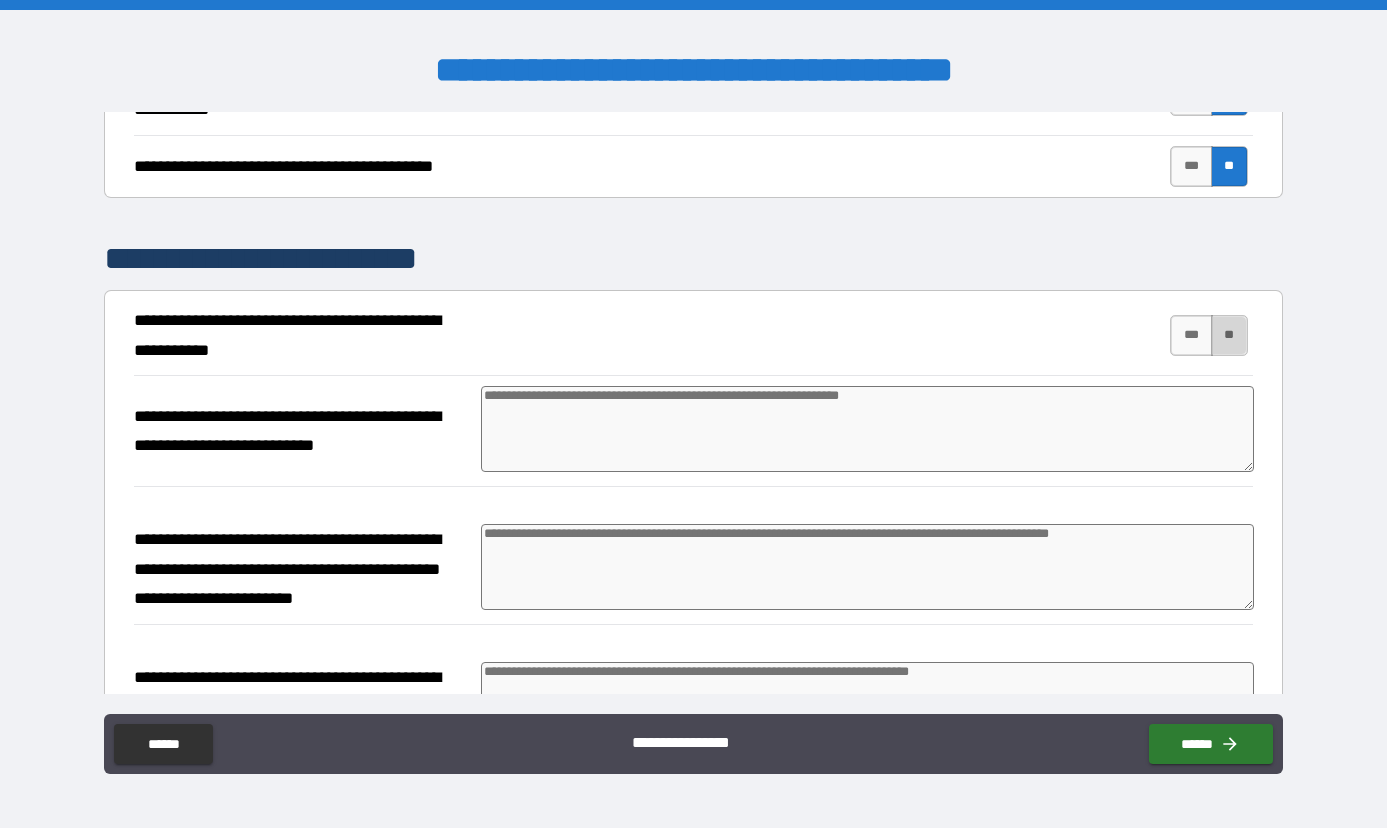 click on "**" at bounding box center [1229, 335] 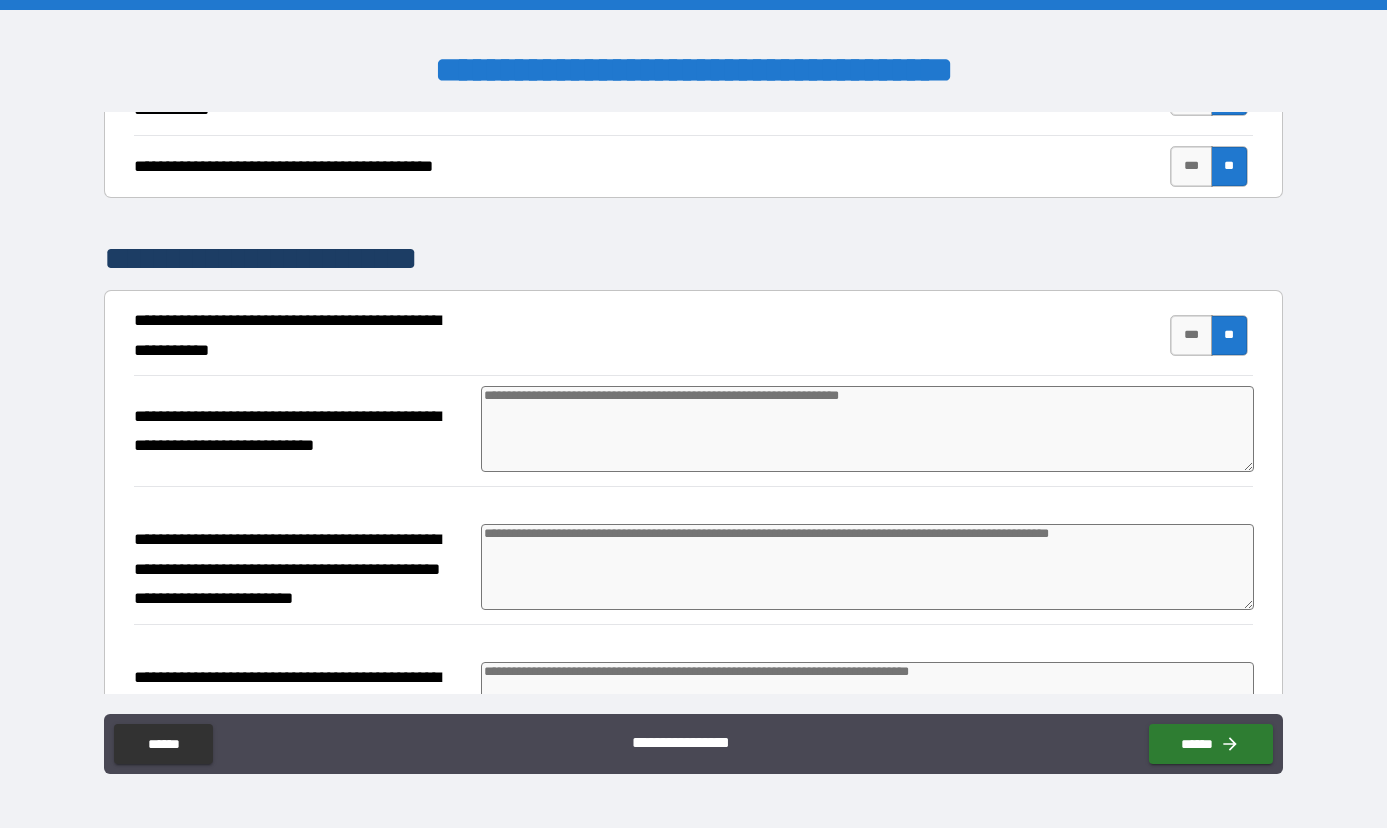 type on "*" 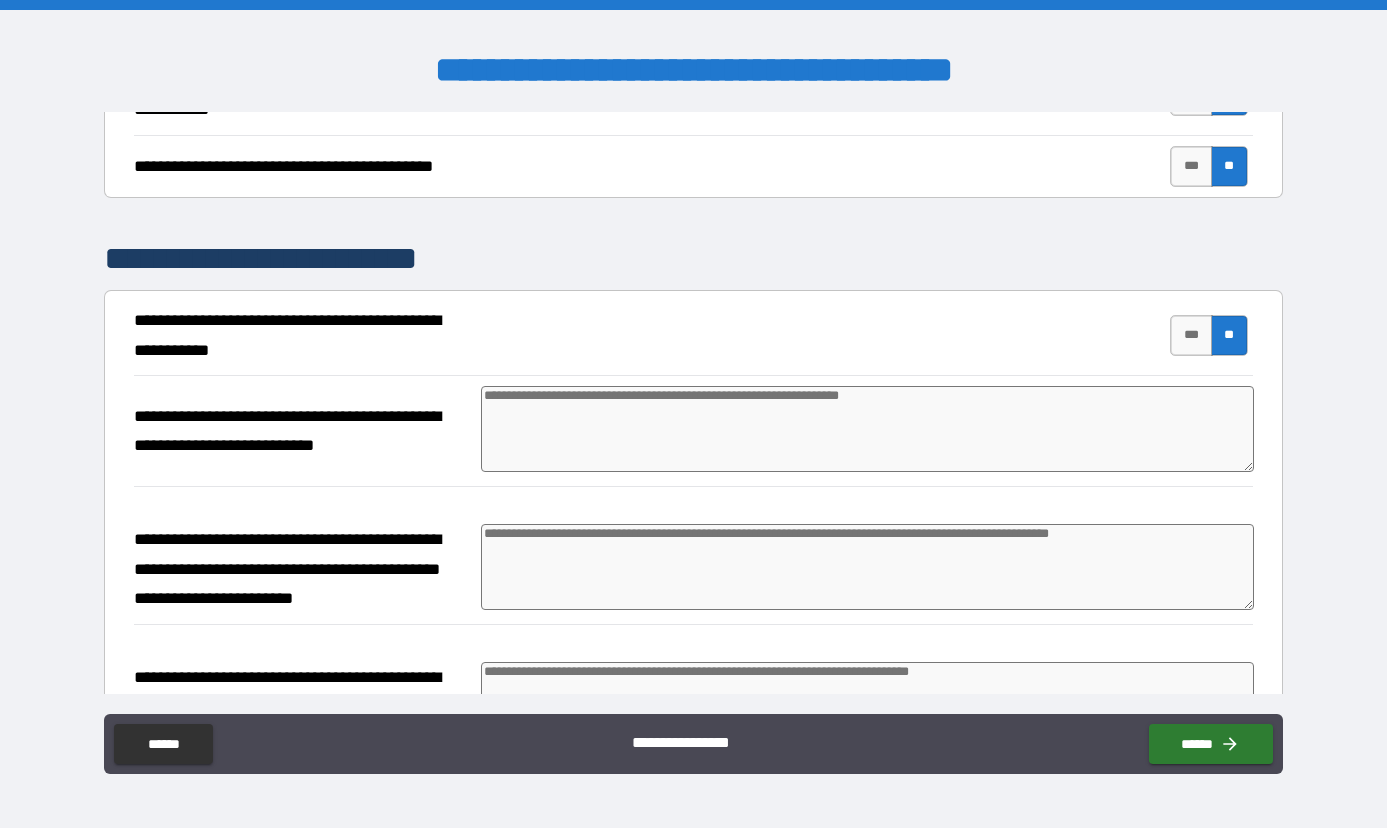 type on "*" 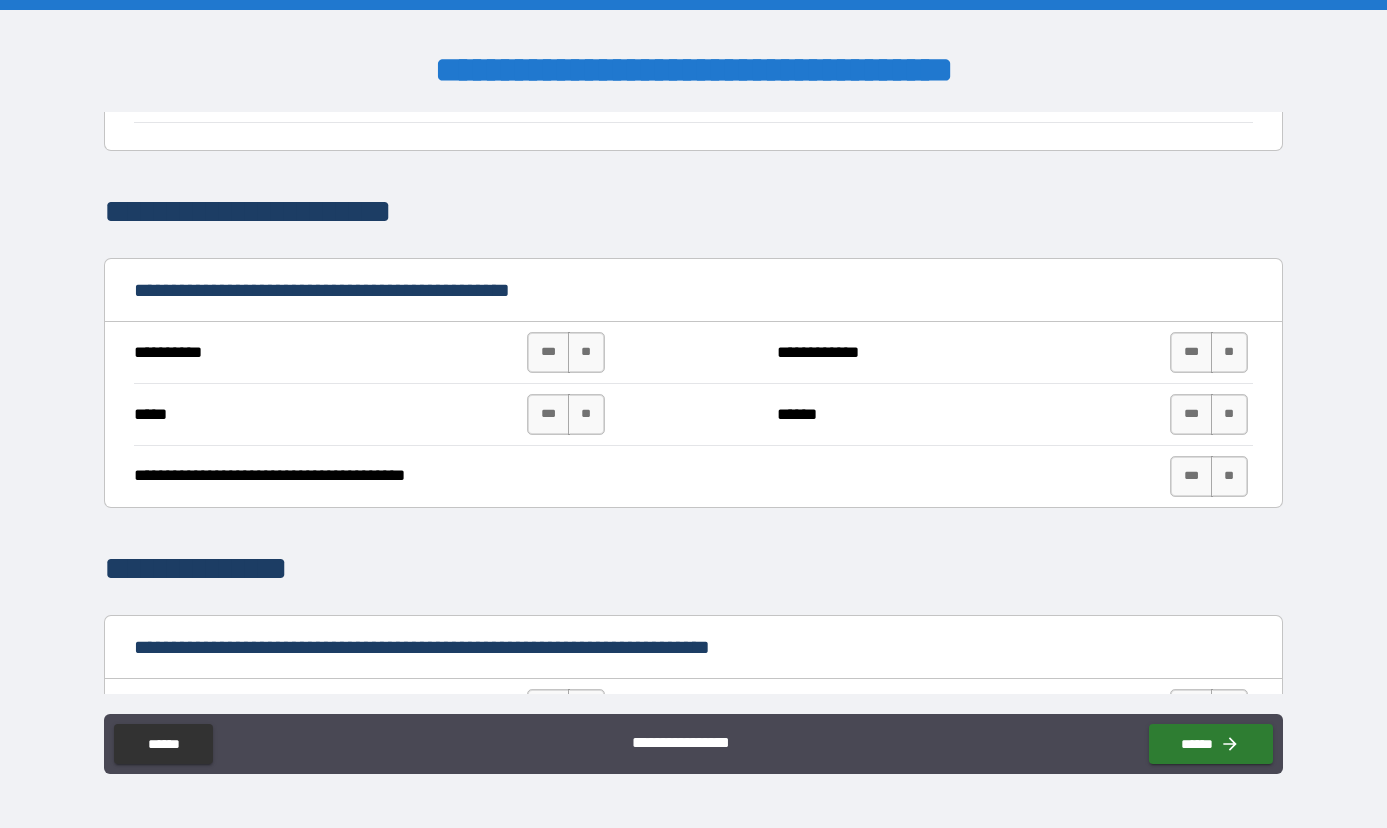 scroll, scrollTop: 1156, scrollLeft: 0, axis: vertical 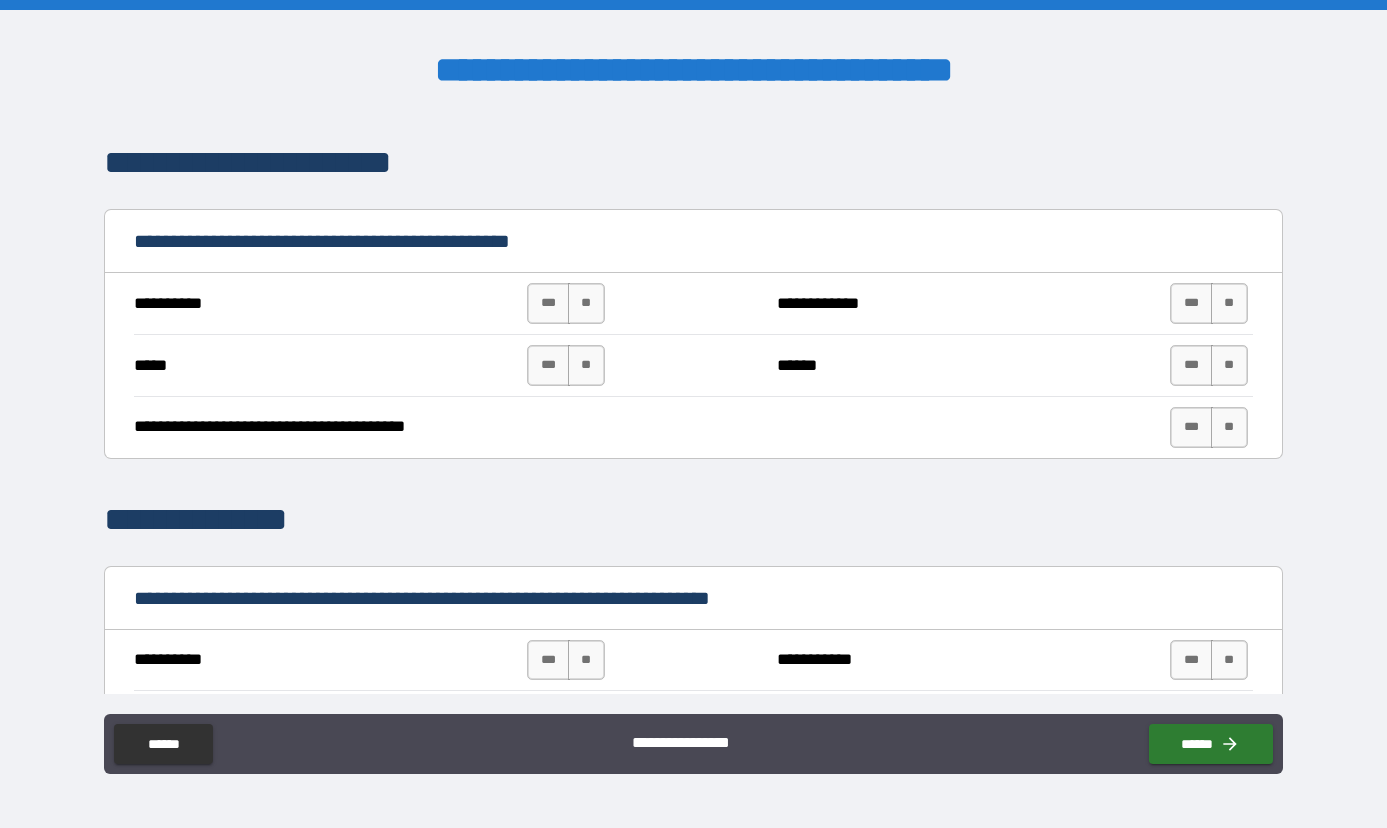 click on "***** *** ** ****** *** **" at bounding box center (693, 365) 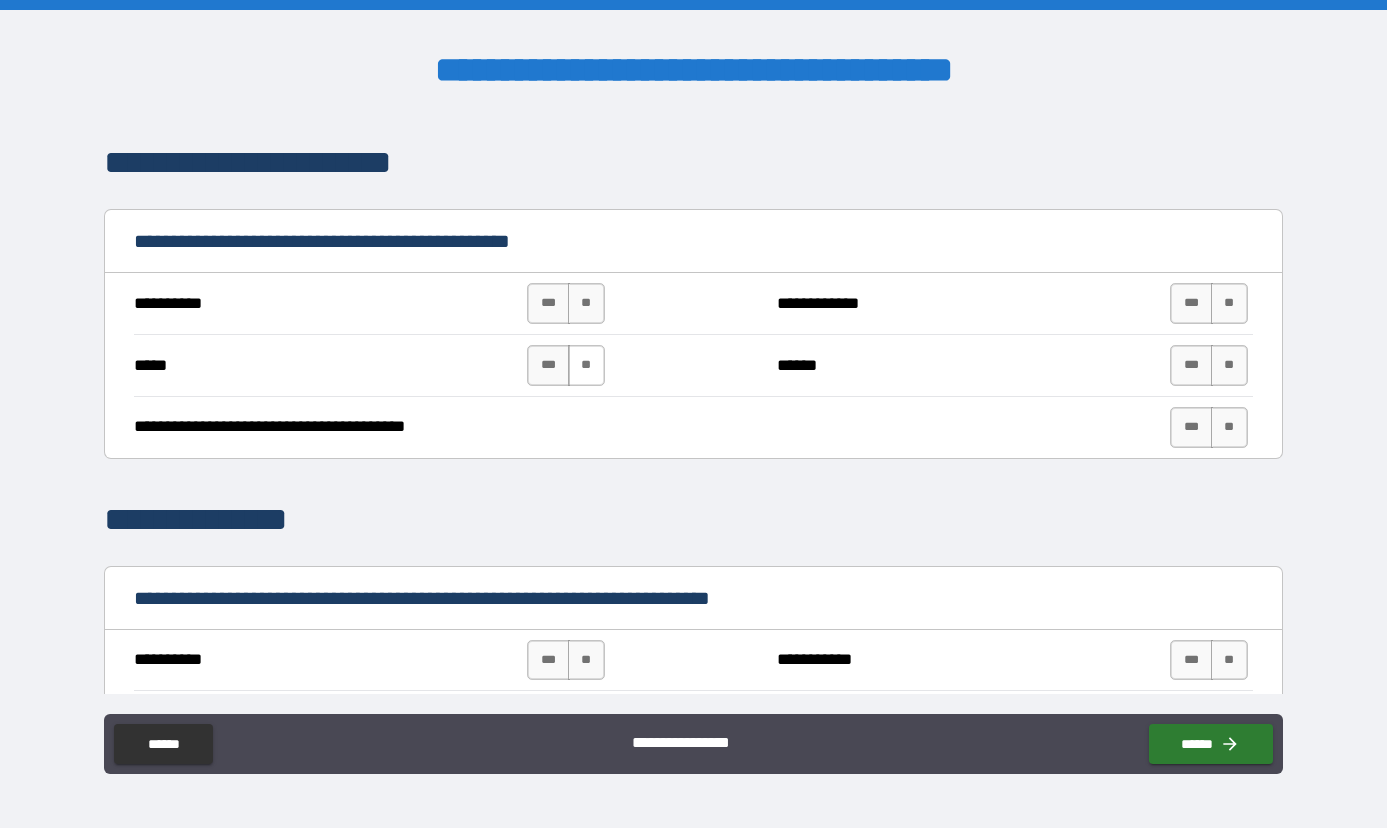 click on "**" at bounding box center [586, 365] 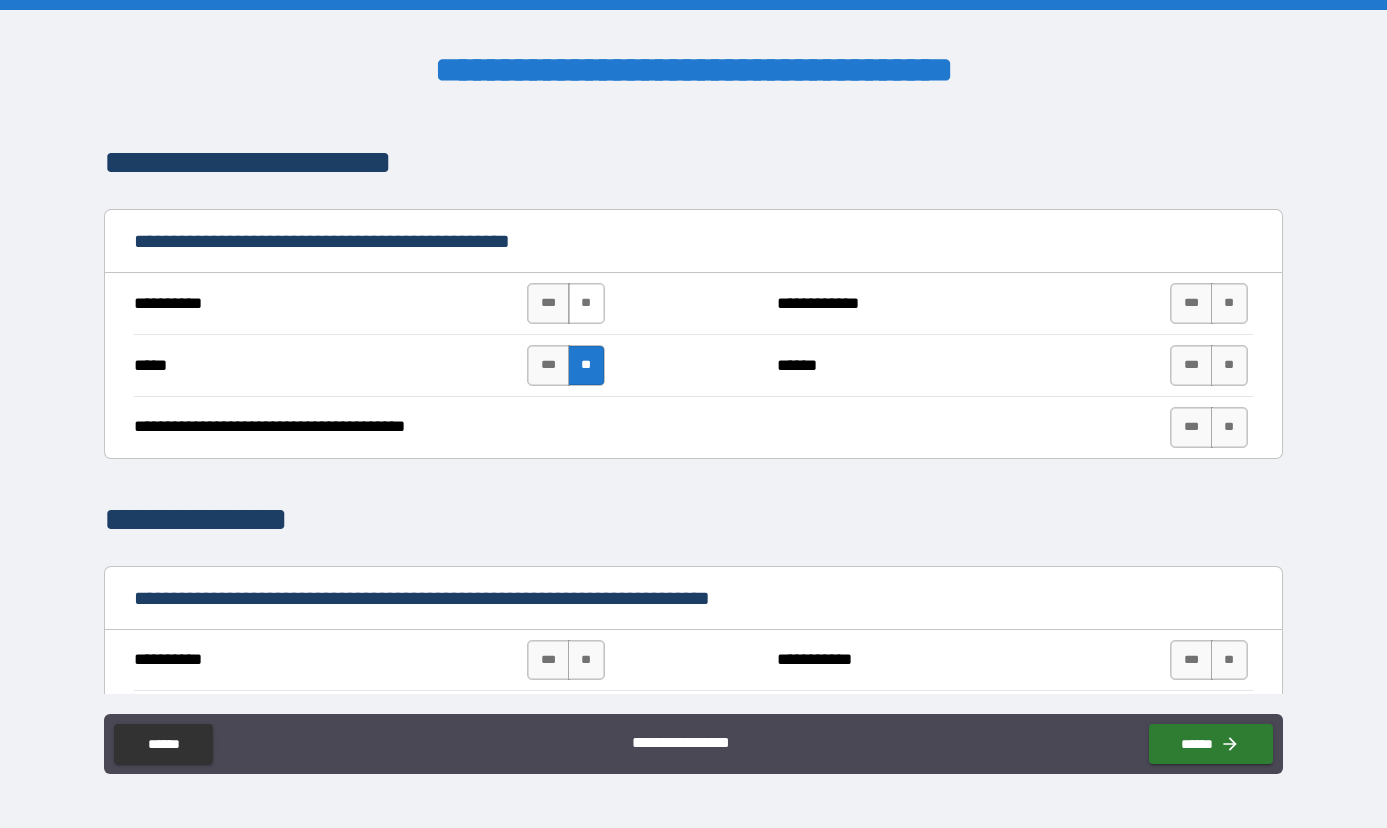 type on "*" 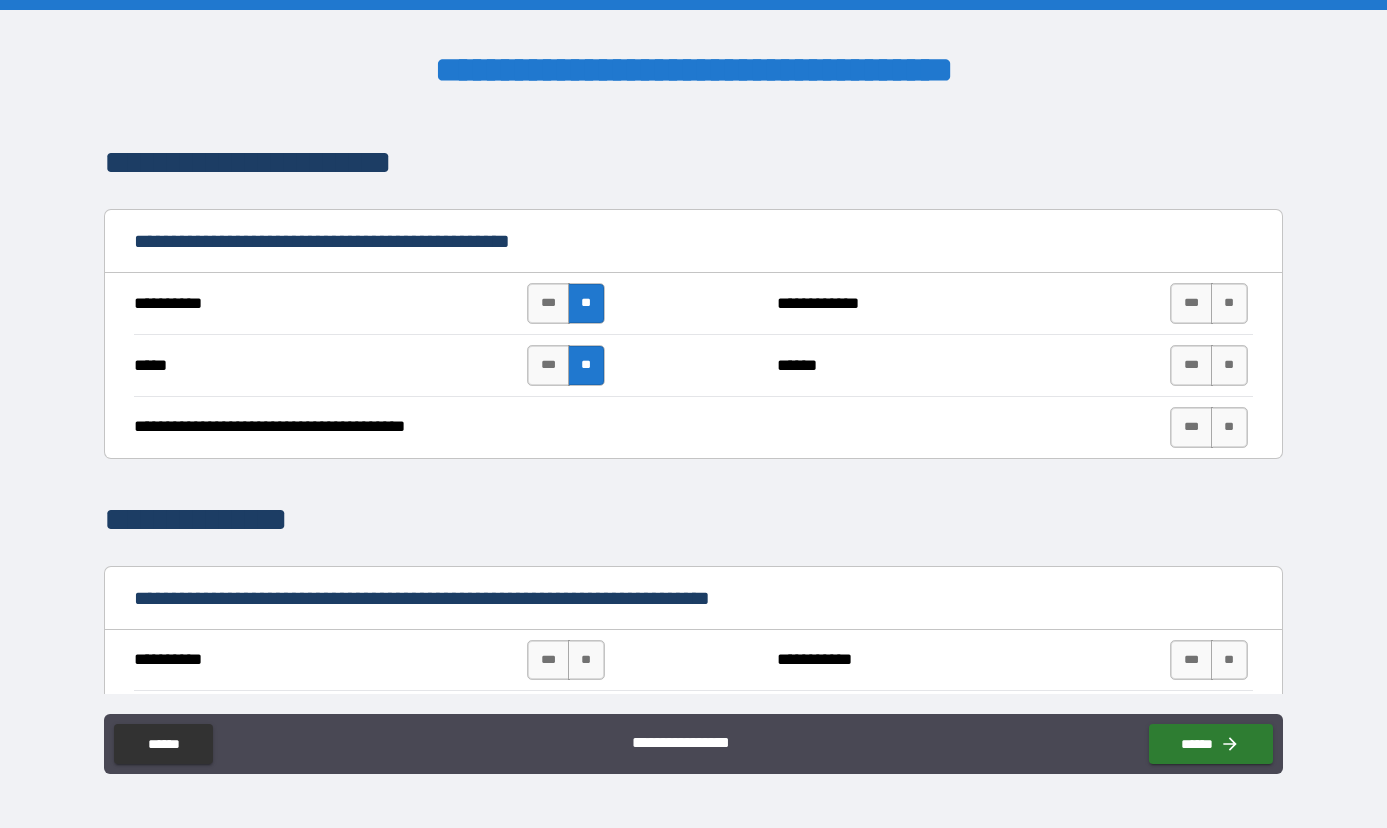 type on "*" 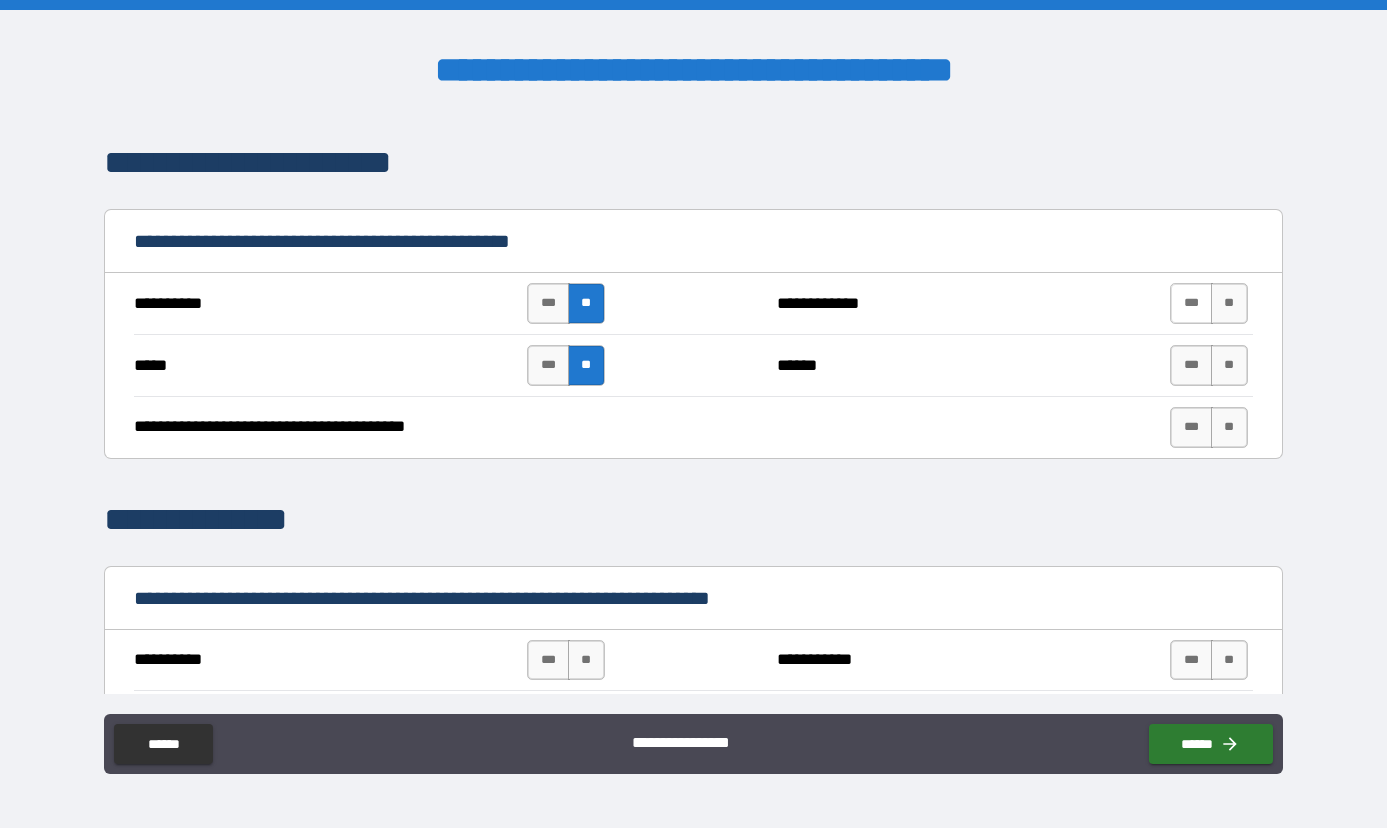 click on "***" at bounding box center (1191, 303) 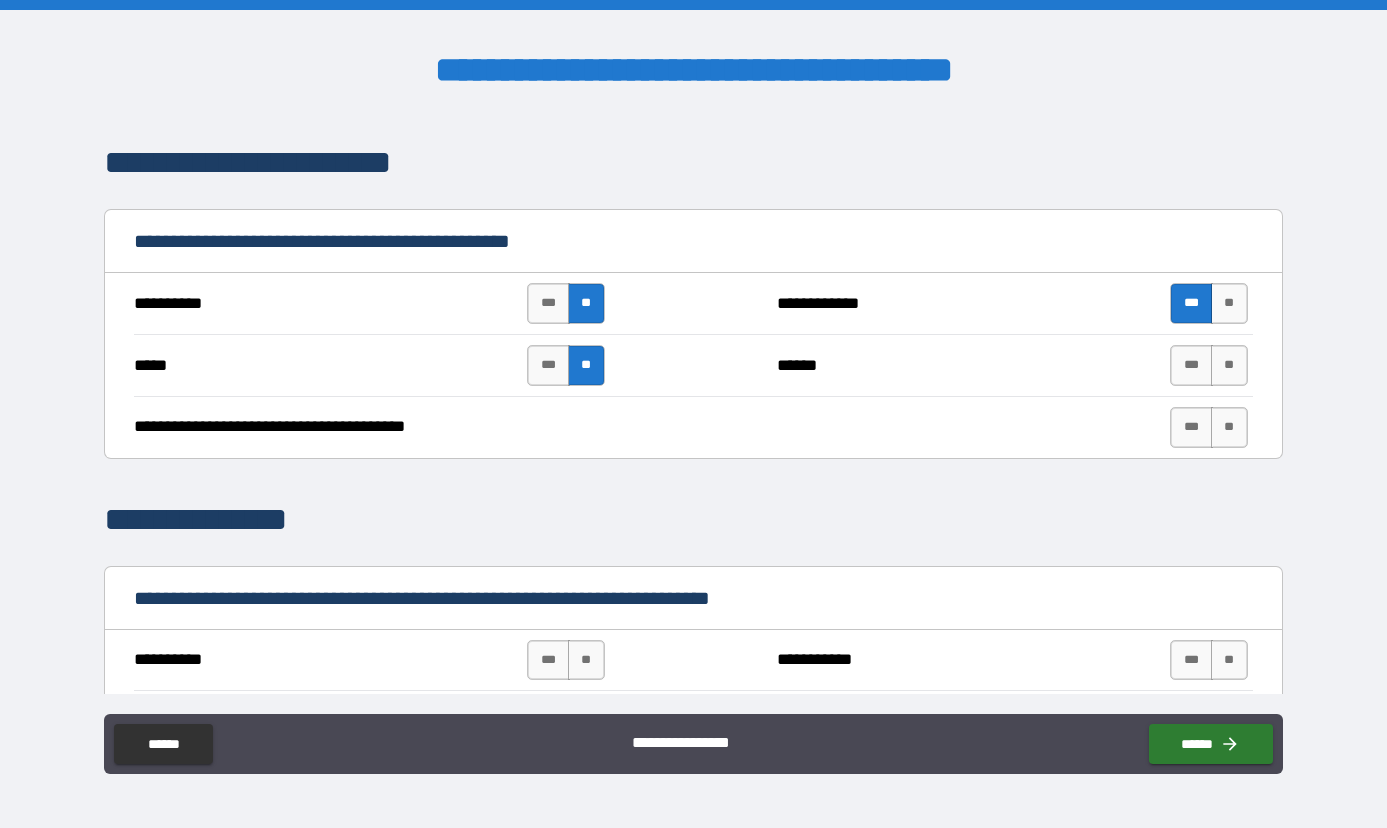 type on "*" 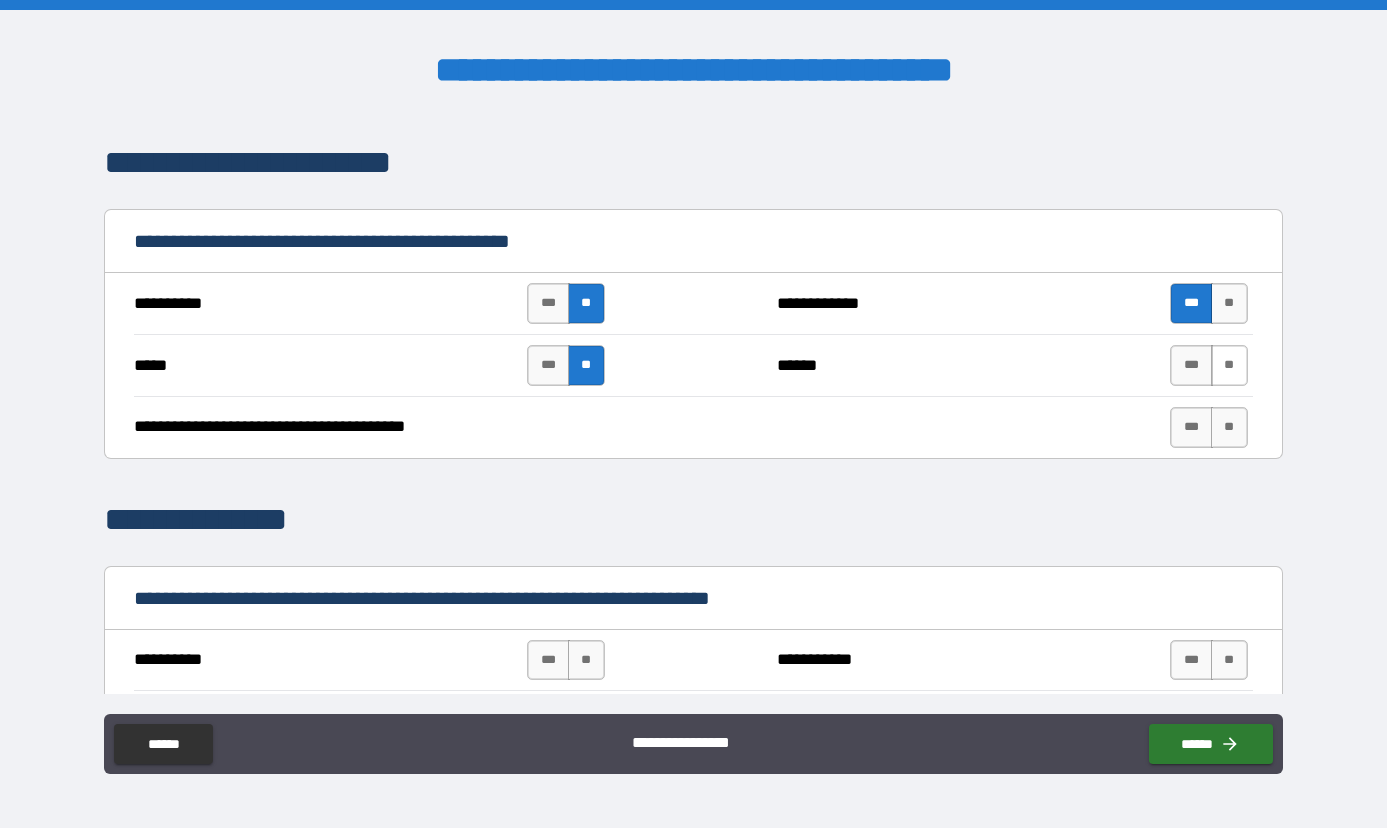 click on "**" at bounding box center [1229, 365] 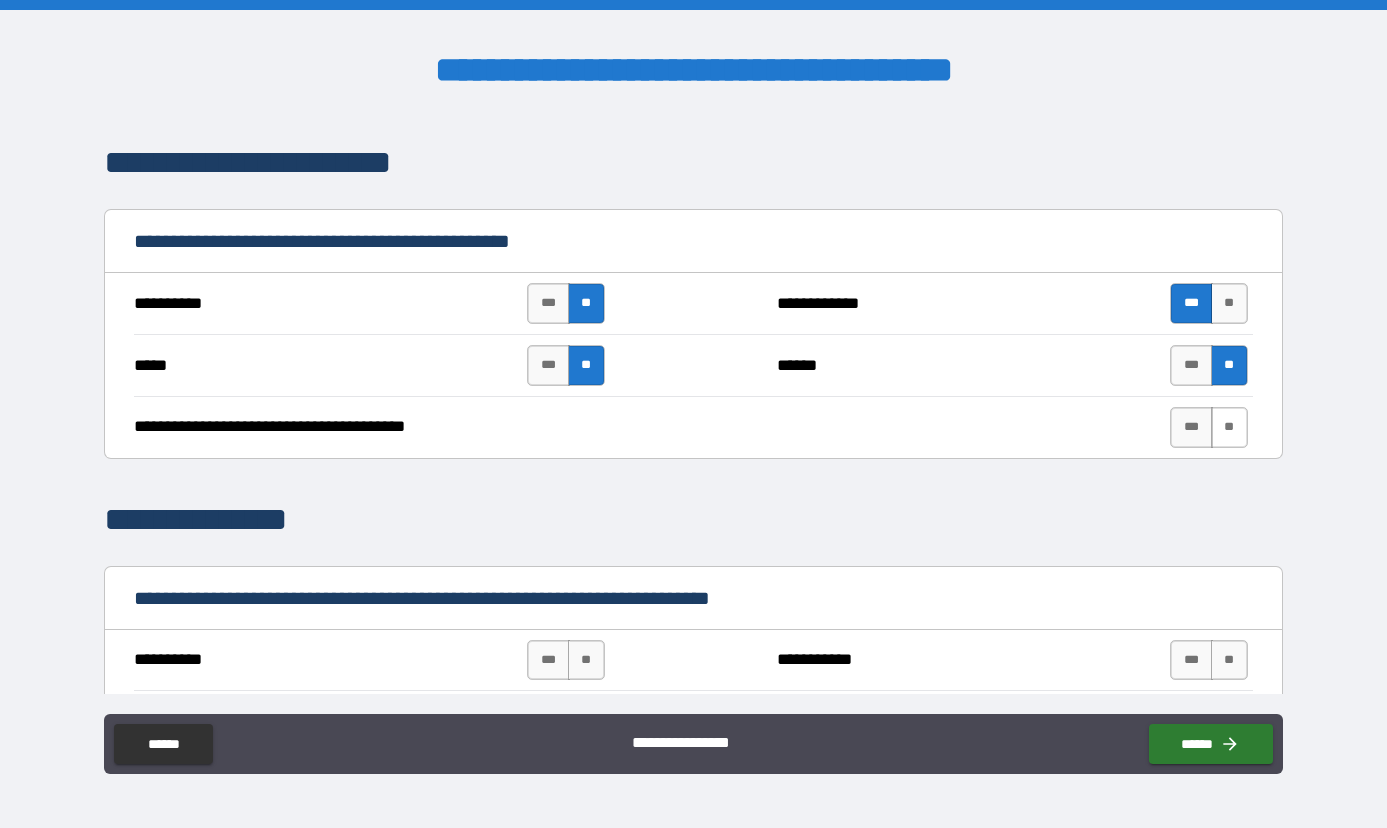 type on "*" 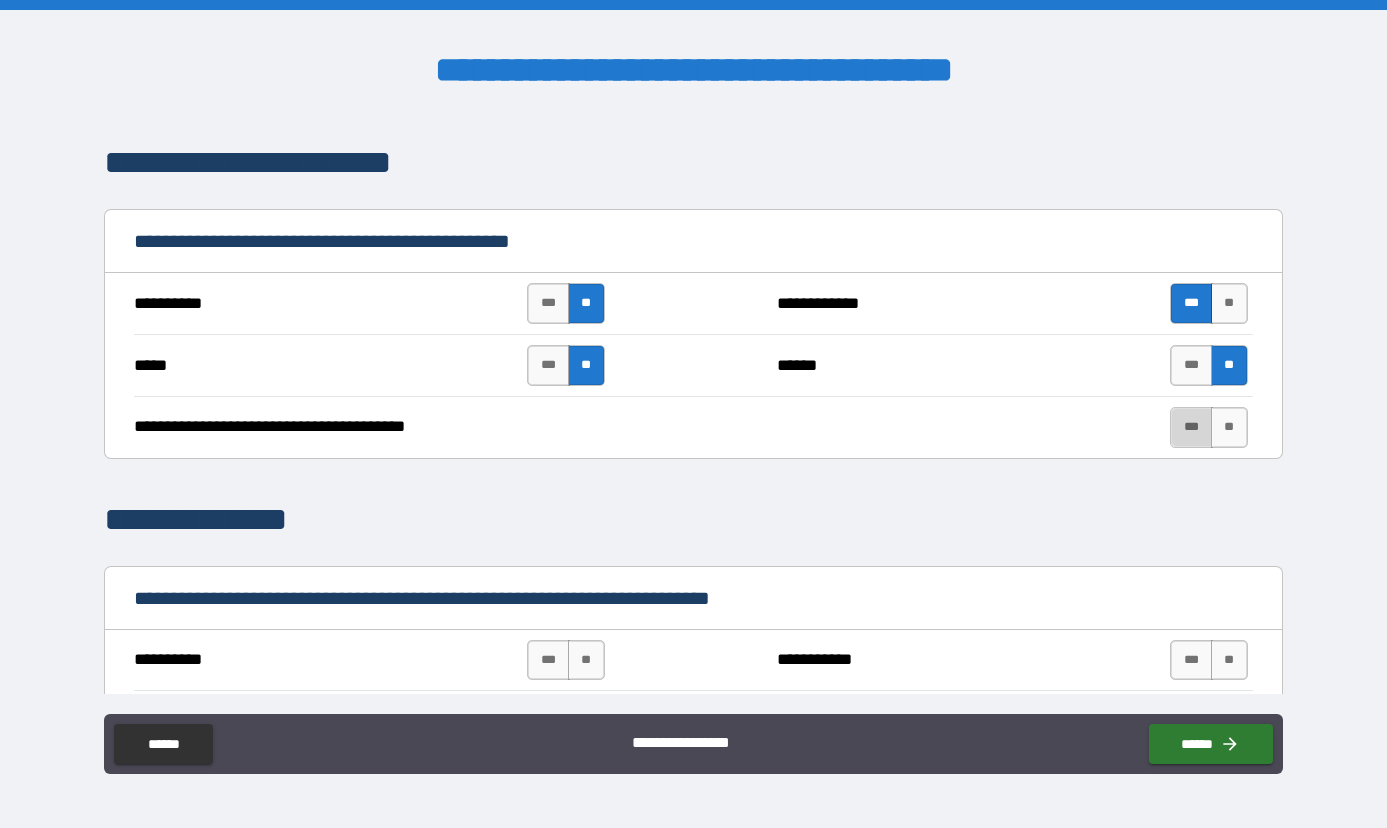 click on "***" at bounding box center (1191, 427) 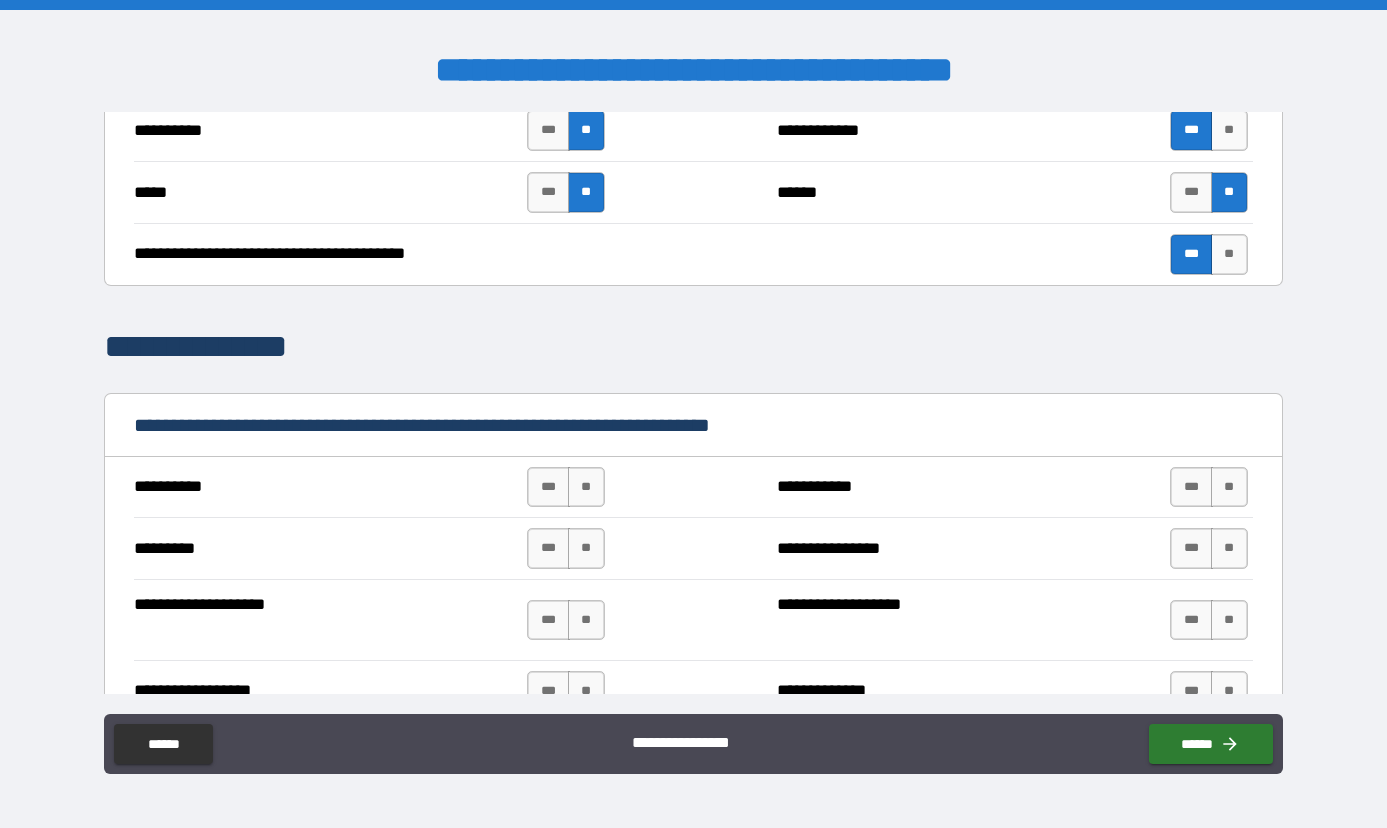 scroll, scrollTop: 1566, scrollLeft: 0, axis: vertical 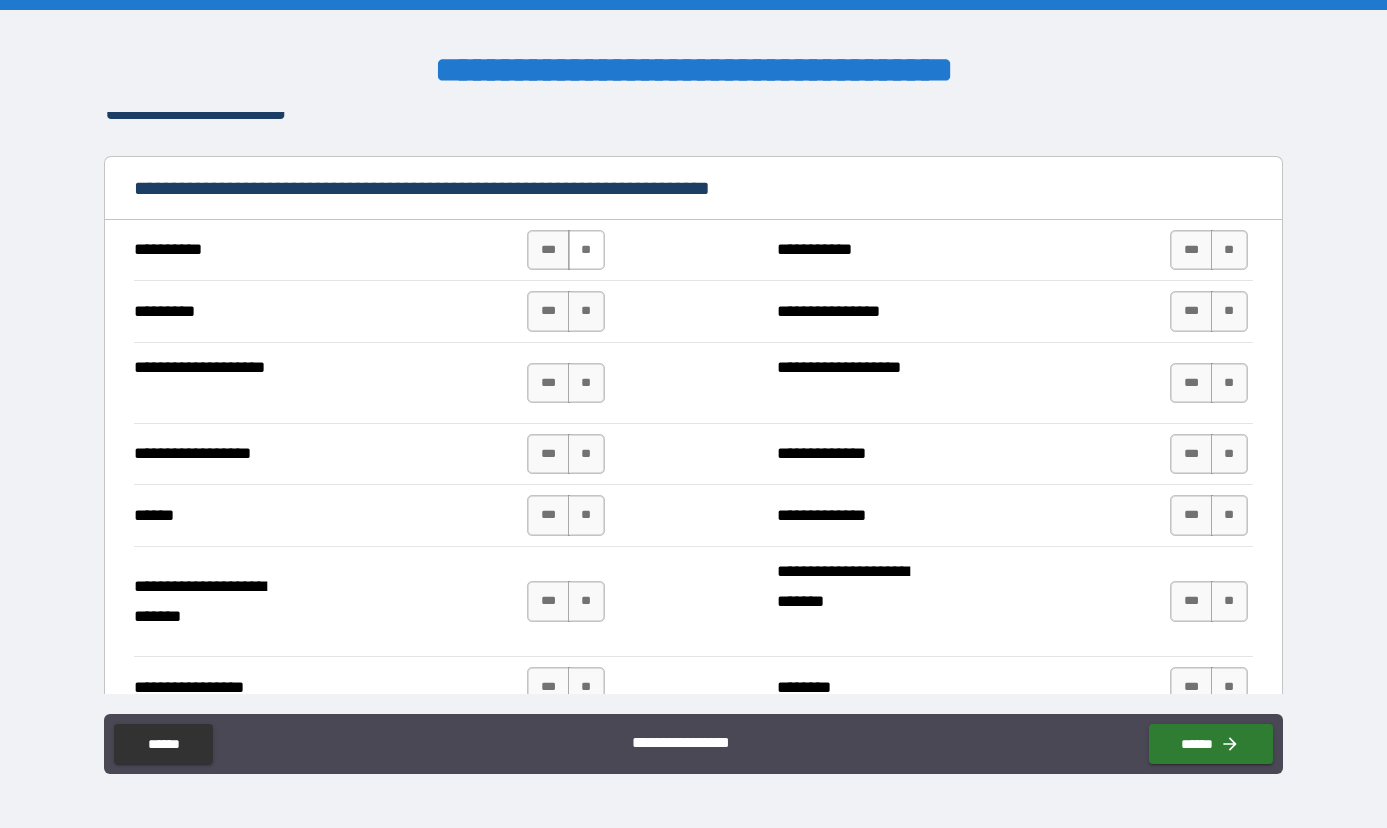 click on "**" at bounding box center (586, 250) 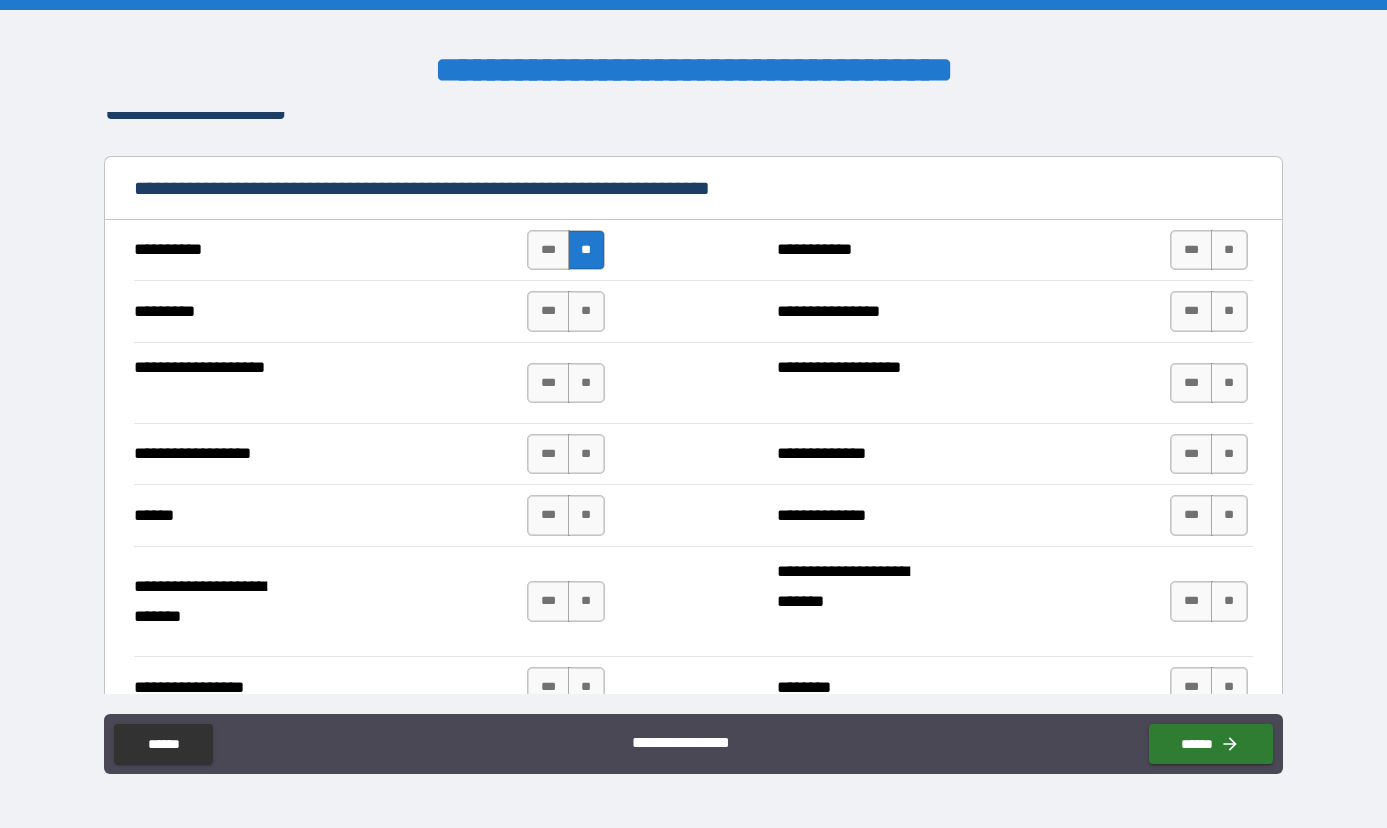 type on "*" 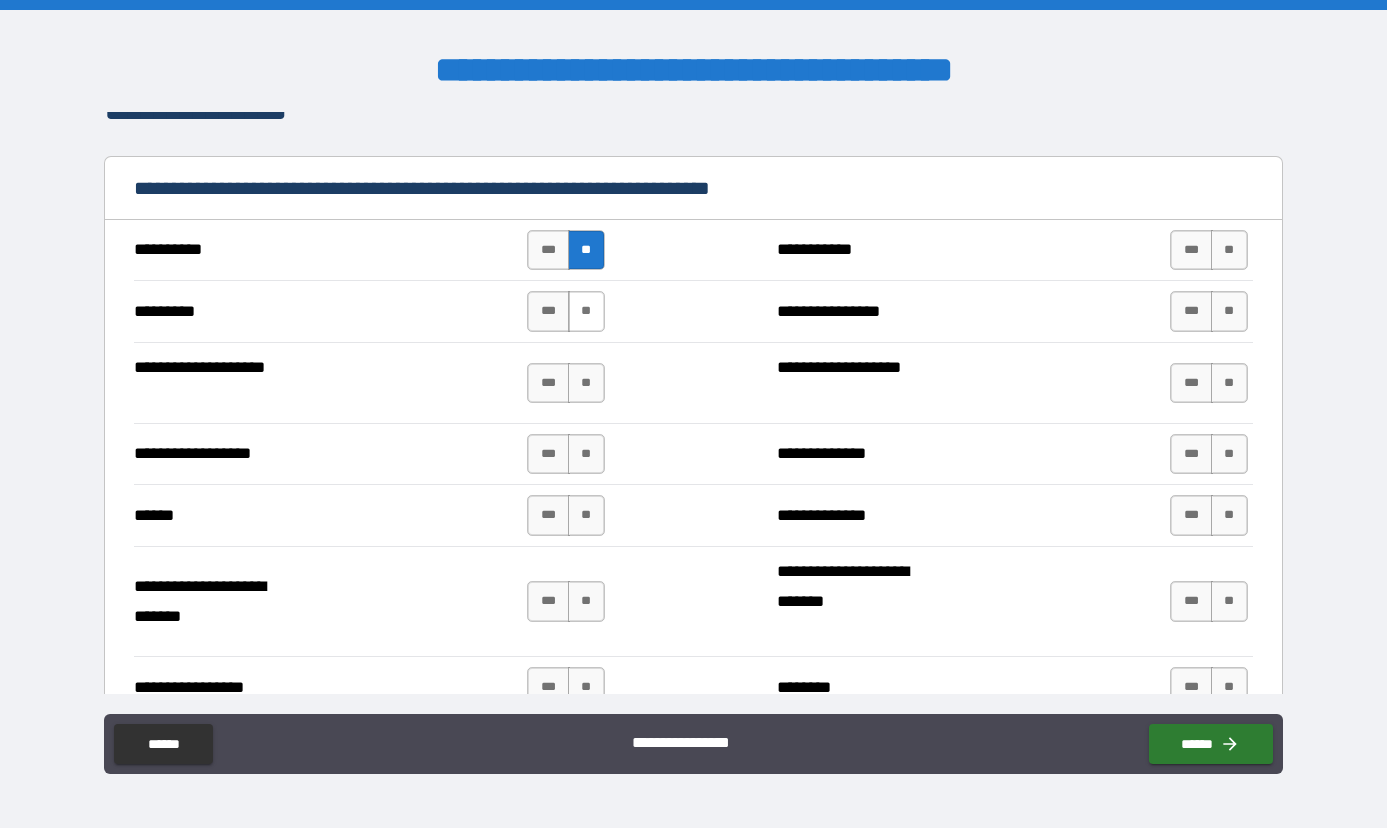 click on "**" at bounding box center [586, 311] 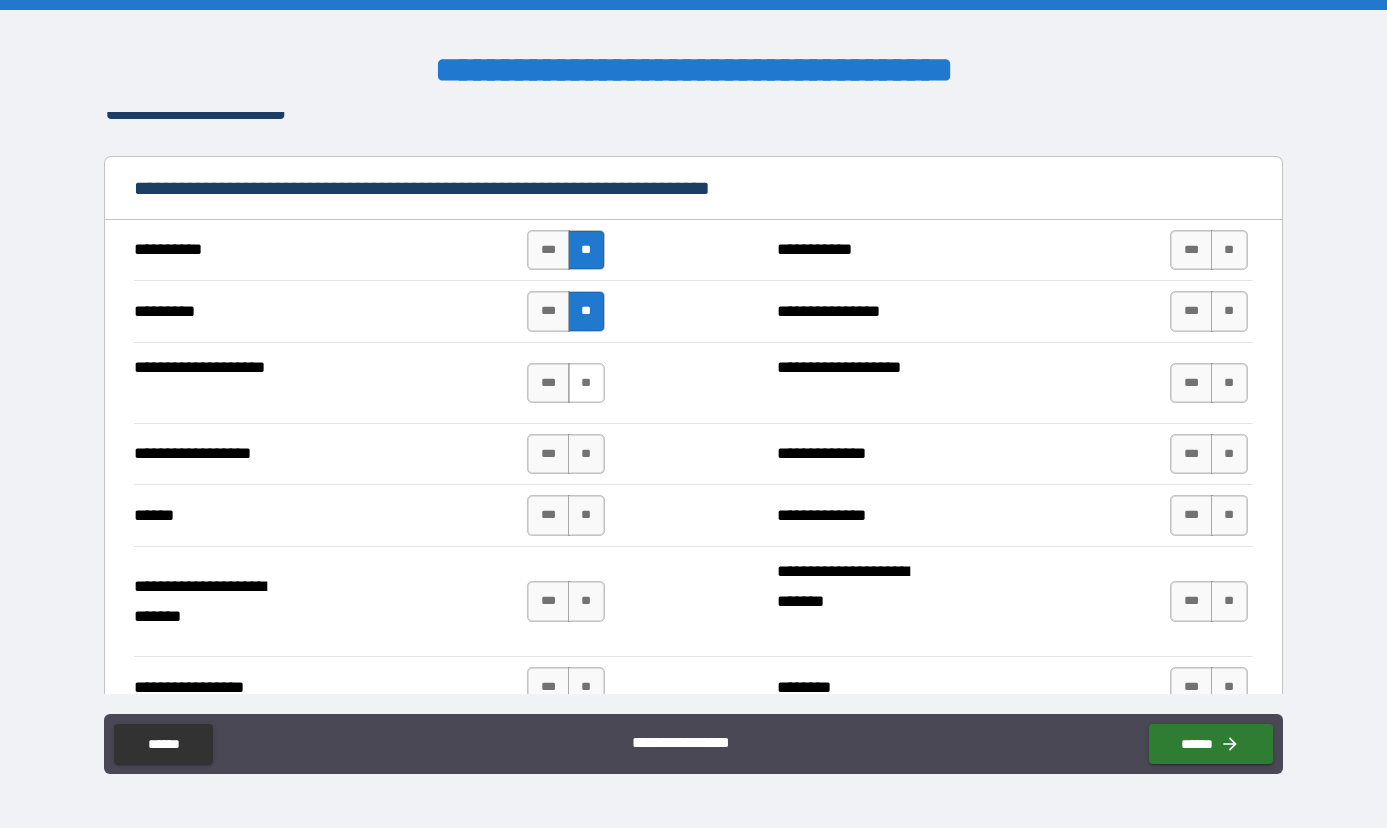 type on "*" 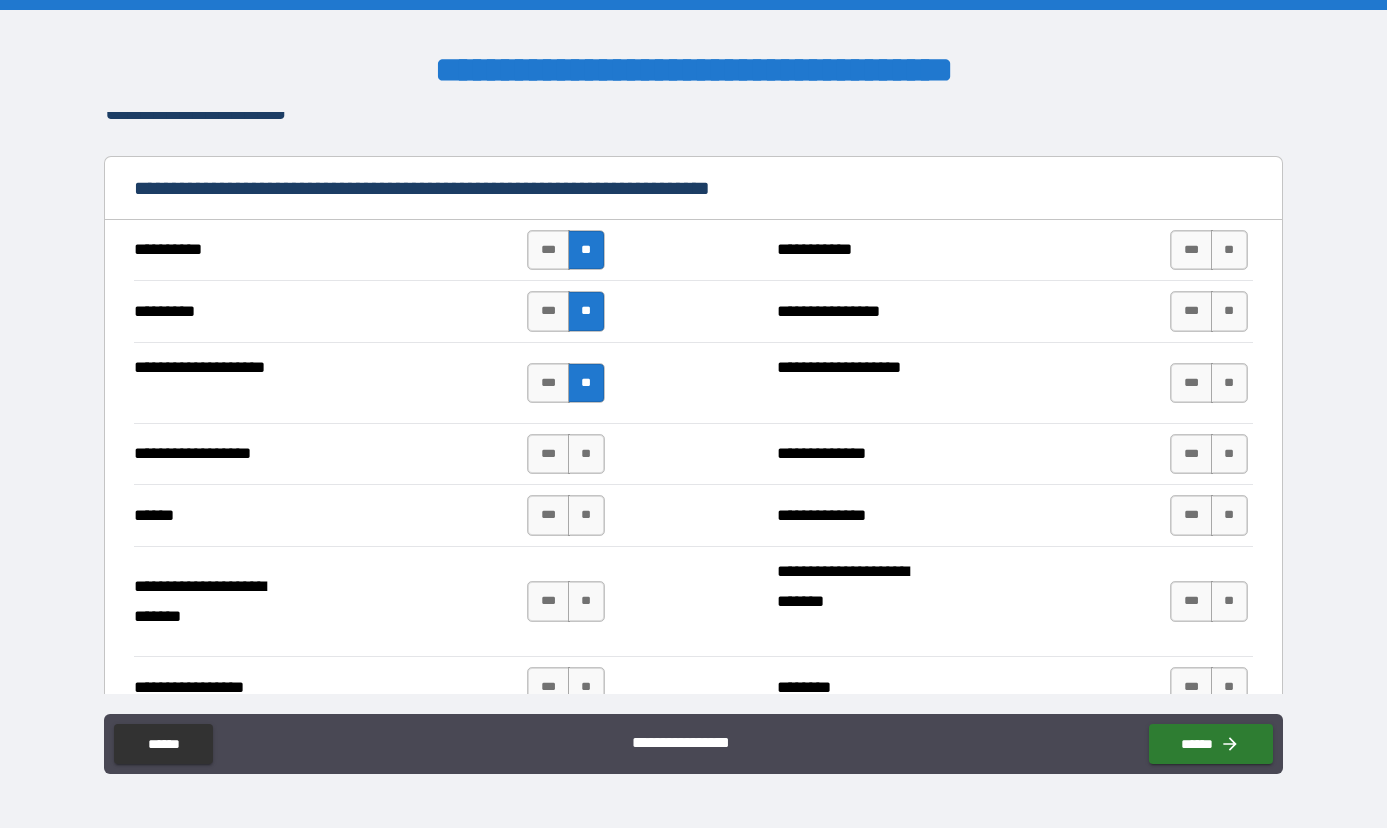 type on "*" 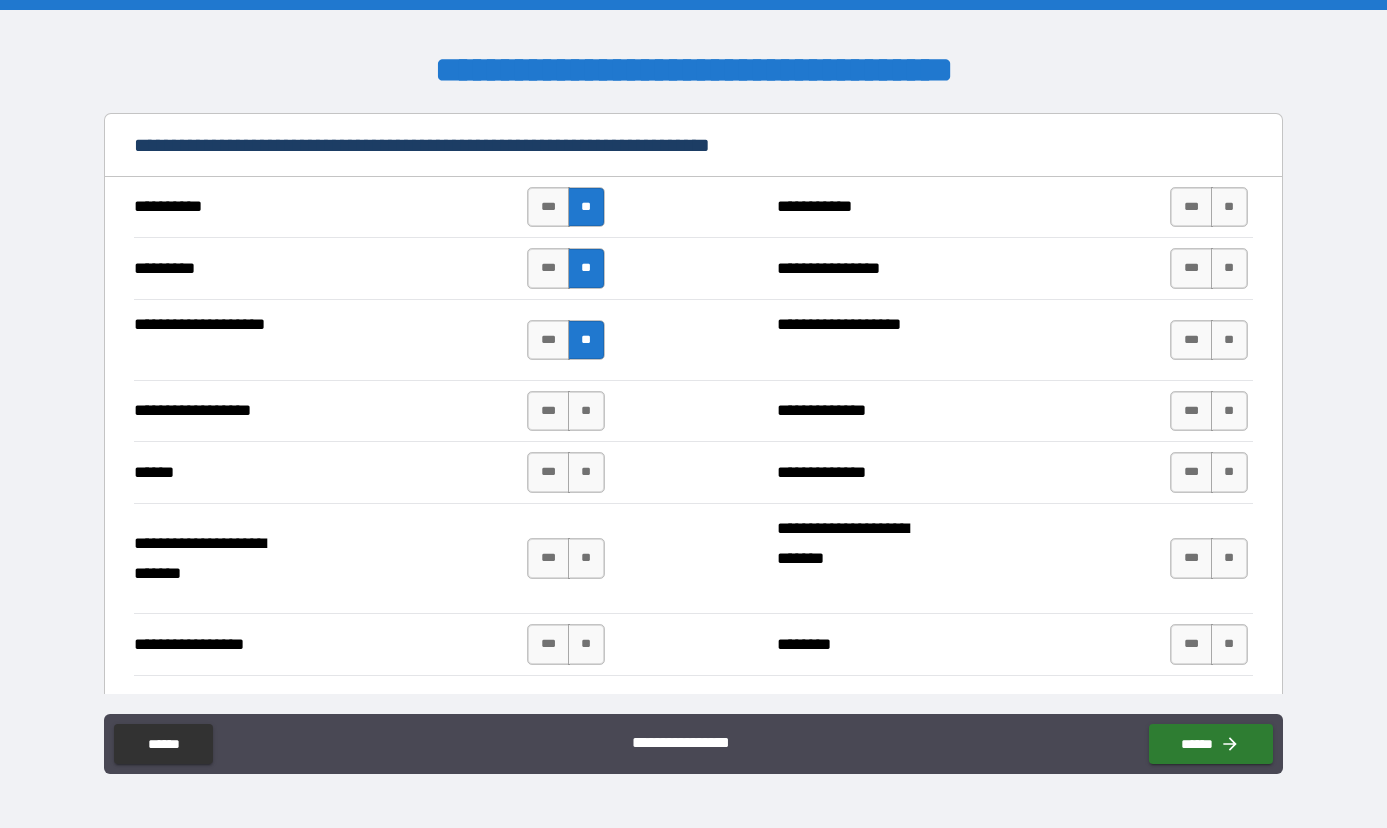 scroll, scrollTop: 1615, scrollLeft: 0, axis: vertical 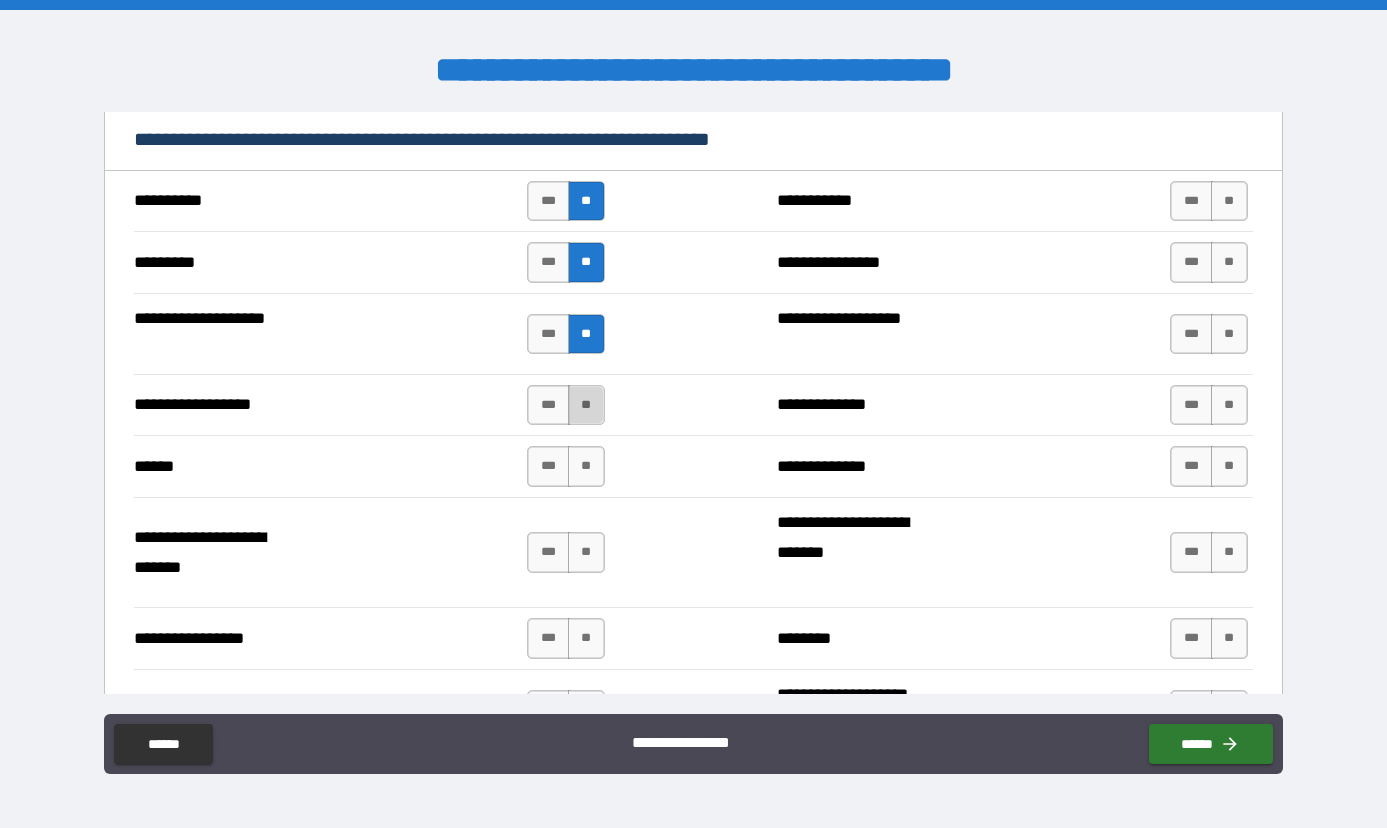 click on "**" at bounding box center [586, 405] 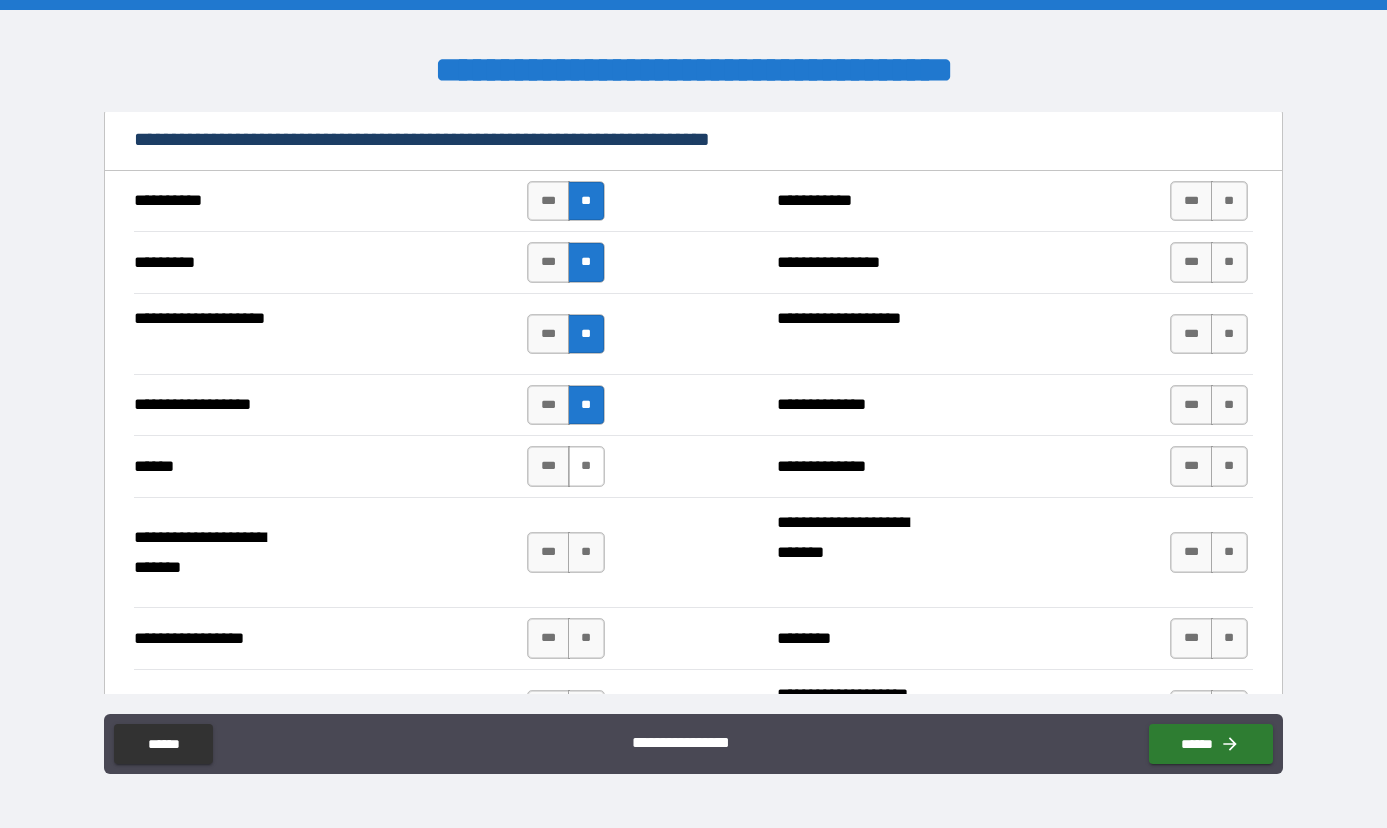 type on "*" 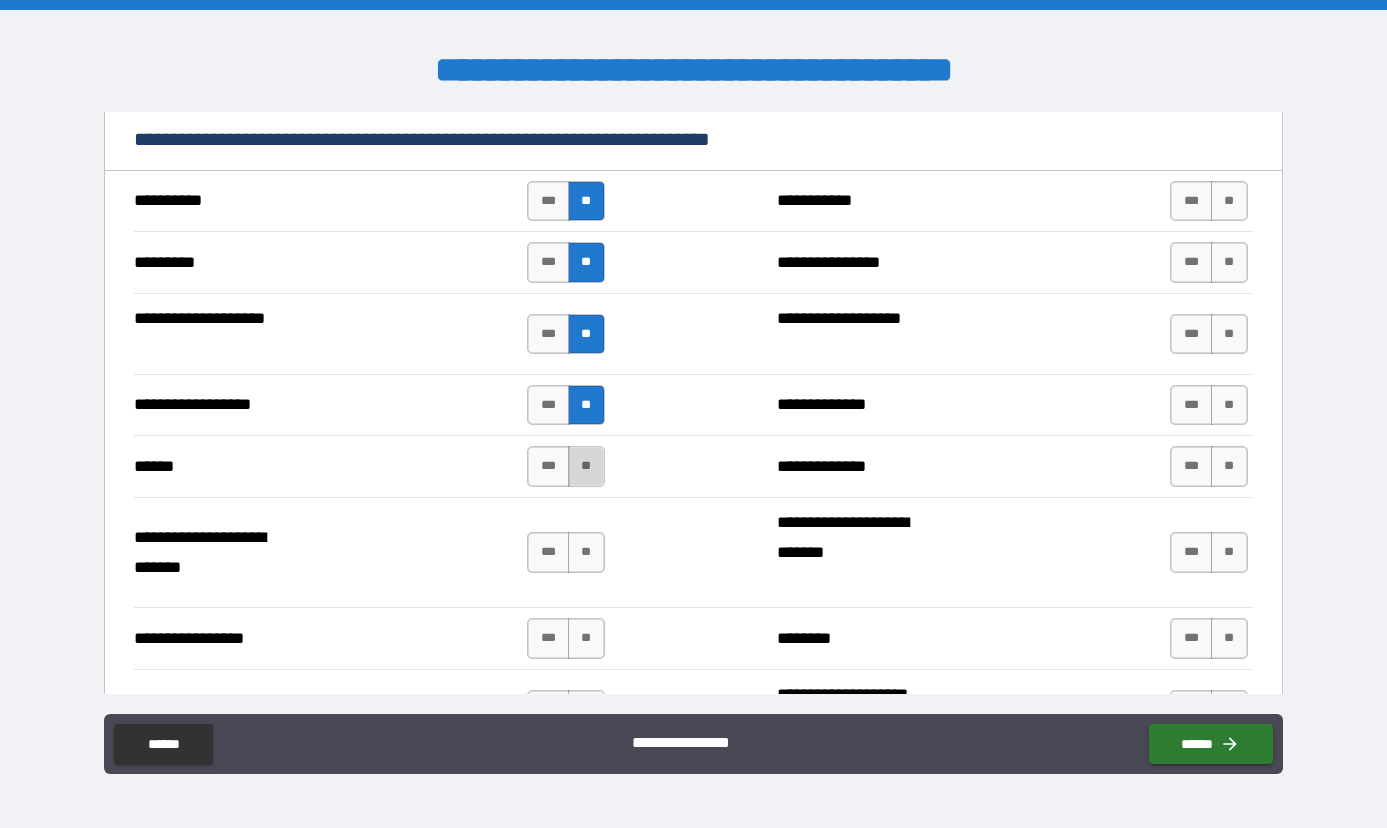 click on "**" at bounding box center (586, 466) 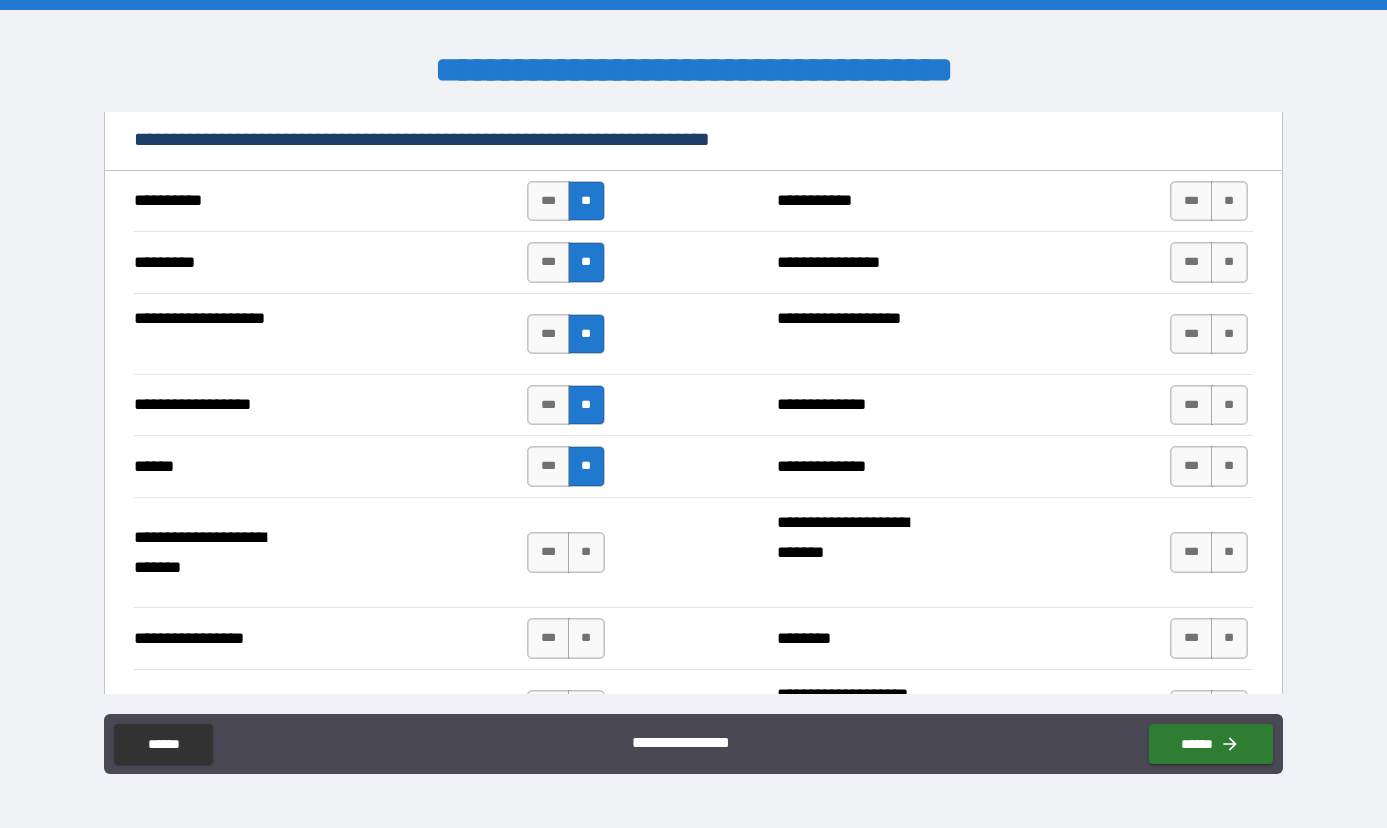 type on "*" 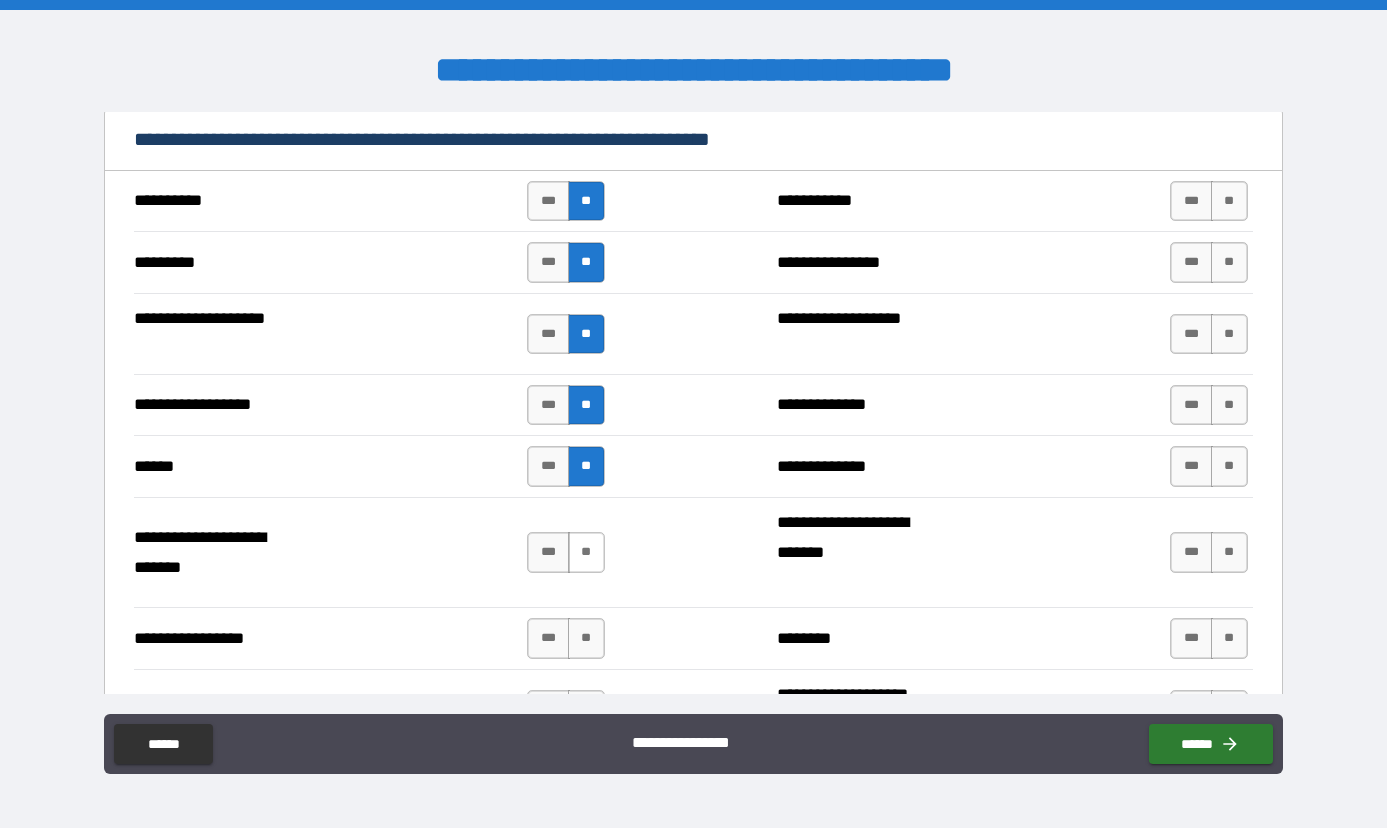 click on "**" at bounding box center [586, 552] 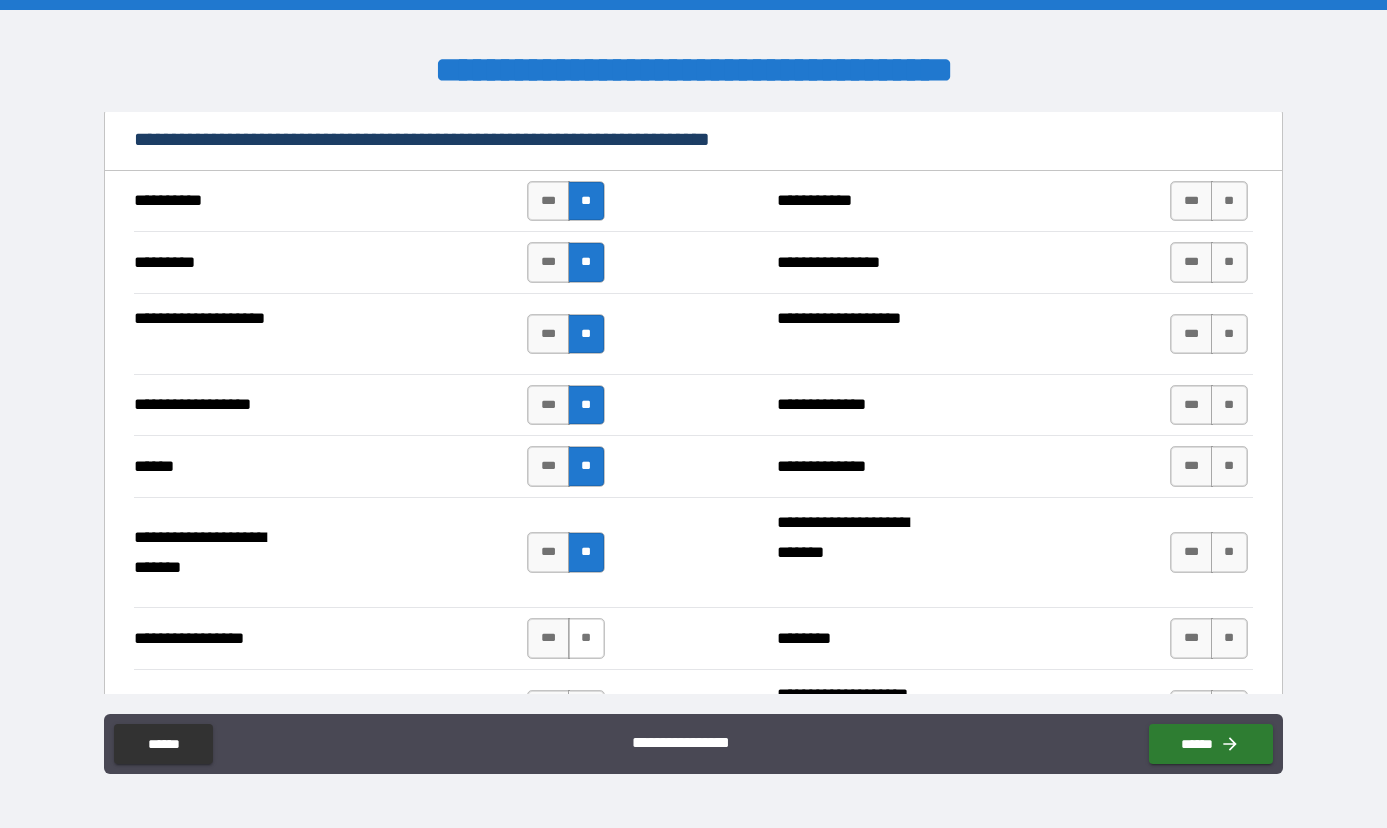 type on "*" 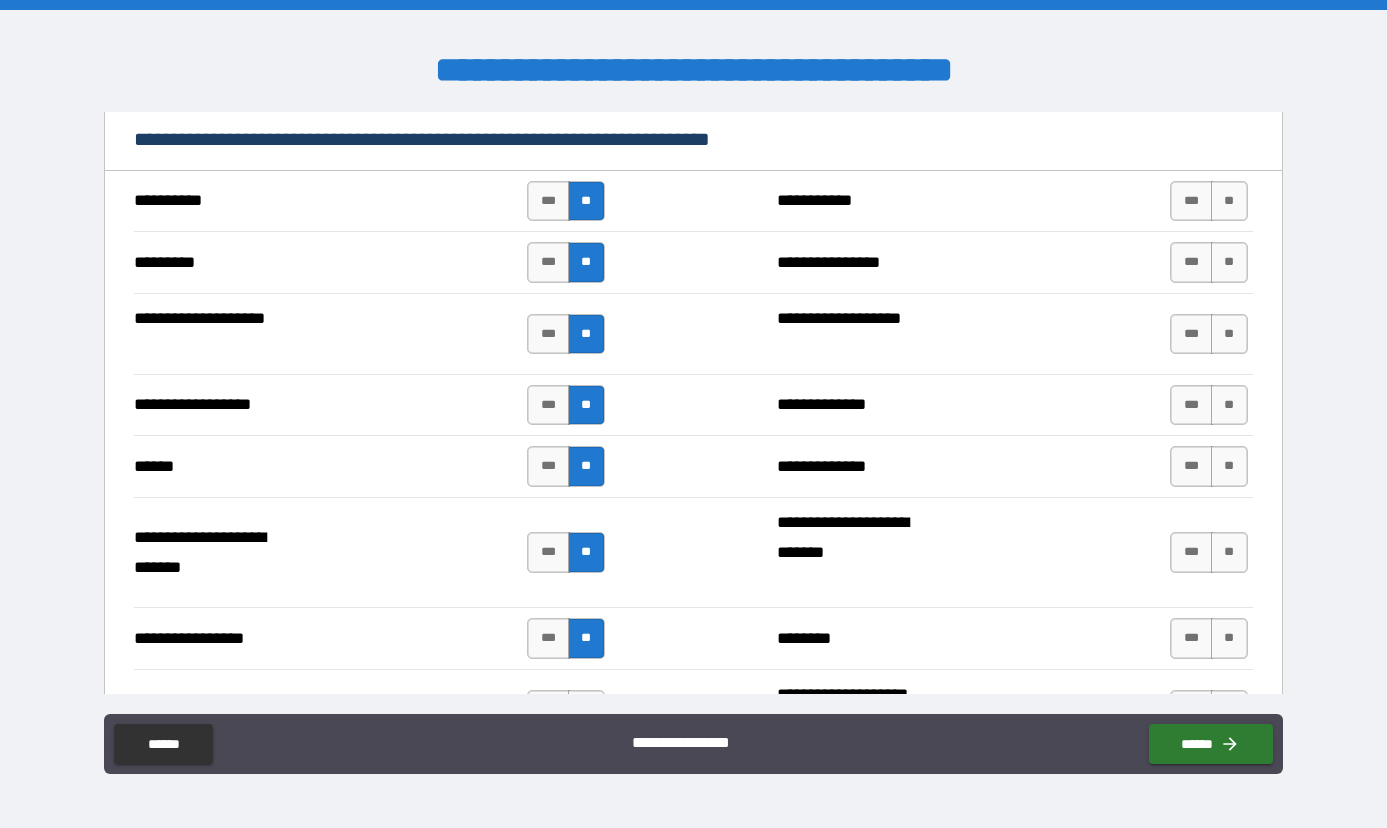 type on "*" 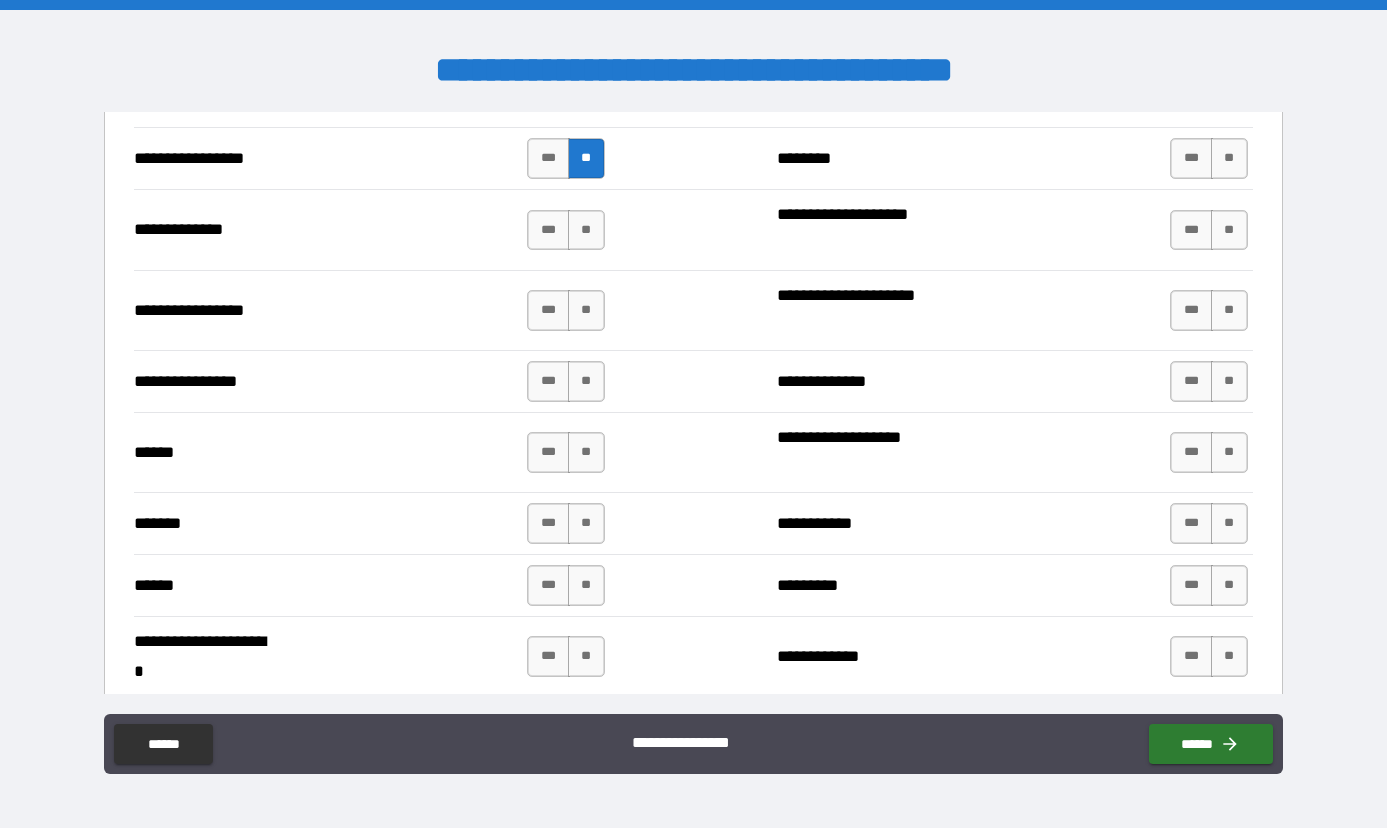scroll, scrollTop: 2094, scrollLeft: 0, axis: vertical 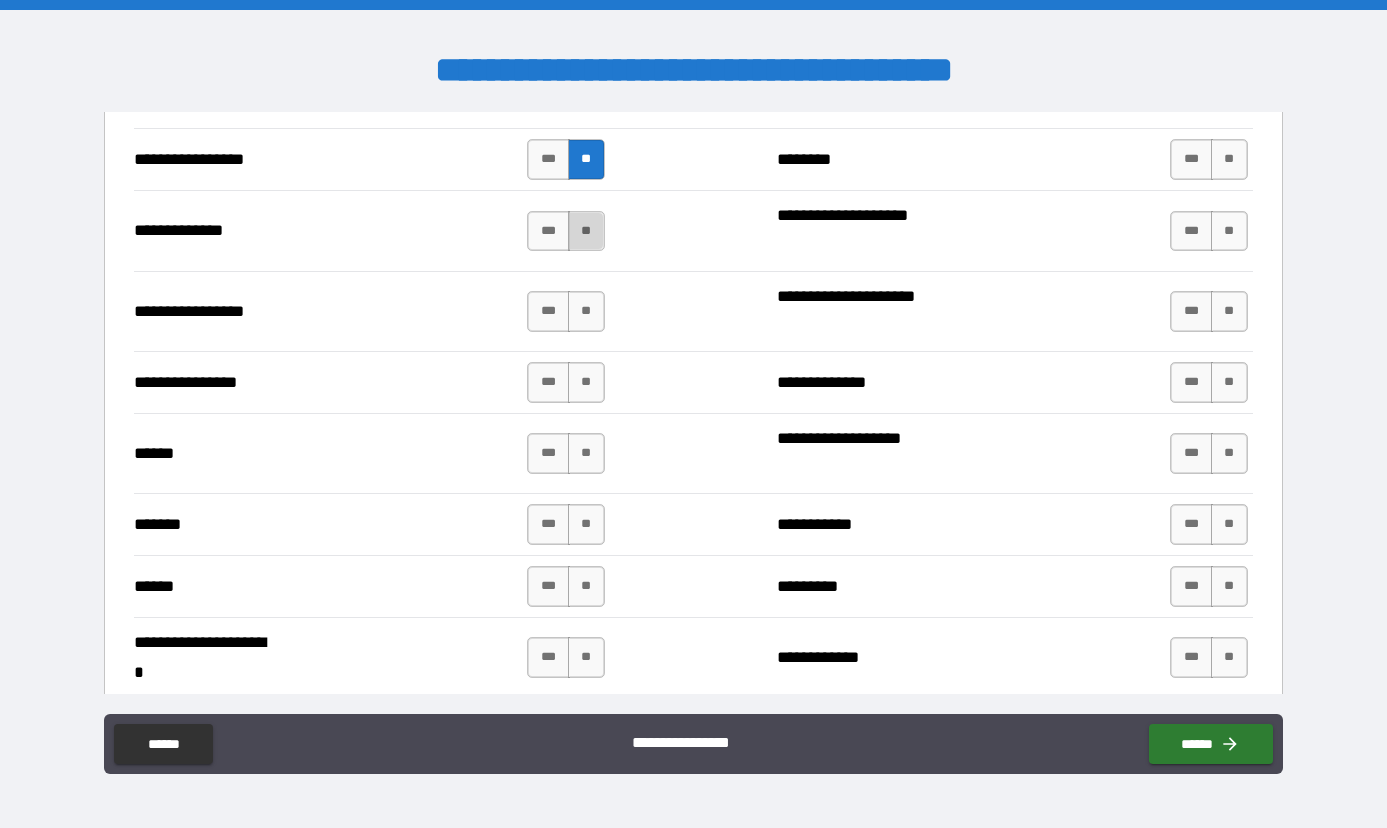click on "**" at bounding box center (586, 231) 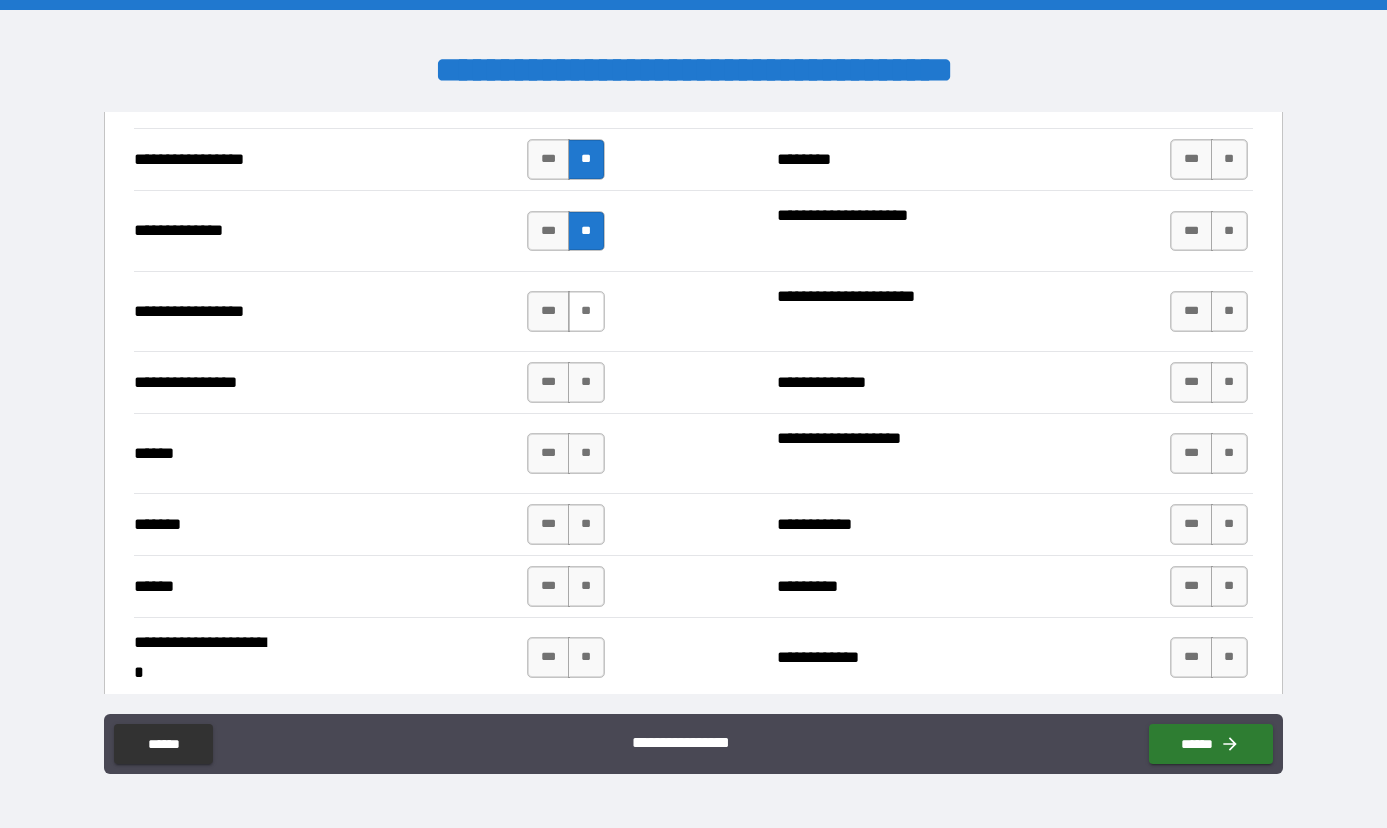 type on "*" 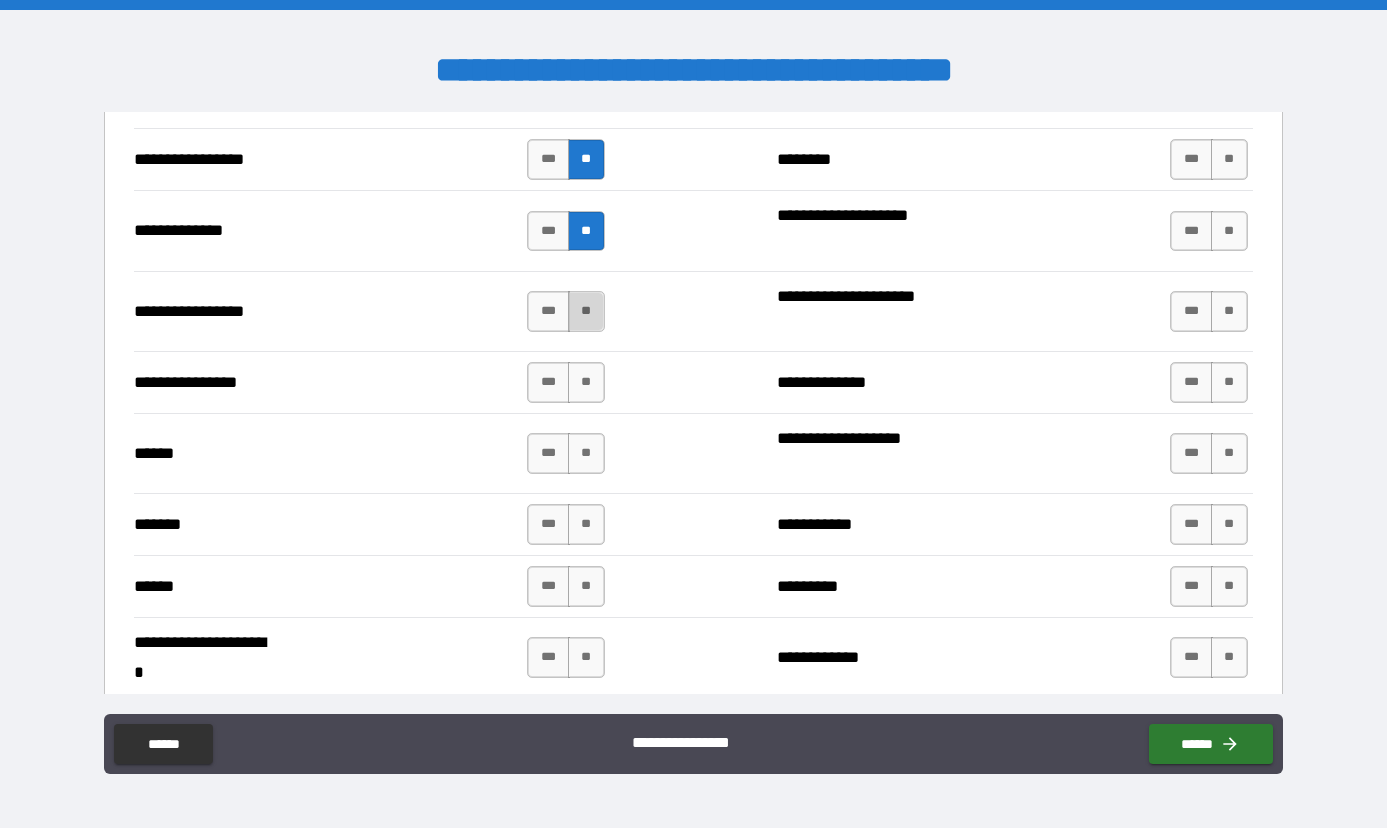click on "**" at bounding box center (586, 311) 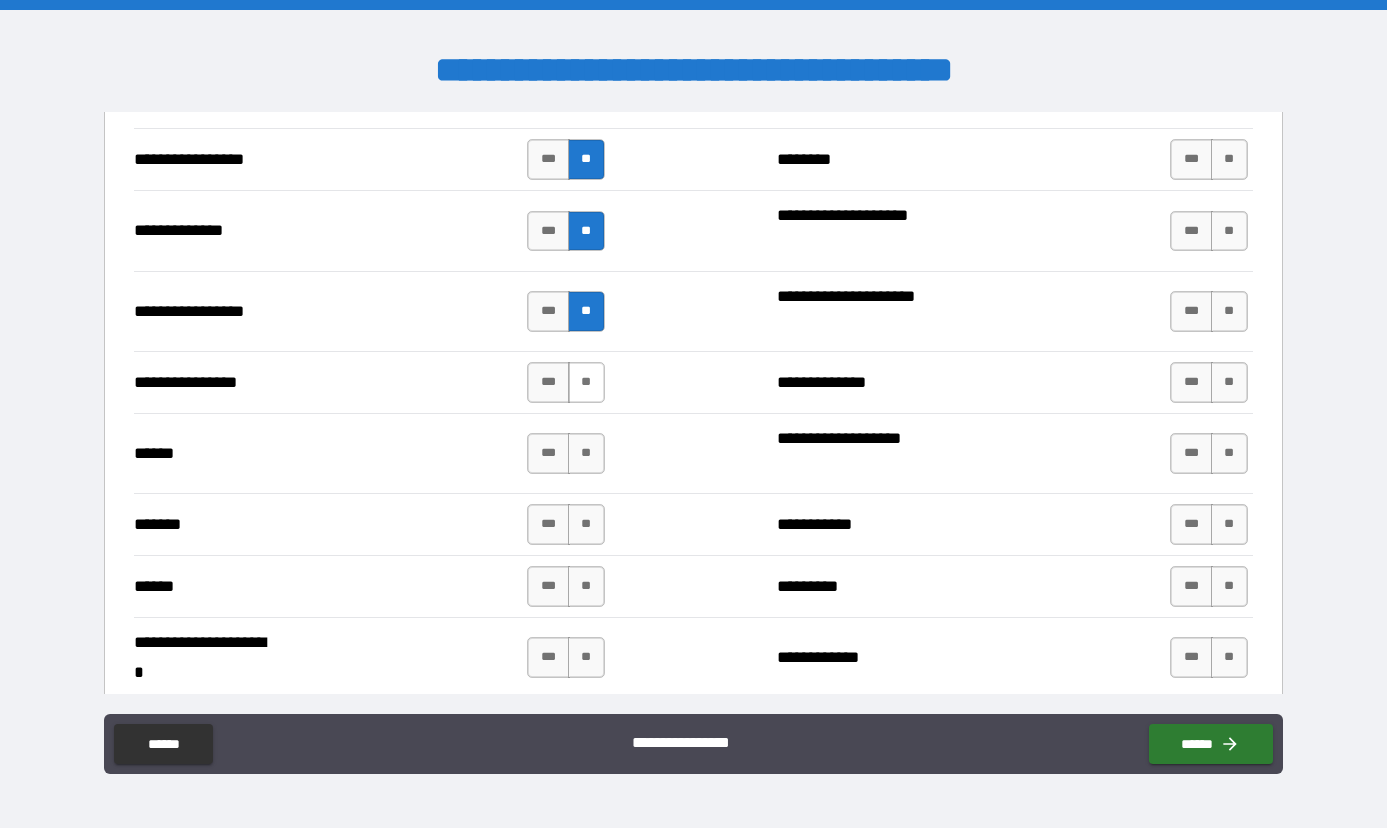 type on "*" 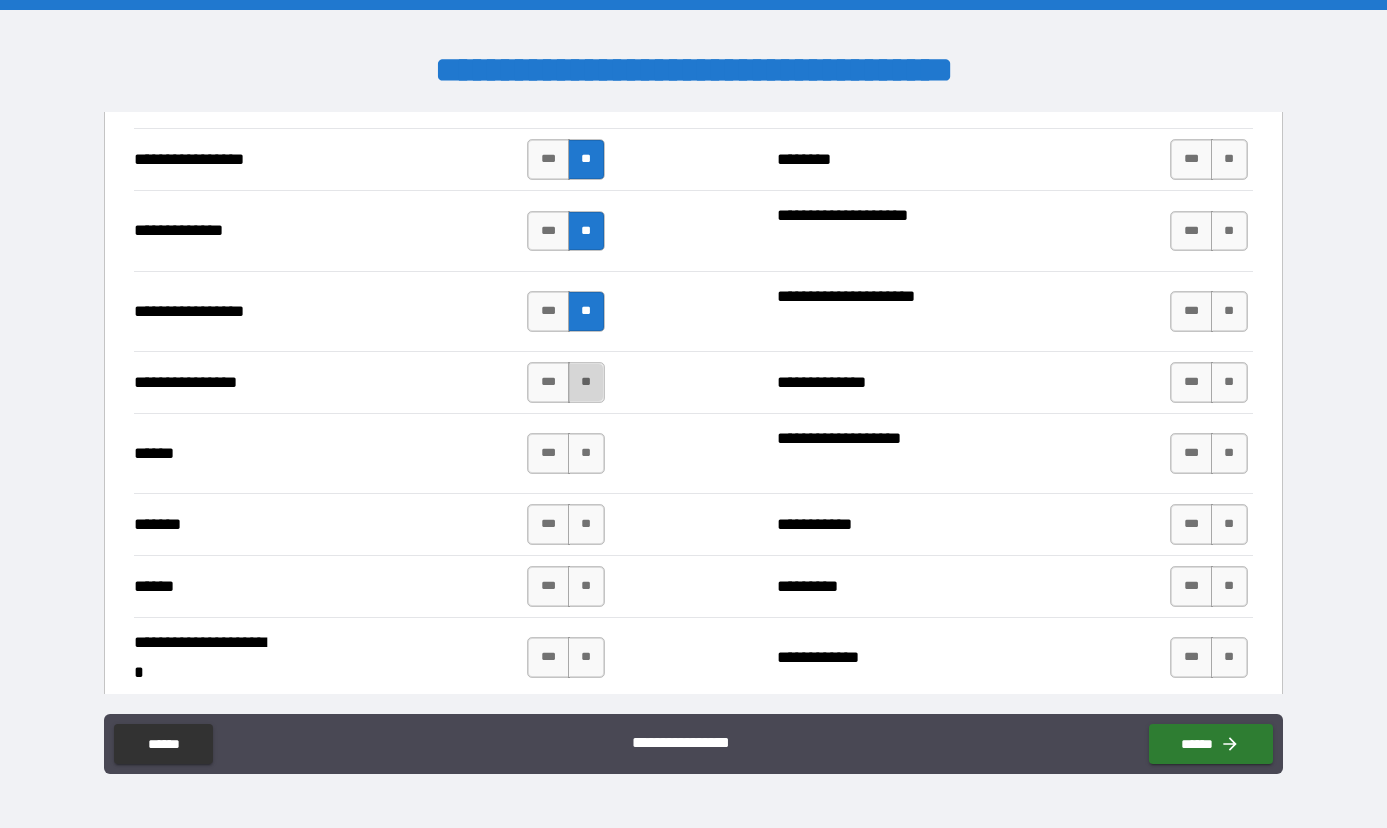 click on "**" at bounding box center (586, 382) 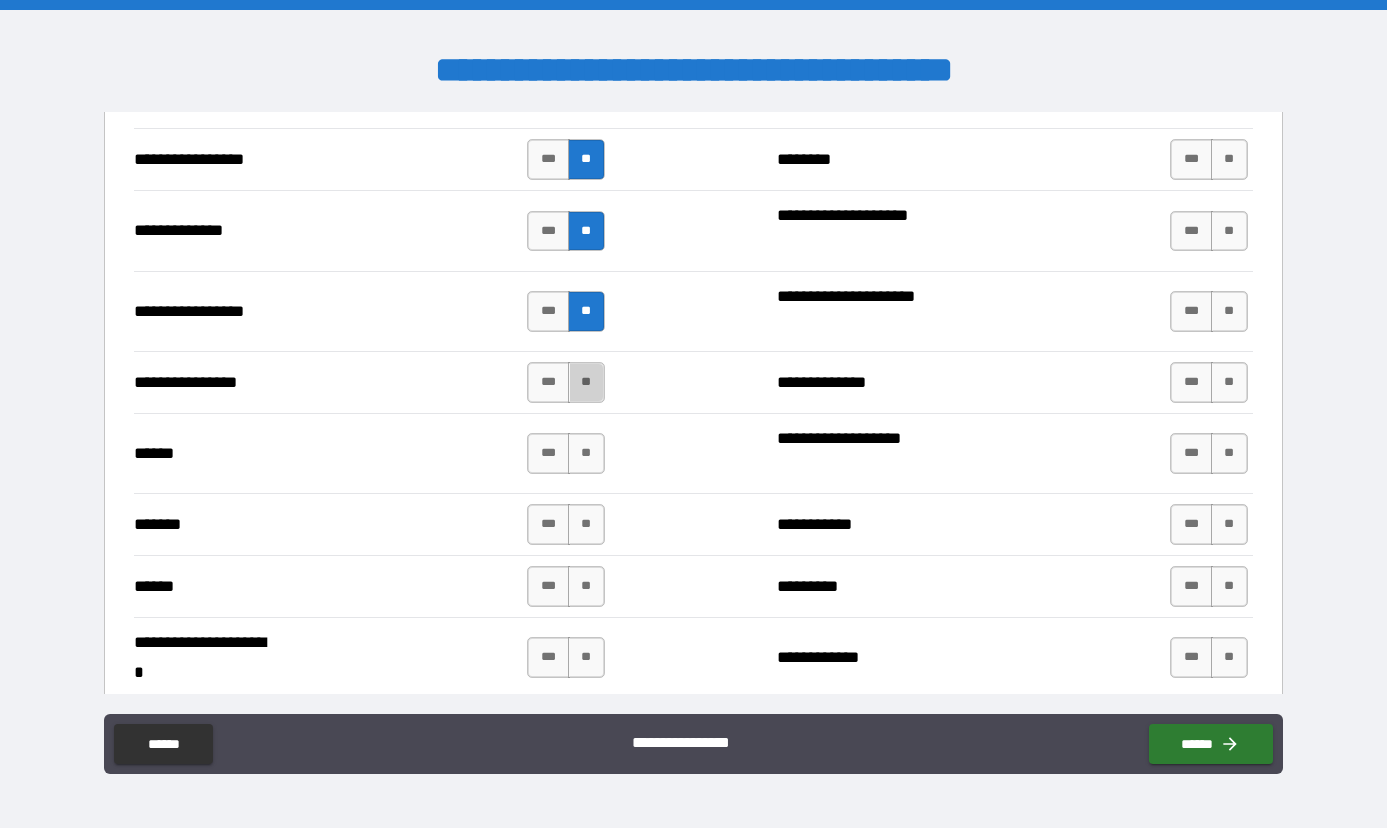type on "*" 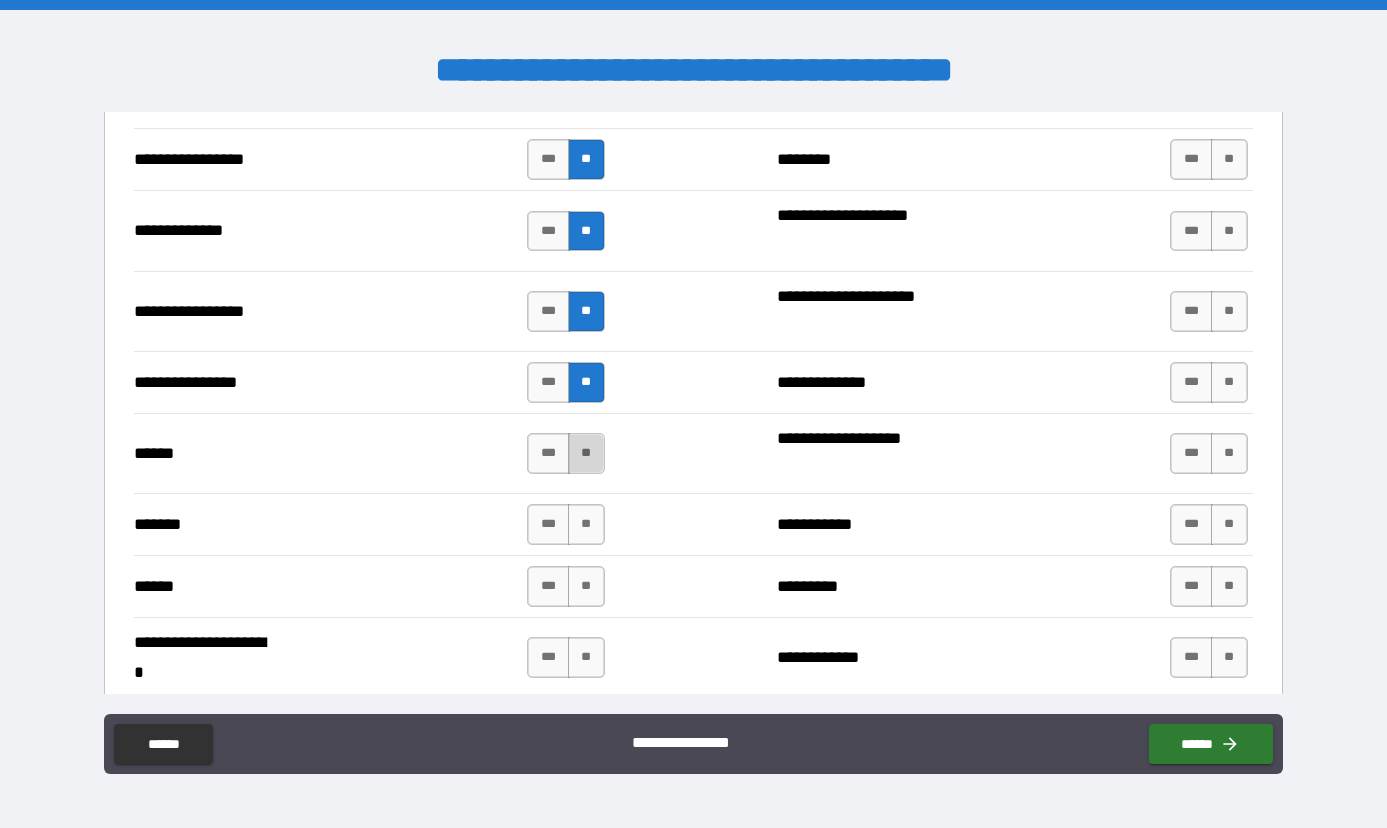 click on "**" at bounding box center (586, 453) 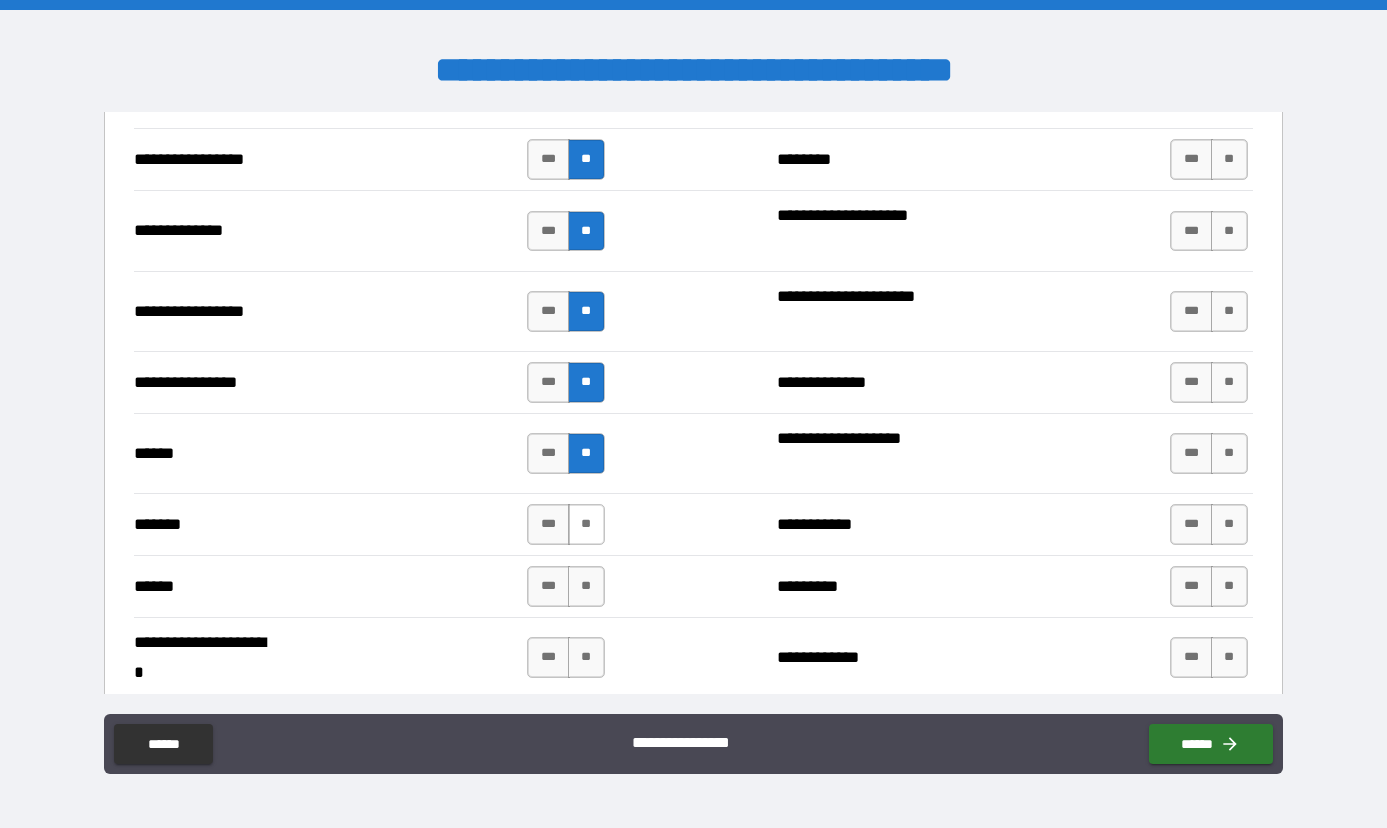 type on "*" 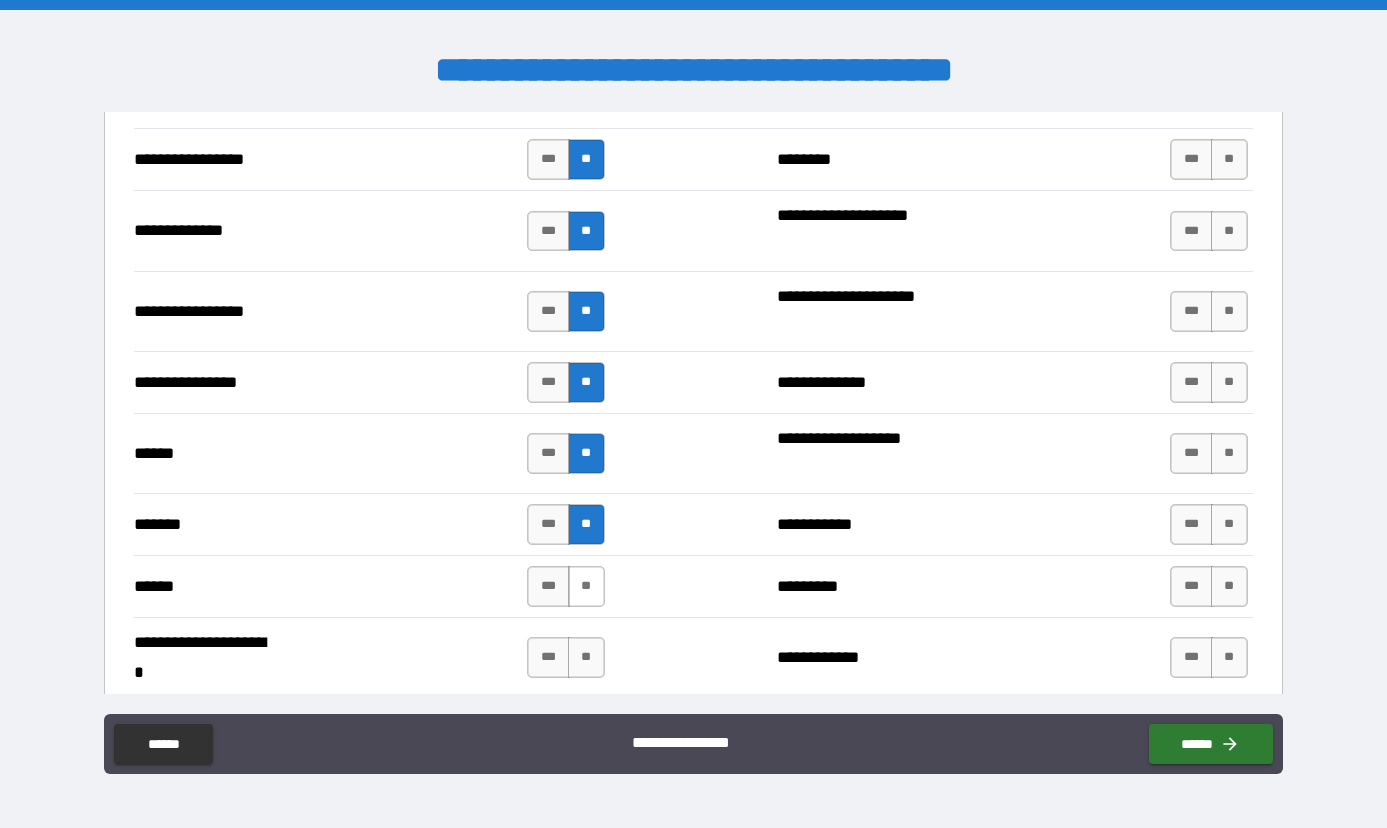 type on "*" 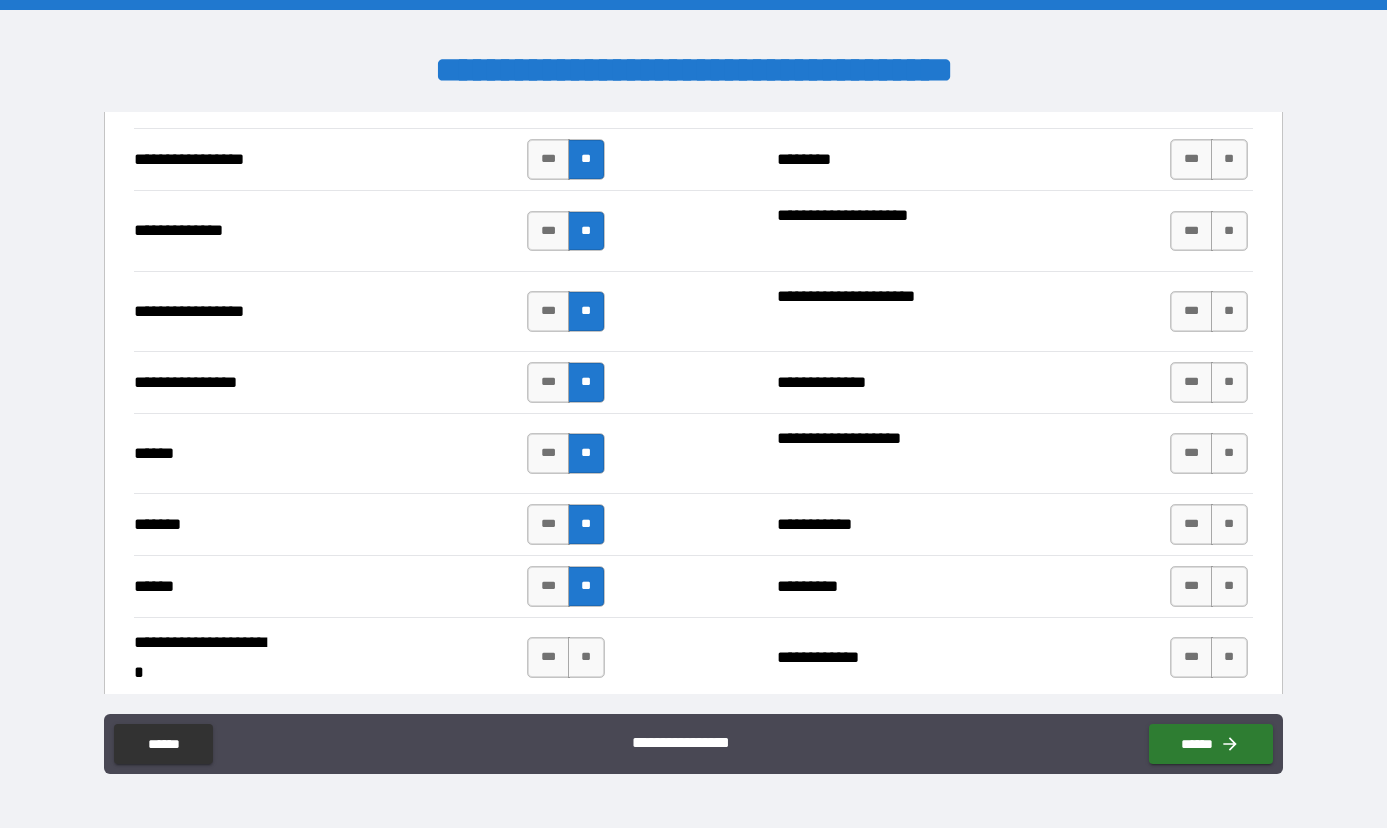 type on "*" 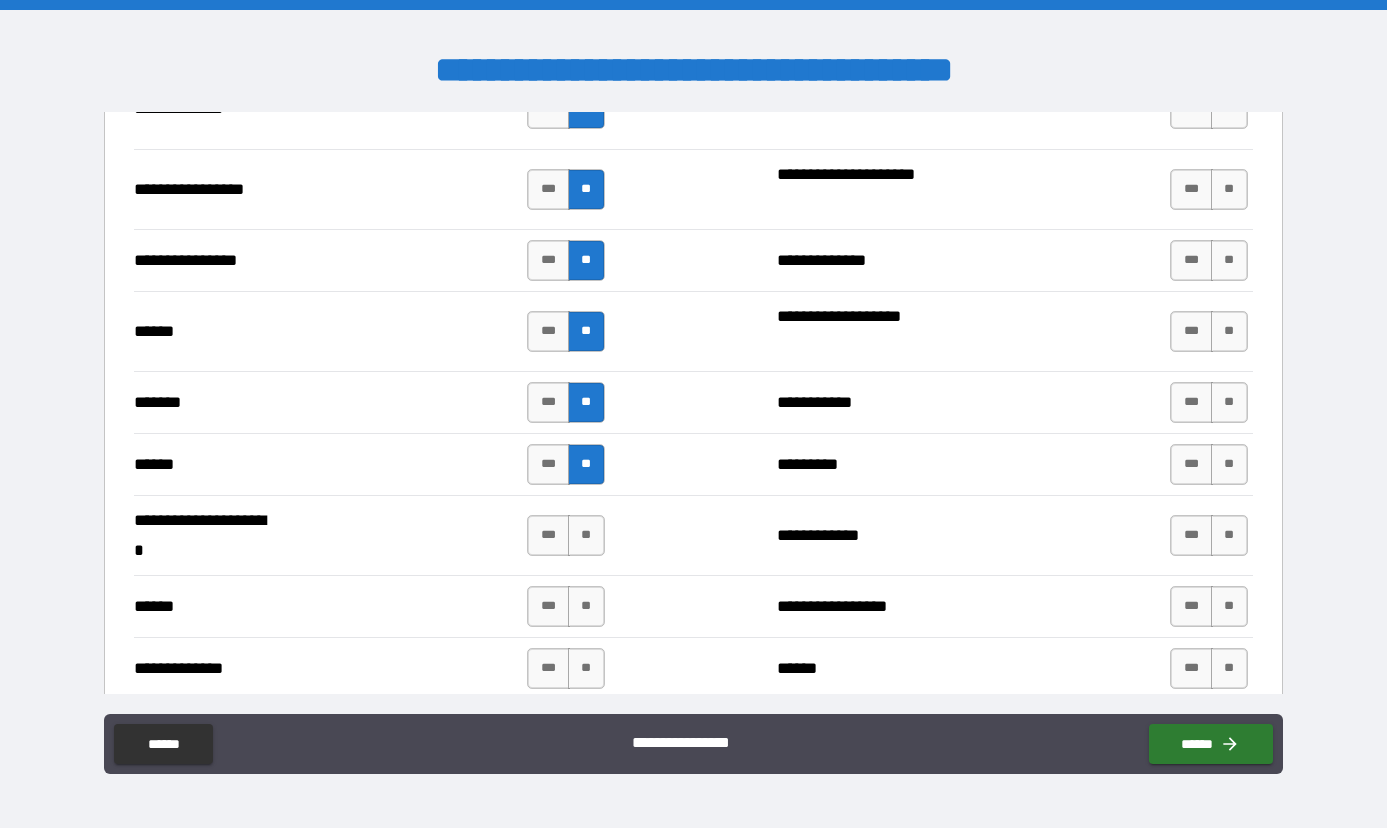 scroll, scrollTop: 2221, scrollLeft: 0, axis: vertical 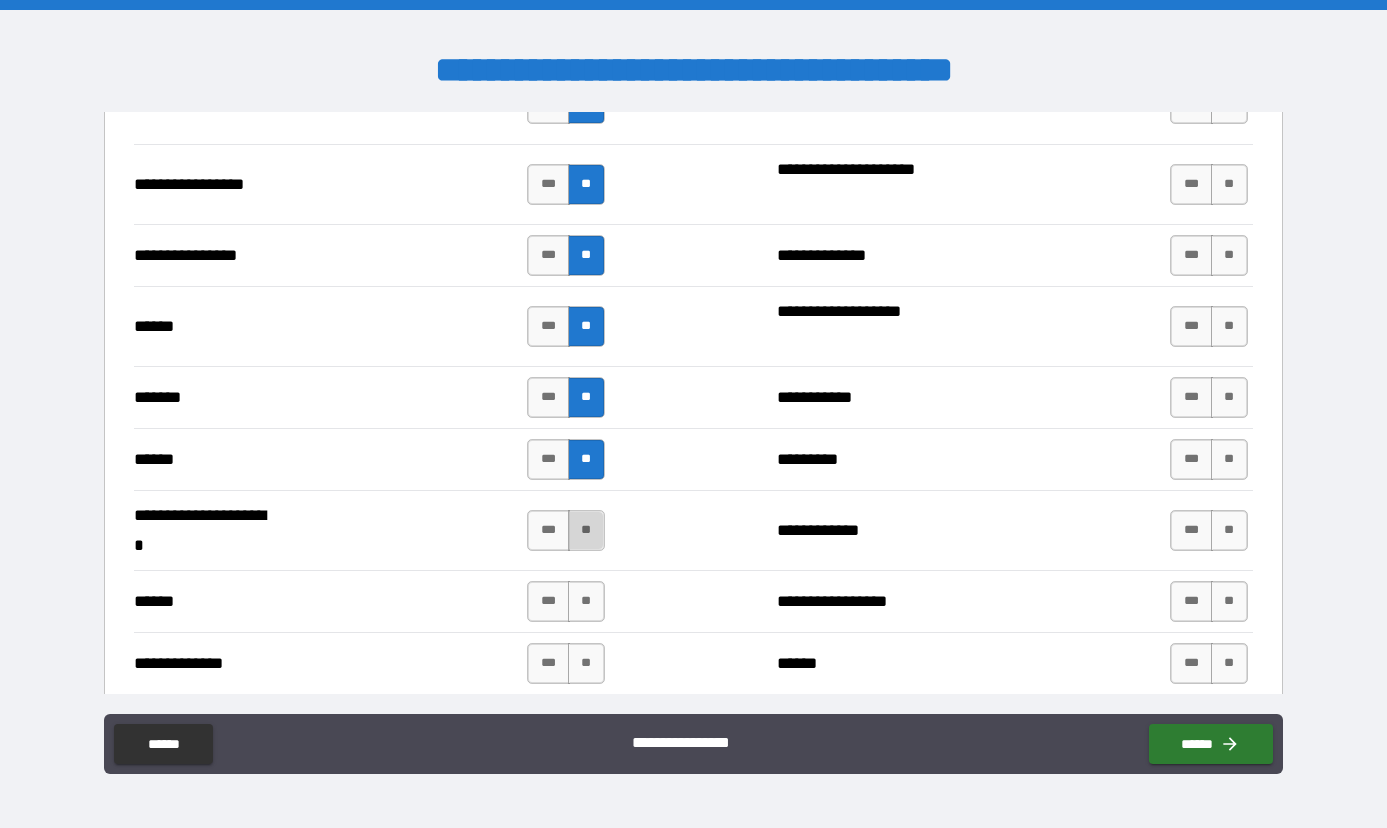 click on "**" at bounding box center (586, 530) 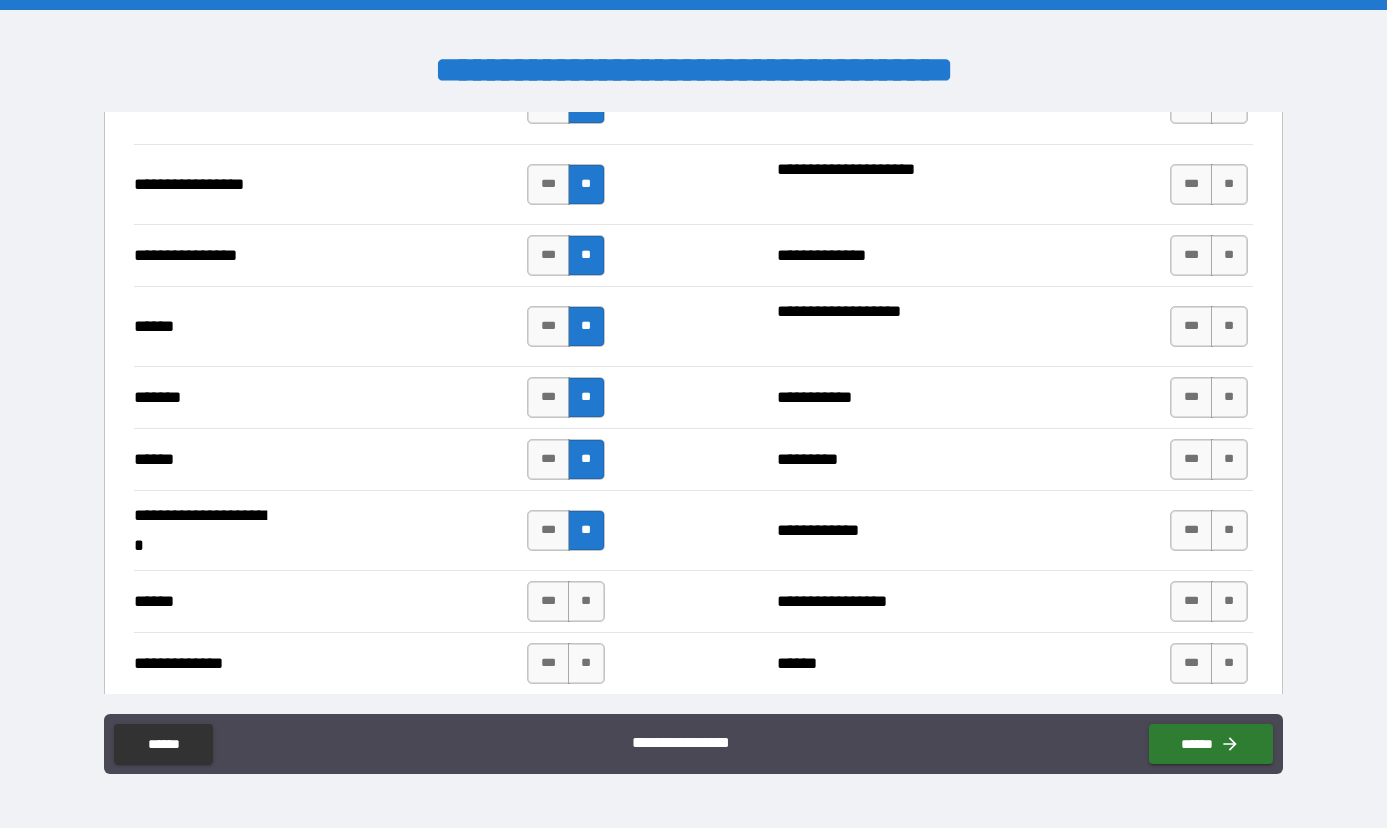 type on "*" 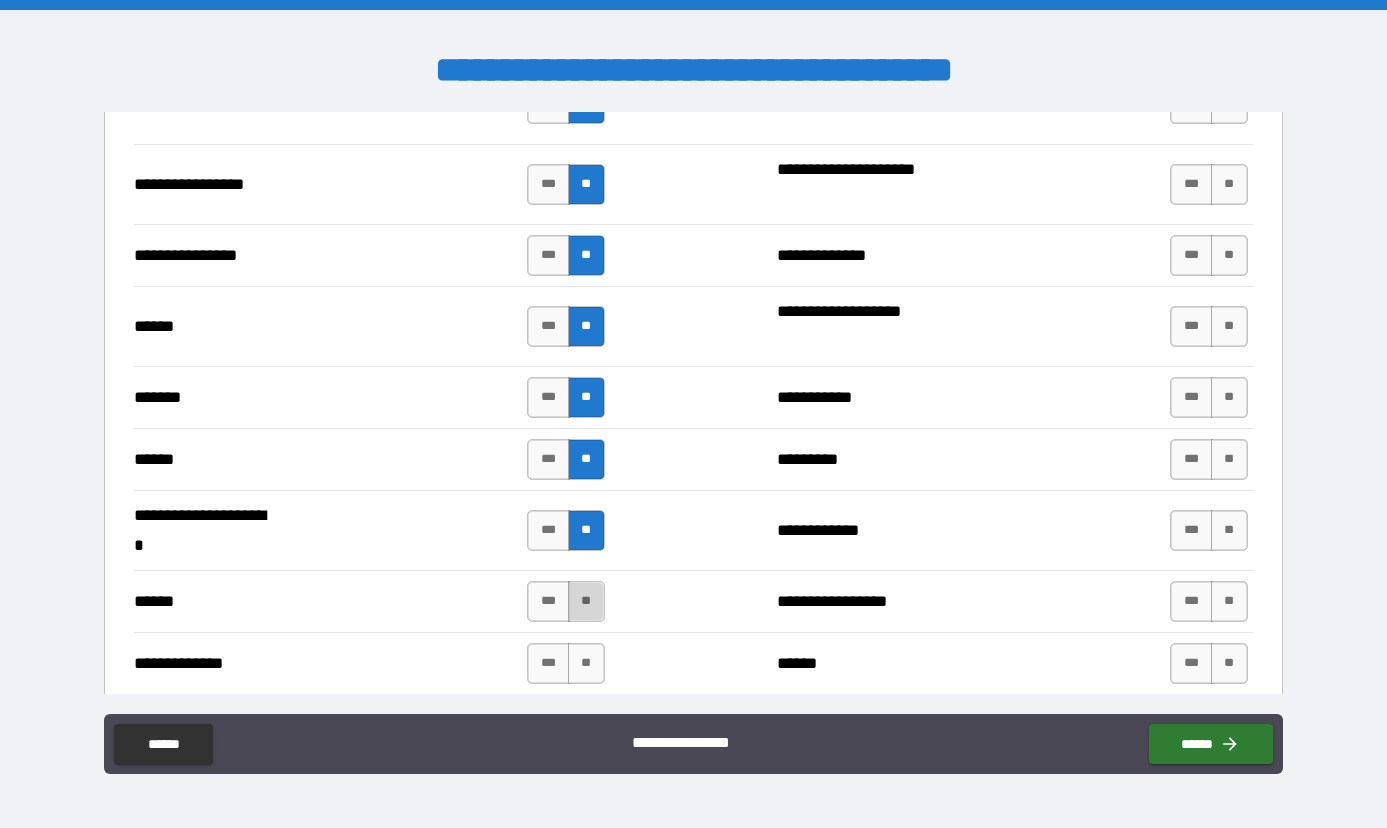 click on "**" at bounding box center (586, 601) 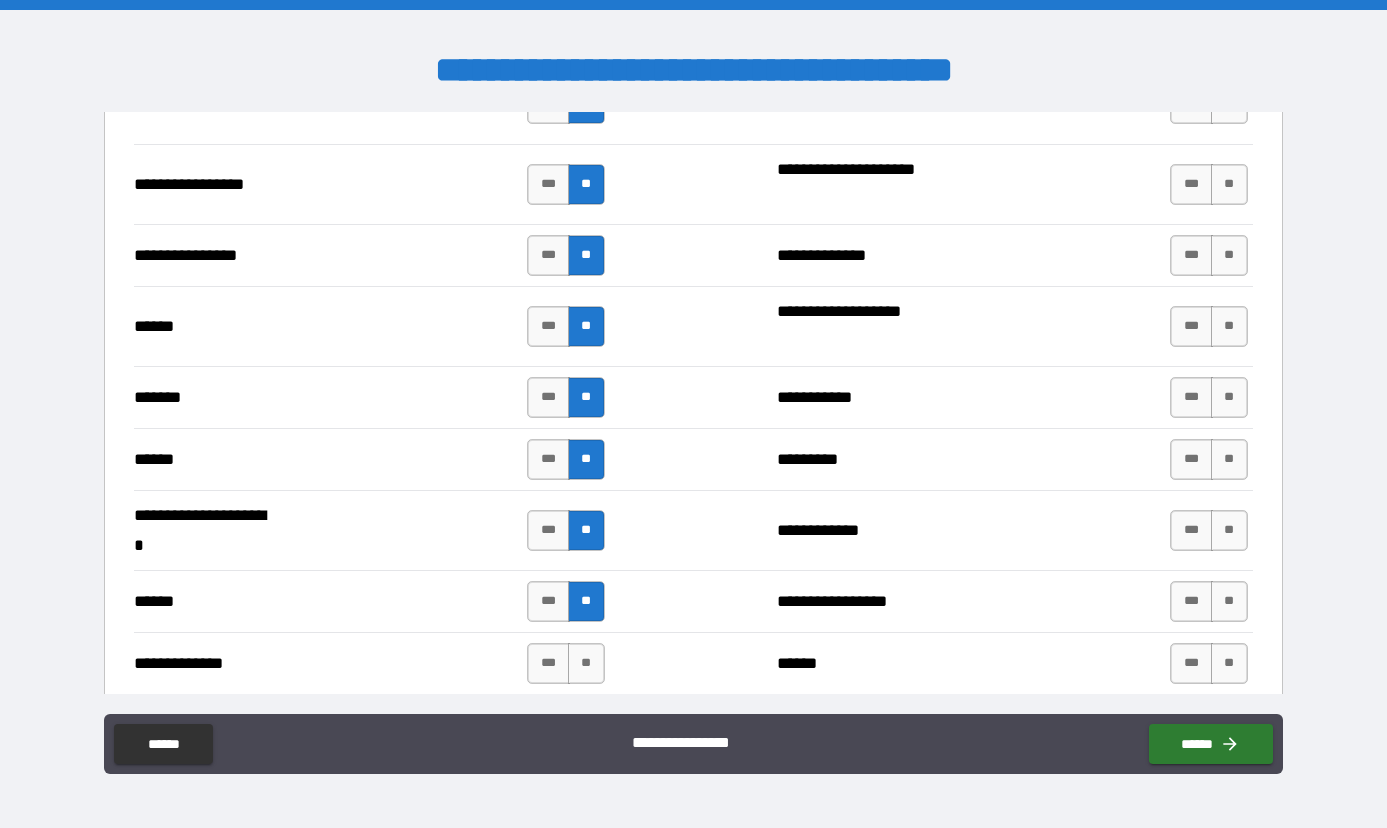 type on "*" 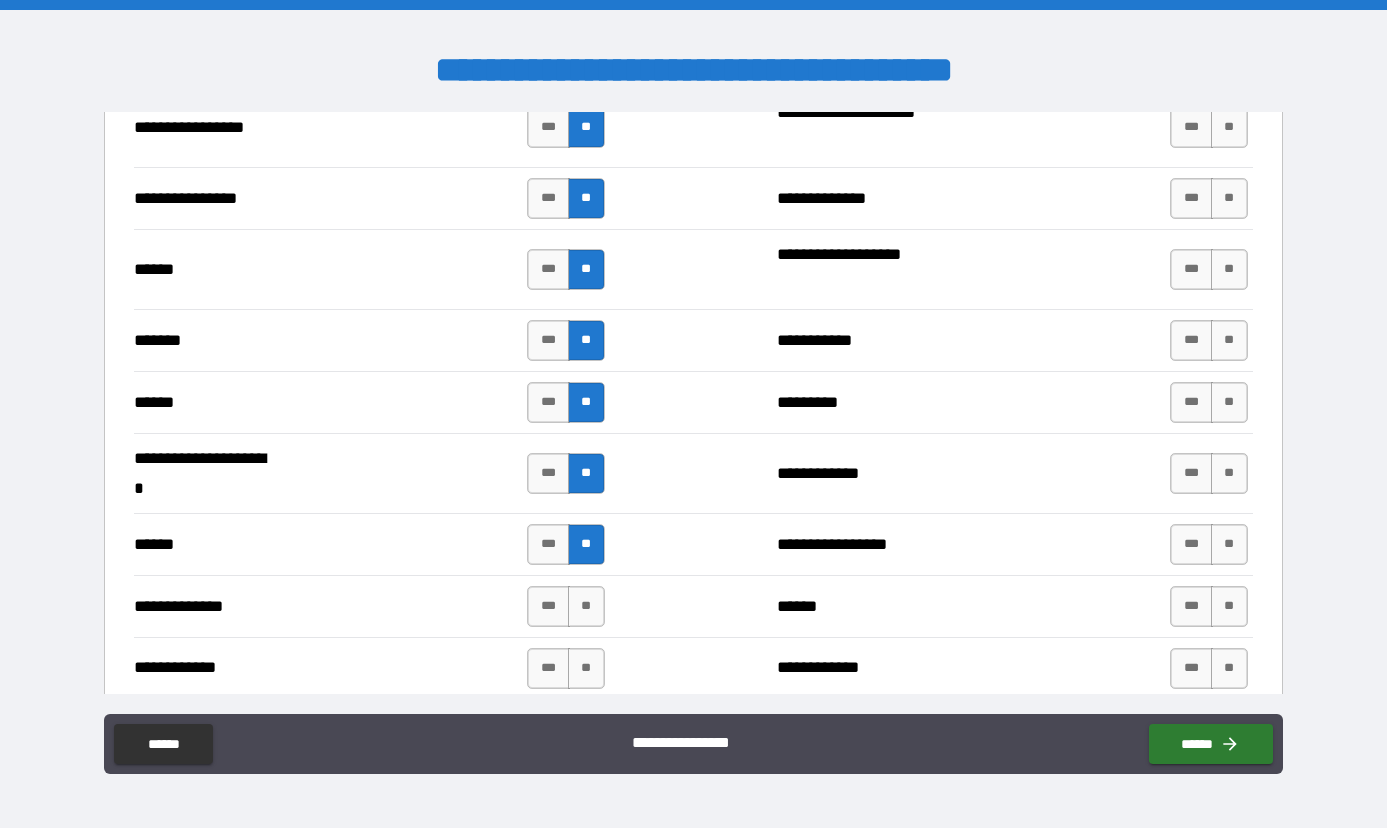 scroll, scrollTop: 2296, scrollLeft: 0, axis: vertical 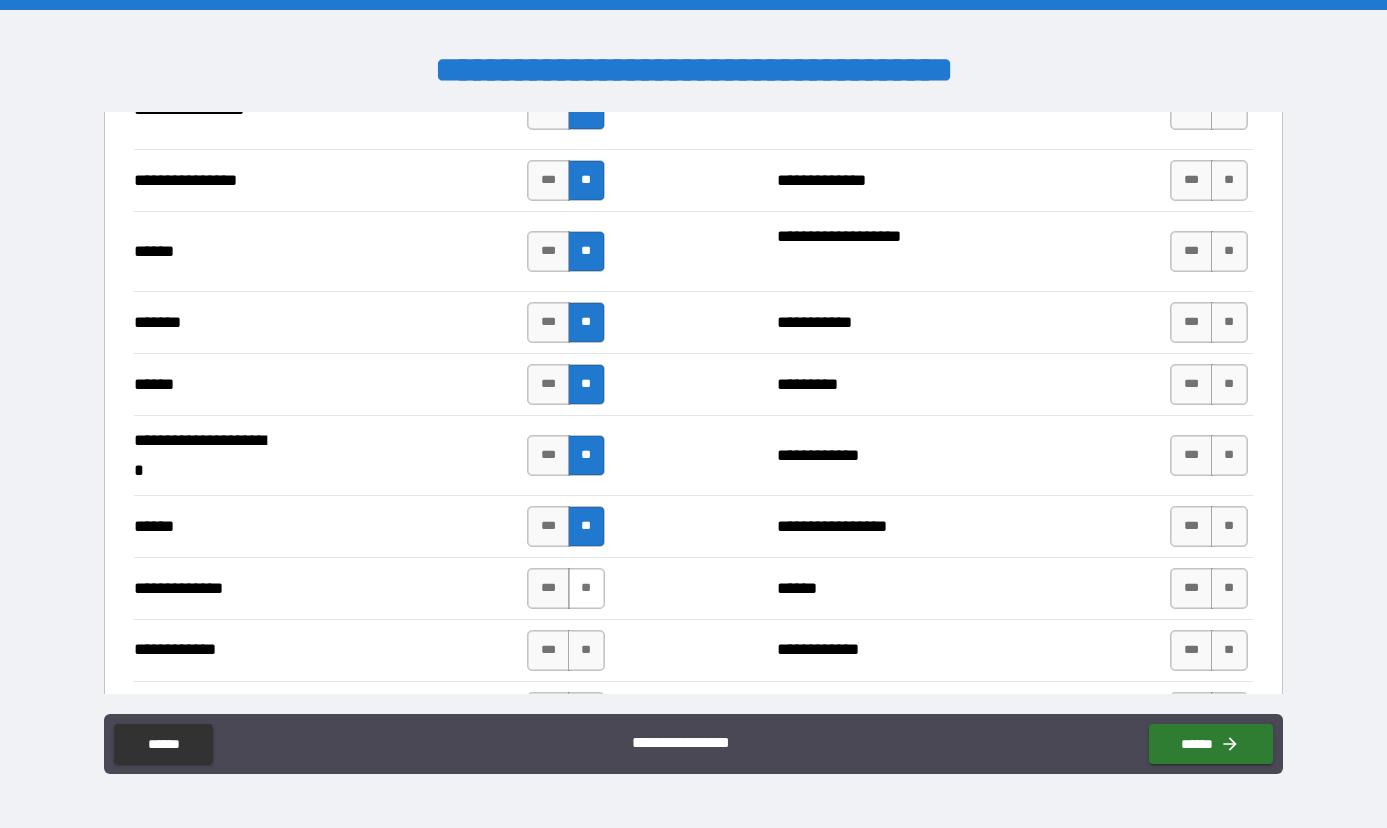 click on "**" at bounding box center (586, 588) 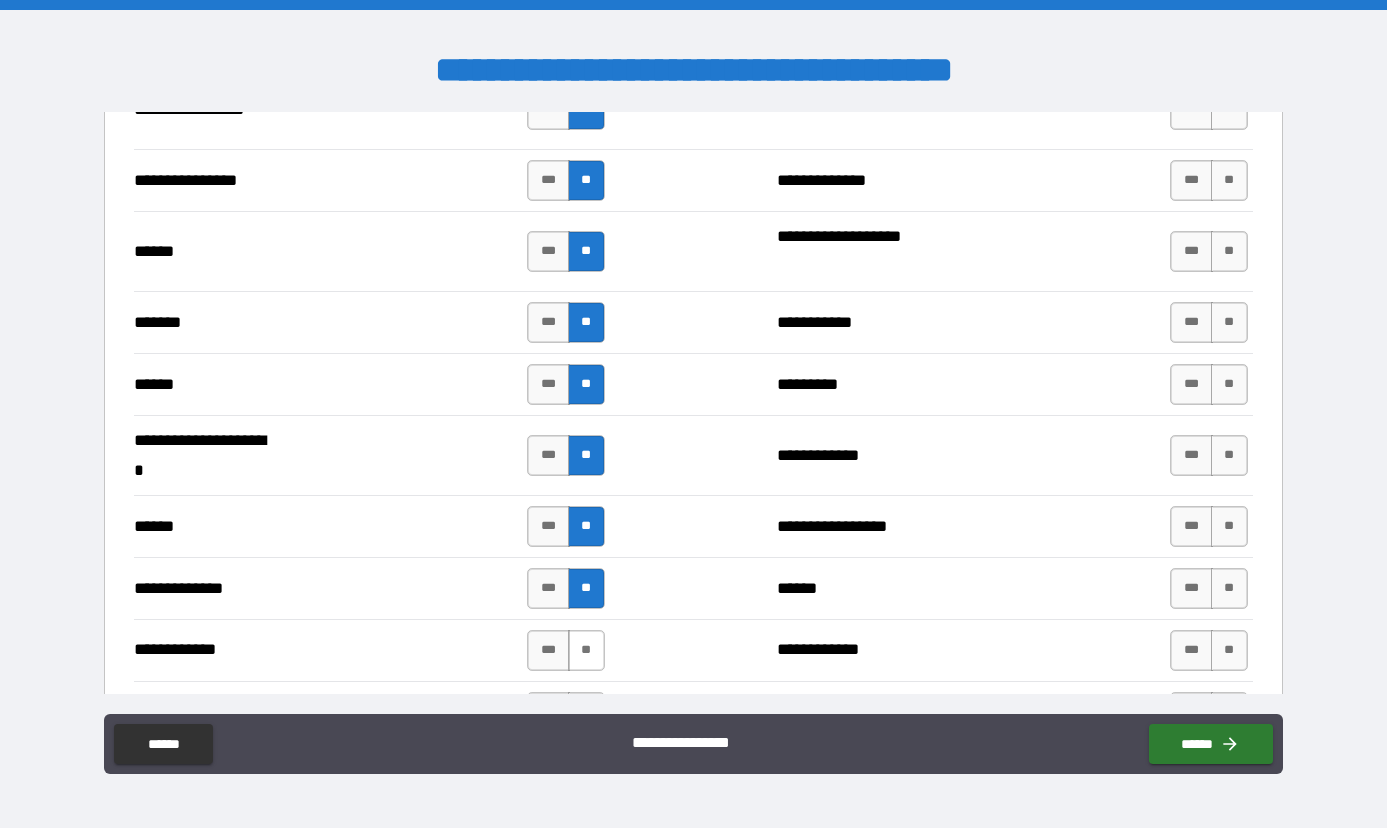 type on "*" 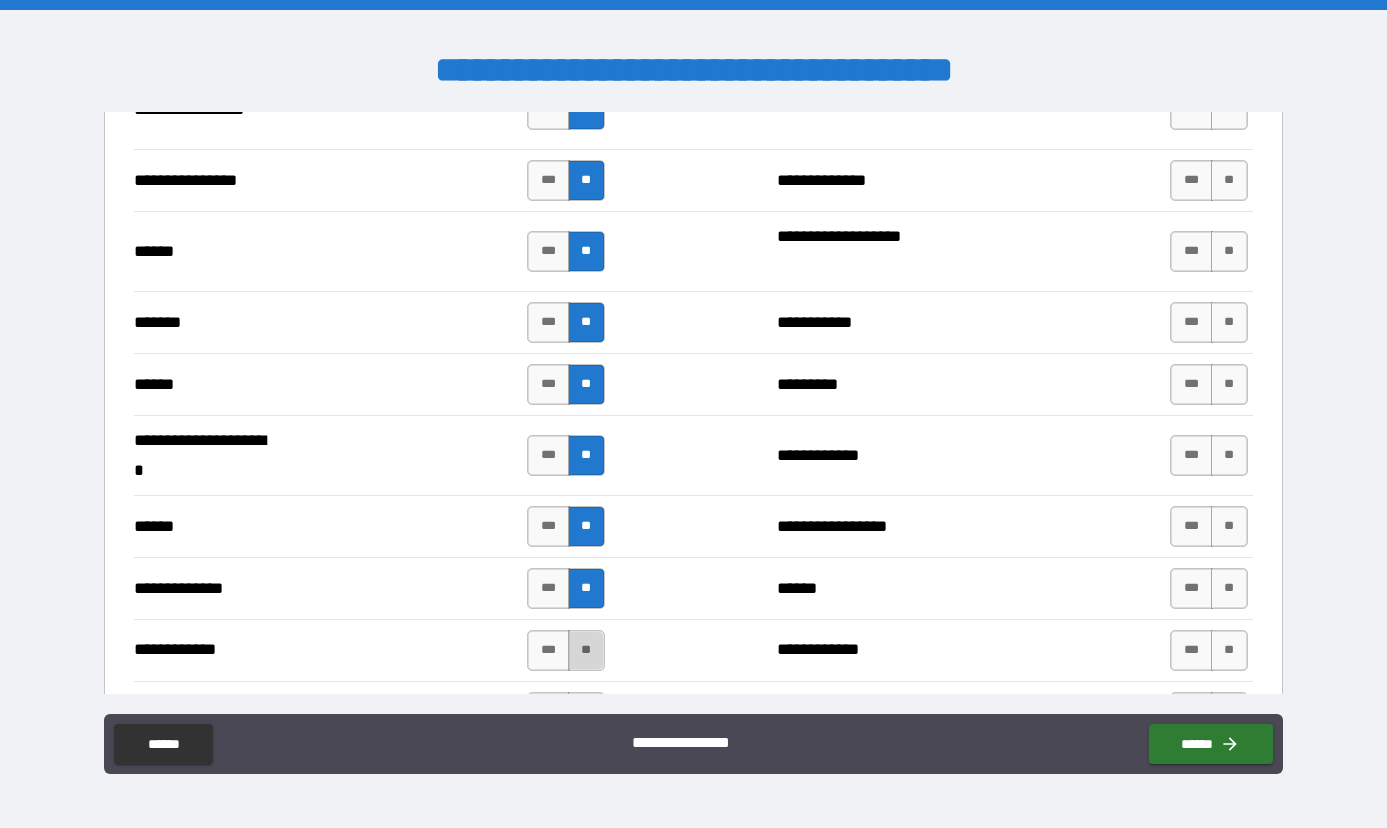 click on "**" at bounding box center [586, 650] 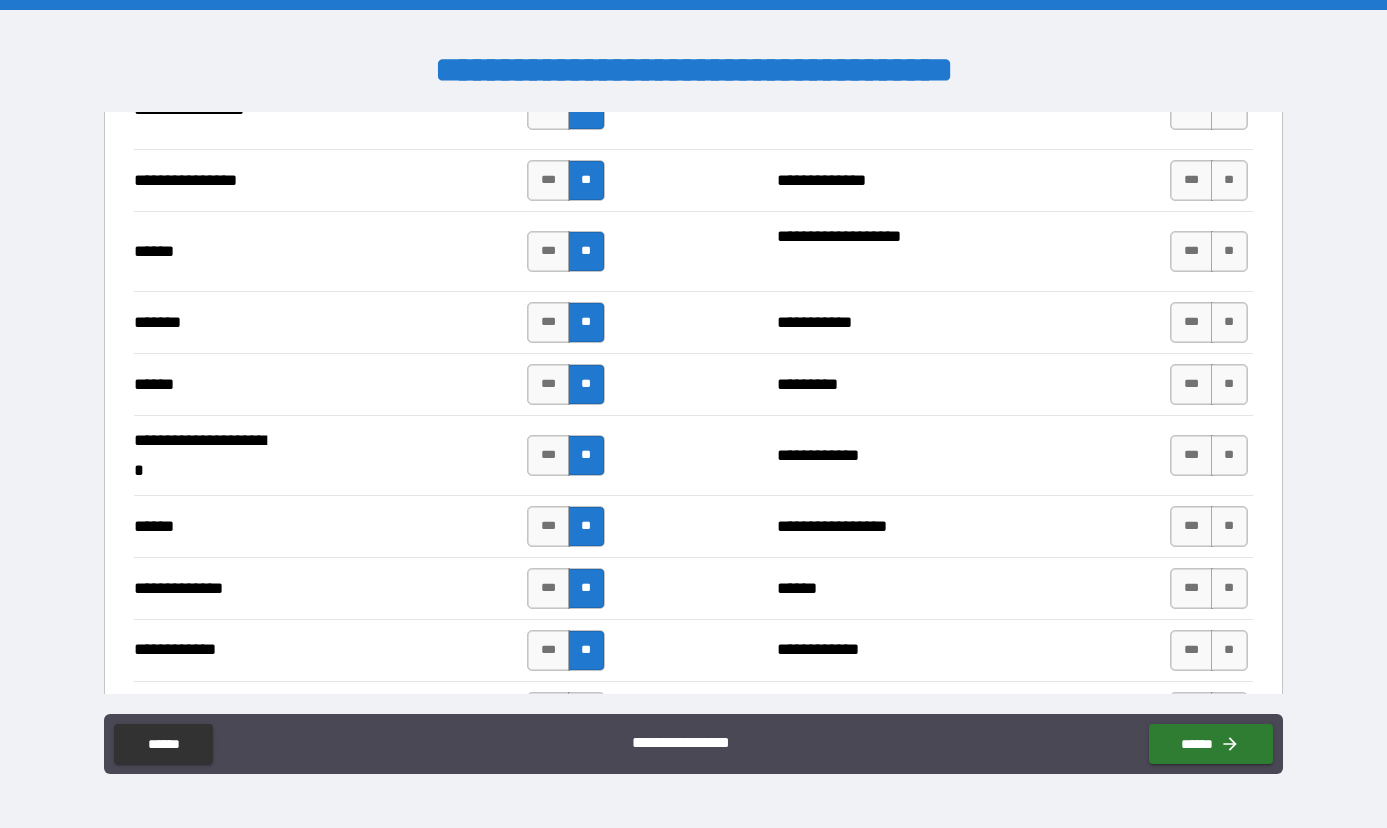 scroll, scrollTop: 2541, scrollLeft: 0, axis: vertical 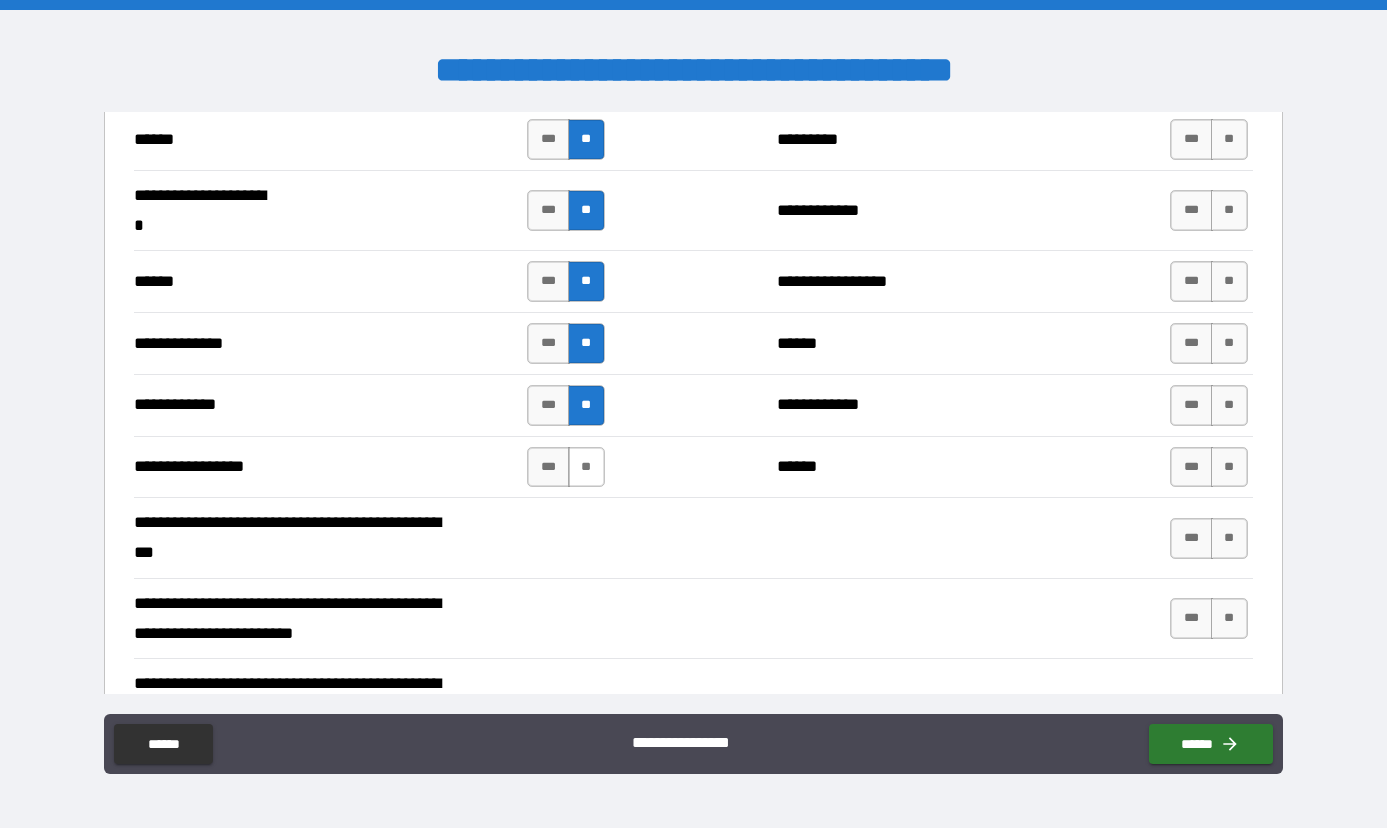 click on "**" at bounding box center (586, 467) 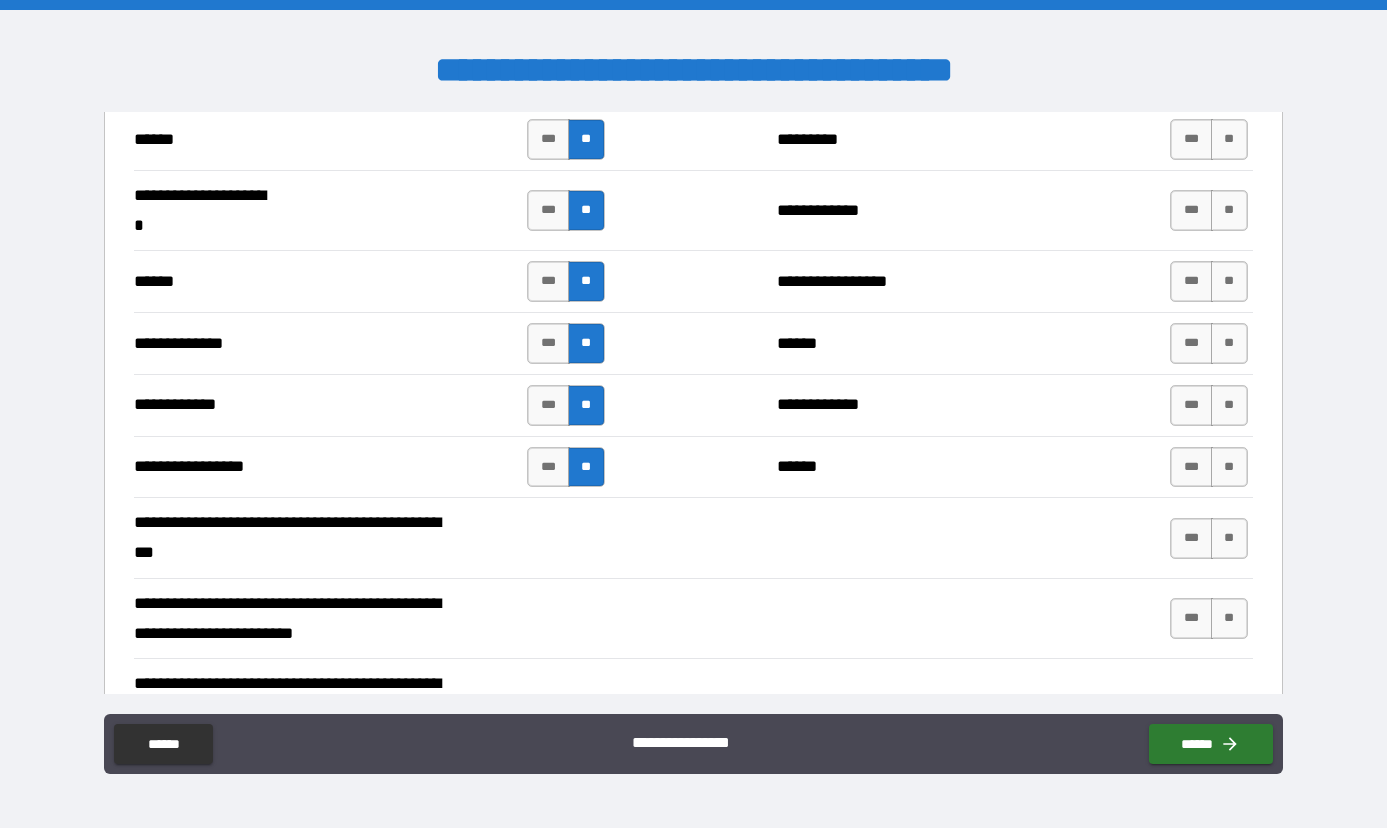 type on "*" 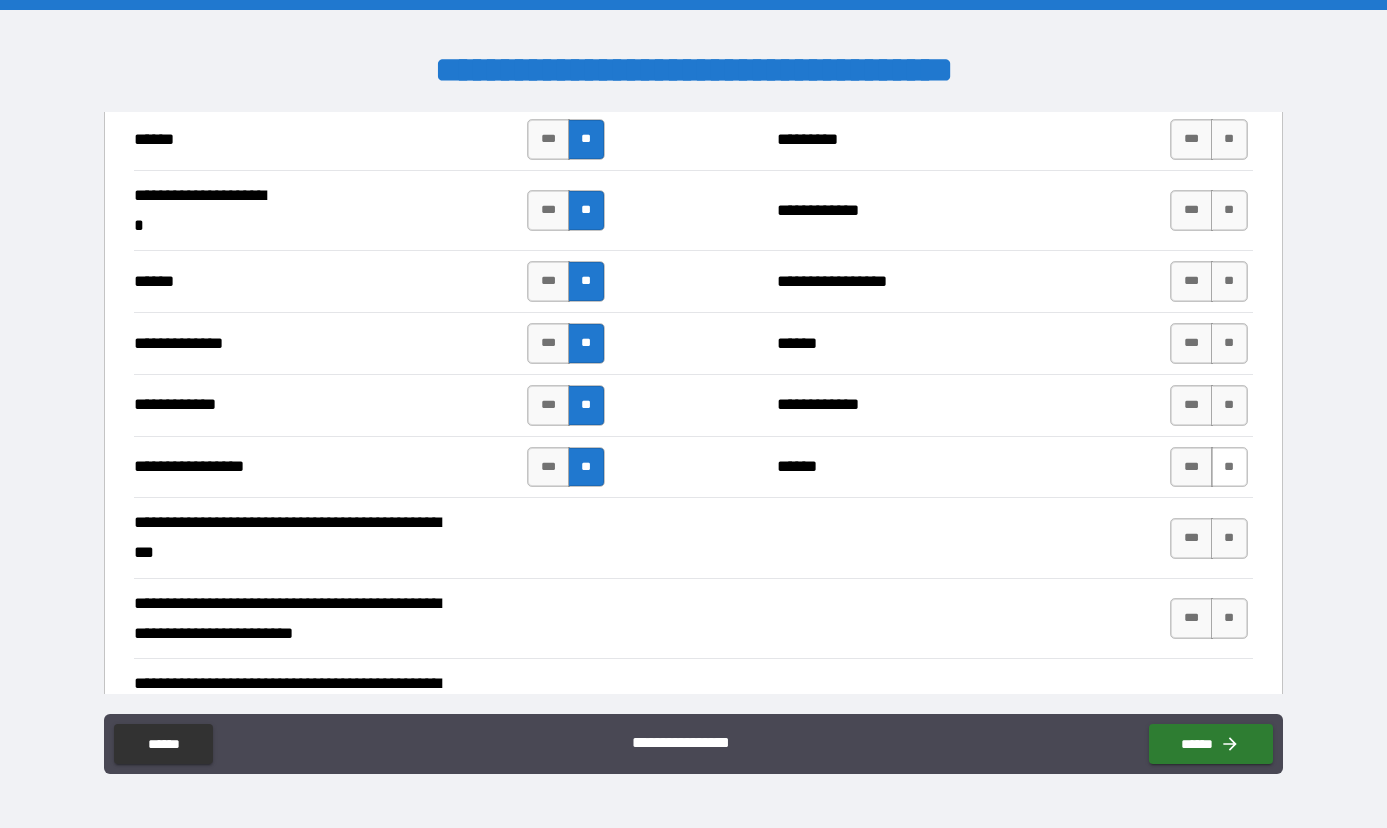 click on "**" at bounding box center (1229, 467) 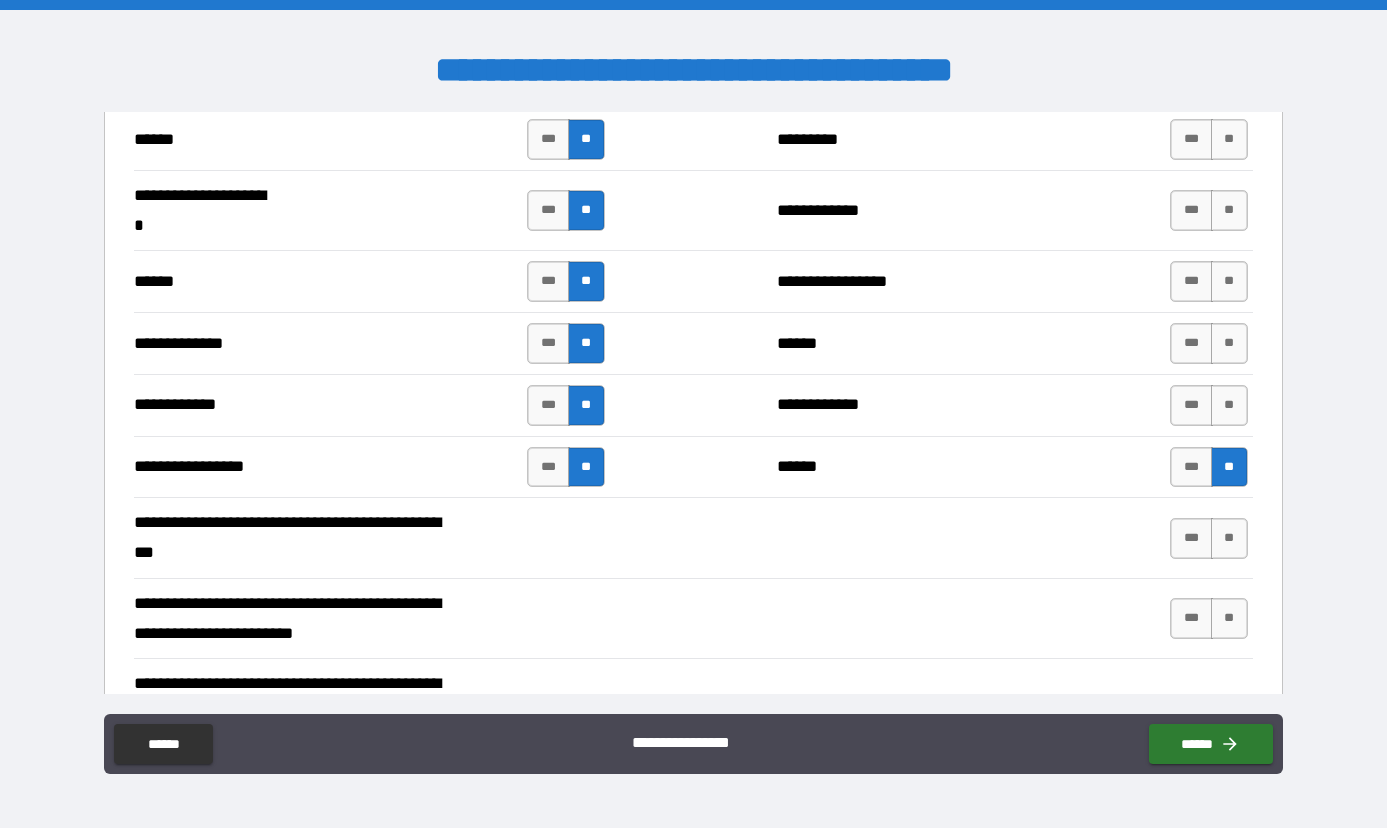 type on "*" 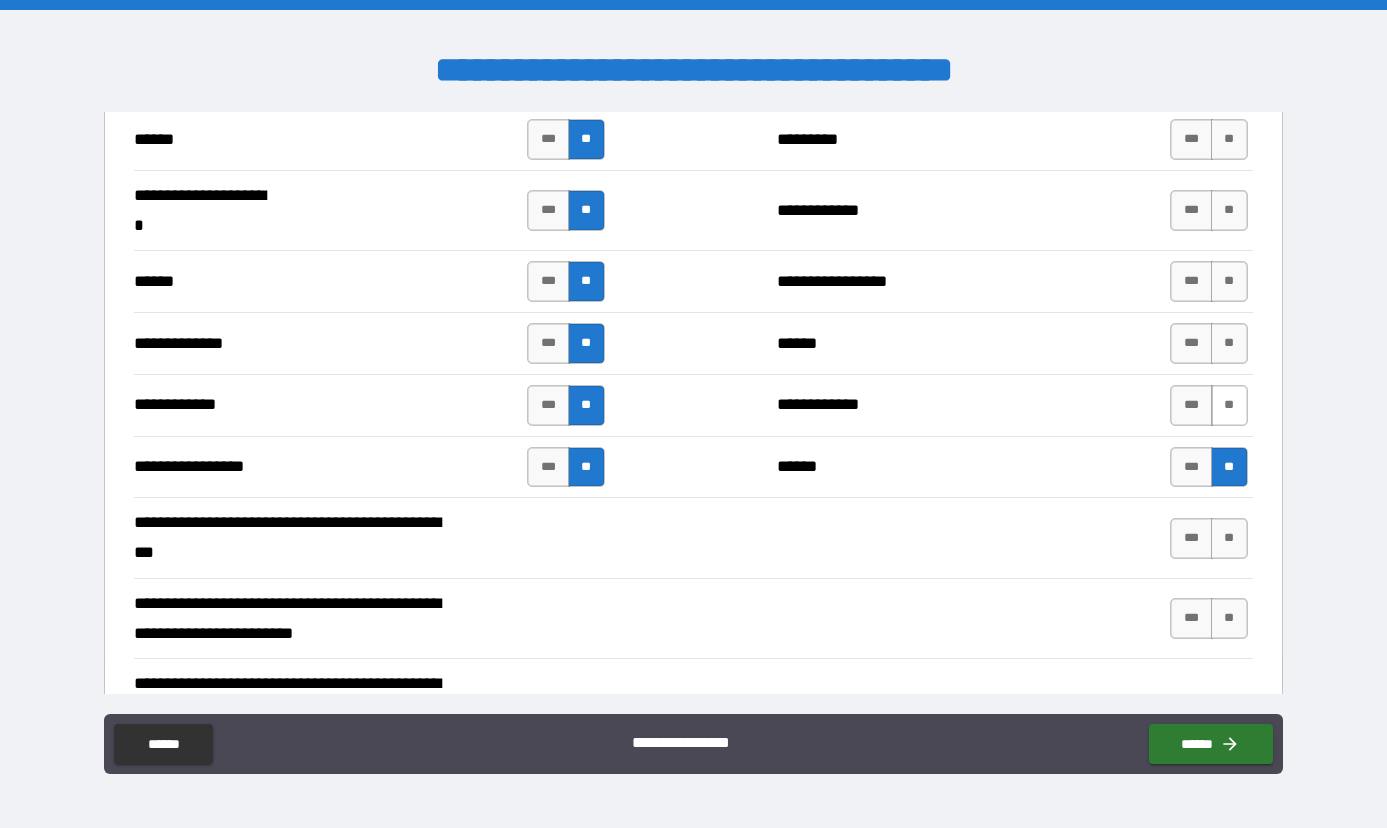 click on "**" at bounding box center [1229, 405] 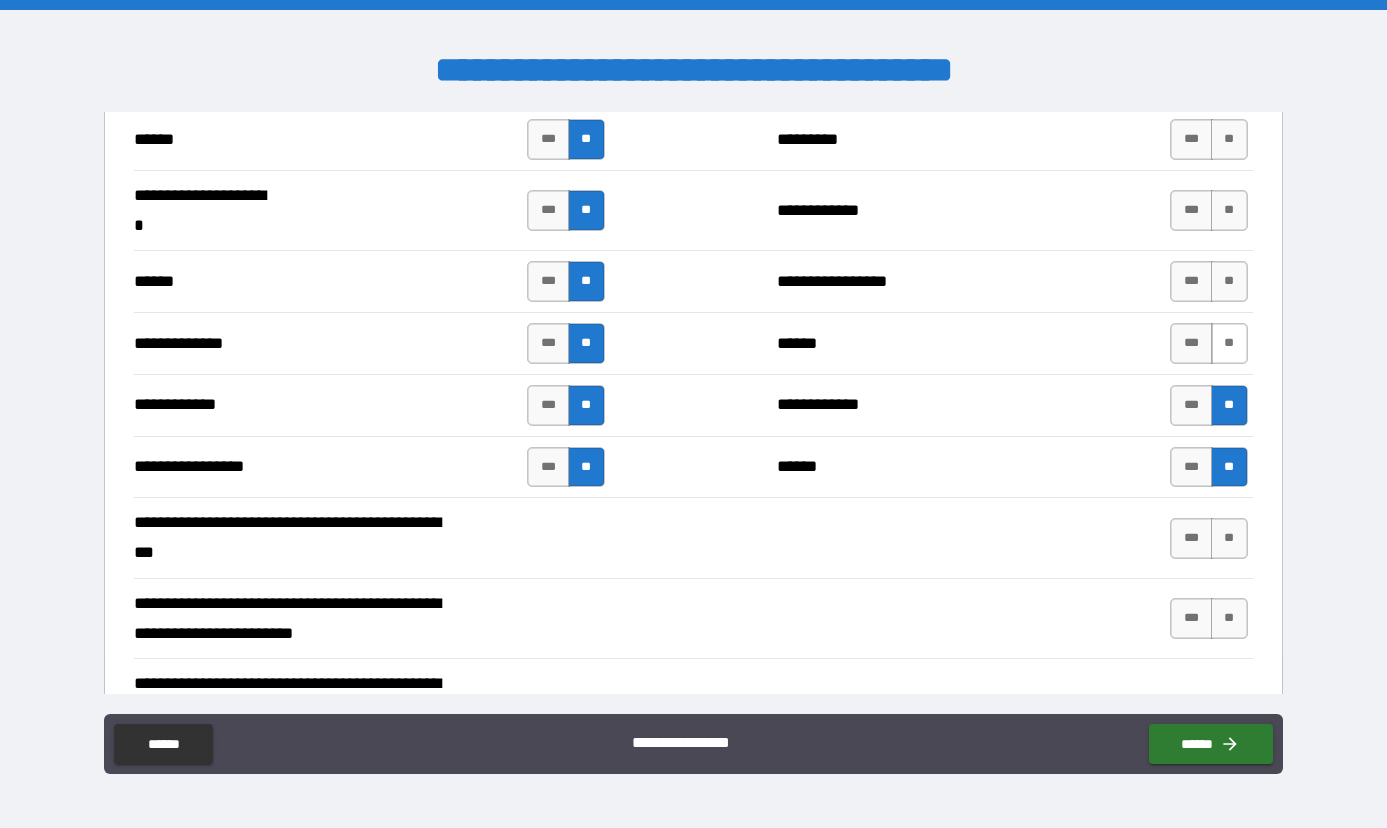 type on "*" 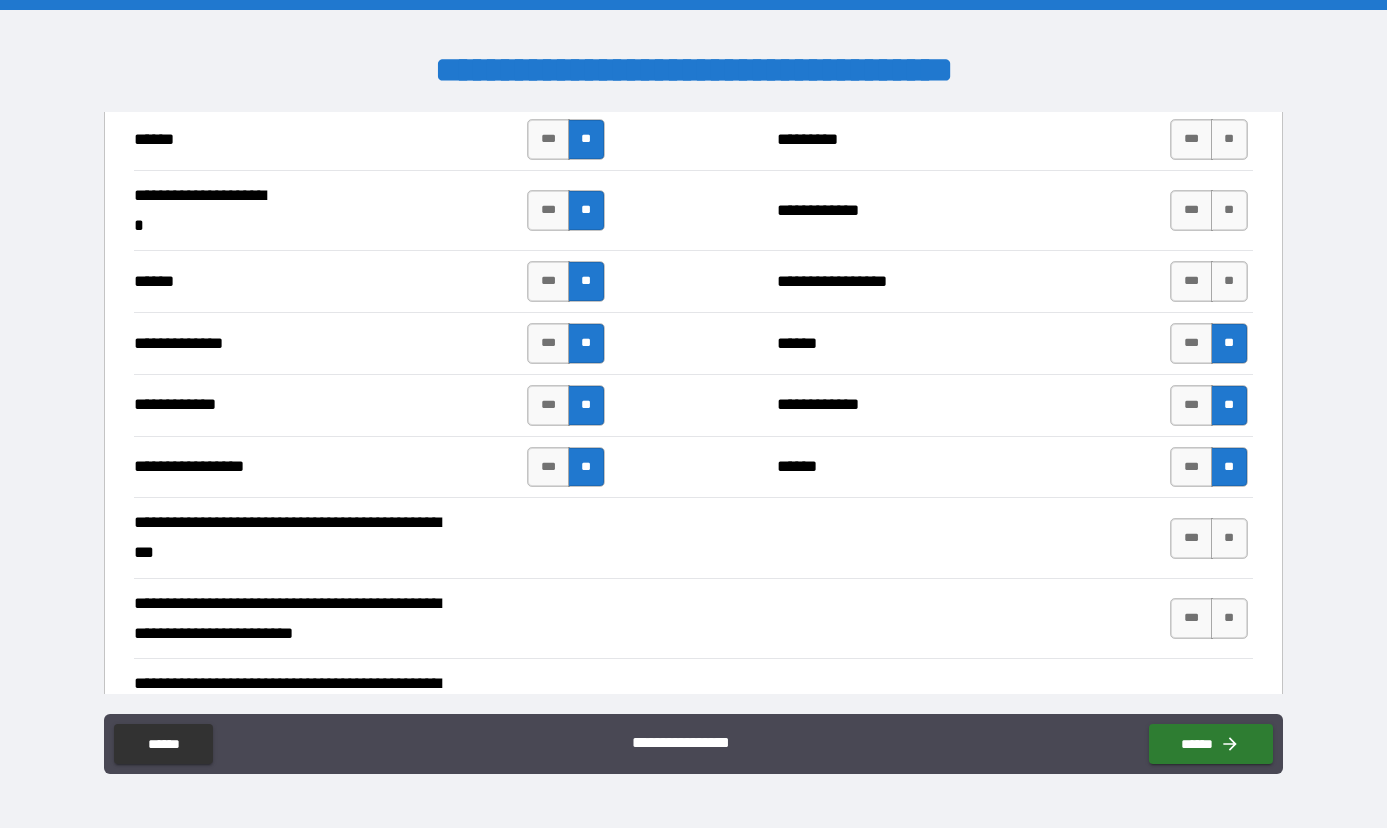 type on "*" 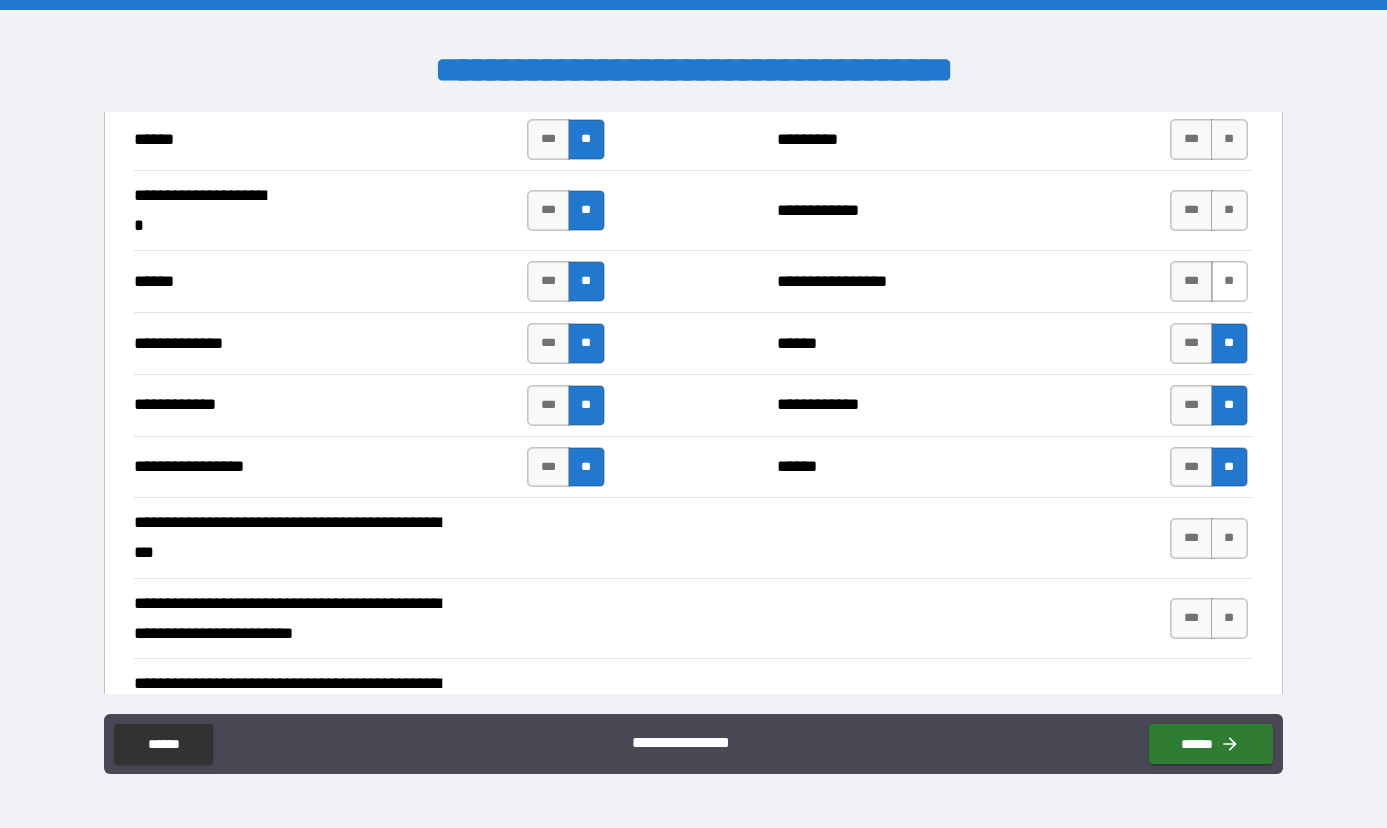 click on "**" at bounding box center (1229, 281) 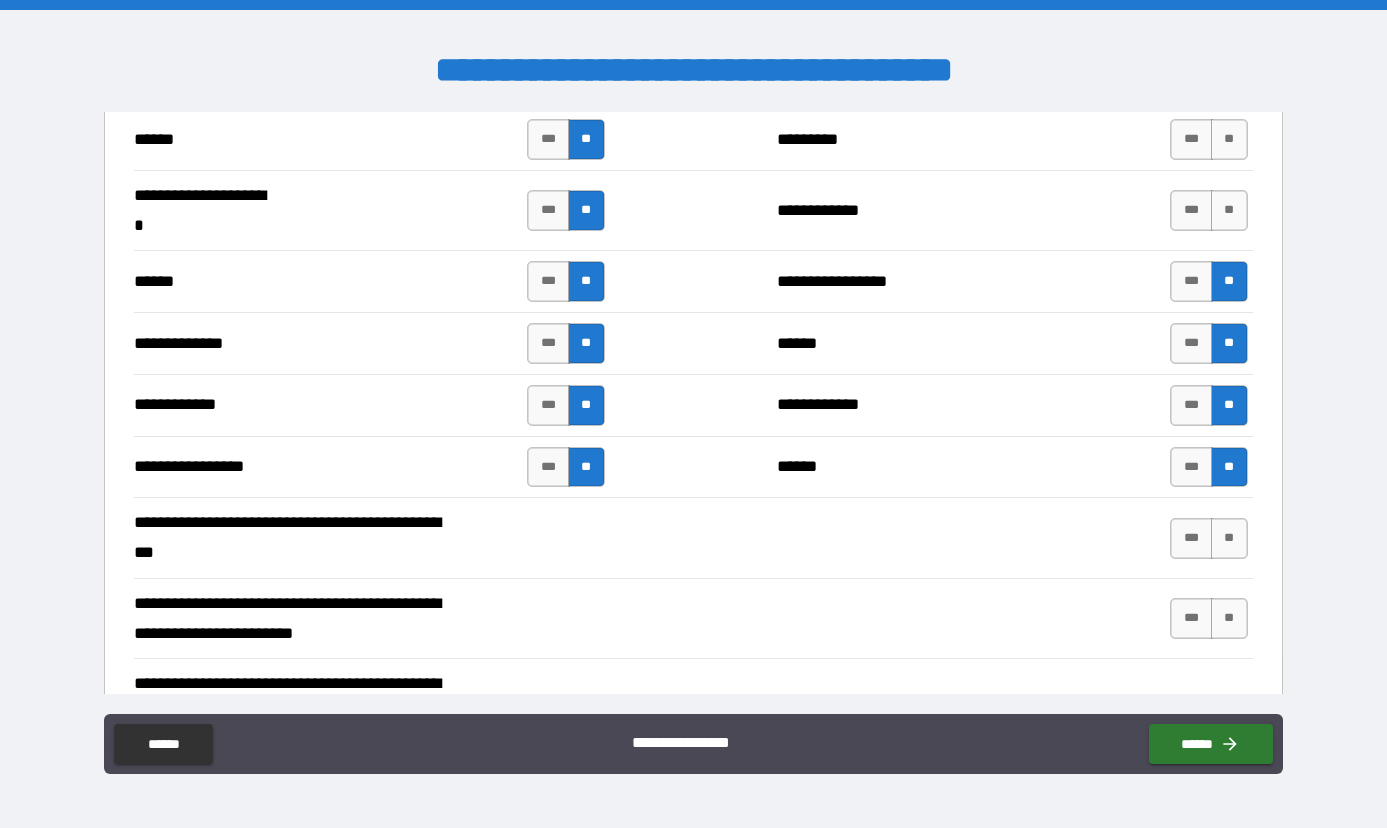 type on "*" 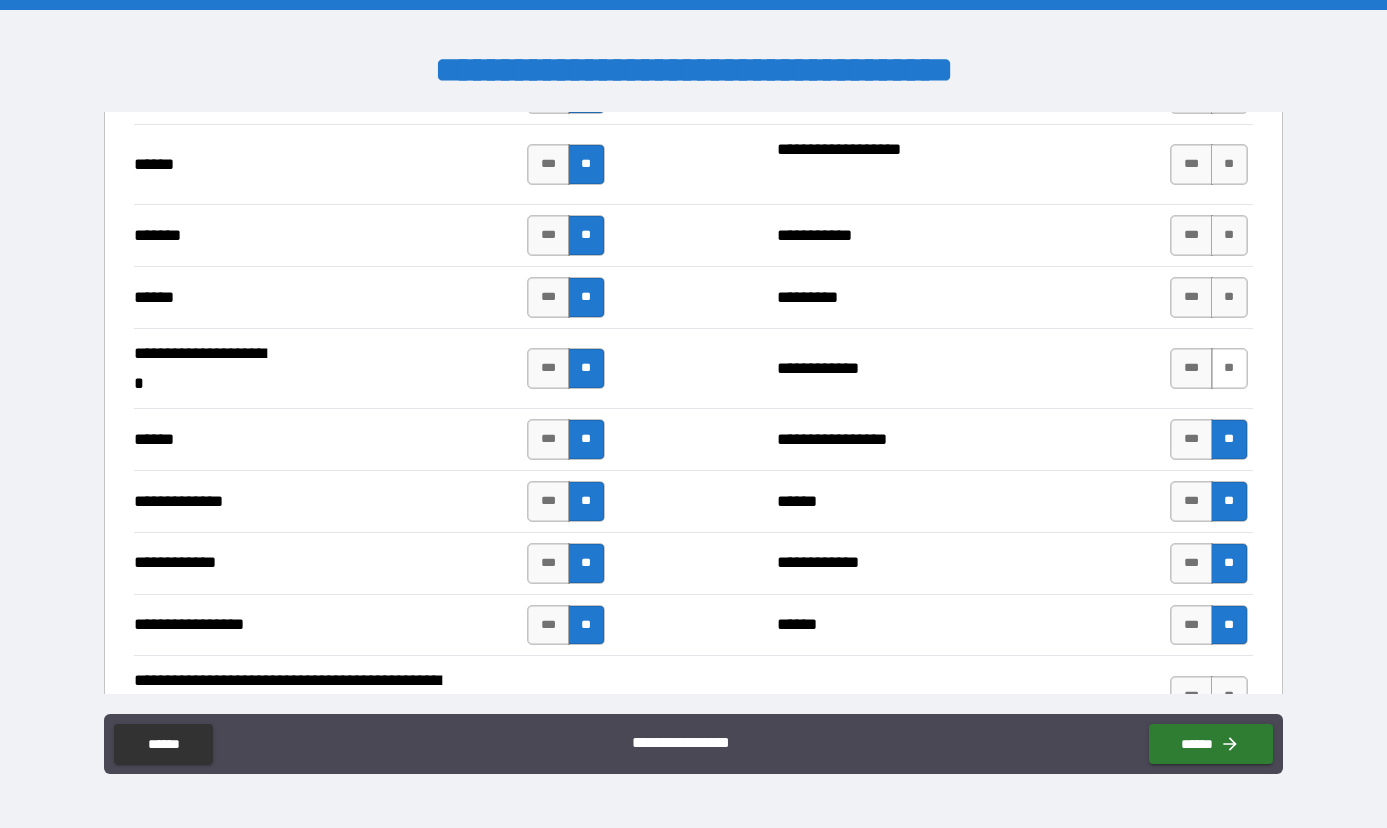 scroll, scrollTop: 2380, scrollLeft: 0, axis: vertical 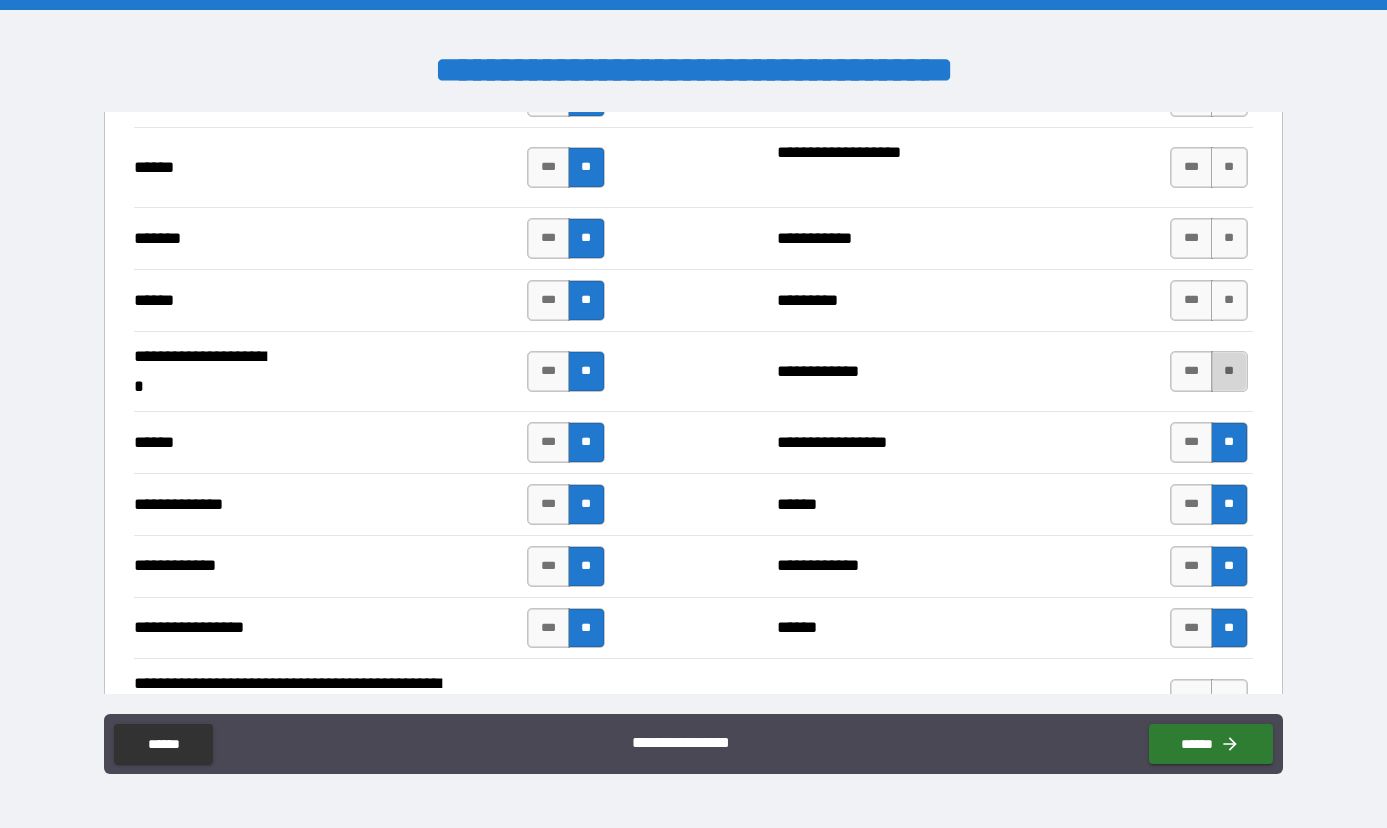 click on "**" at bounding box center (1229, 371) 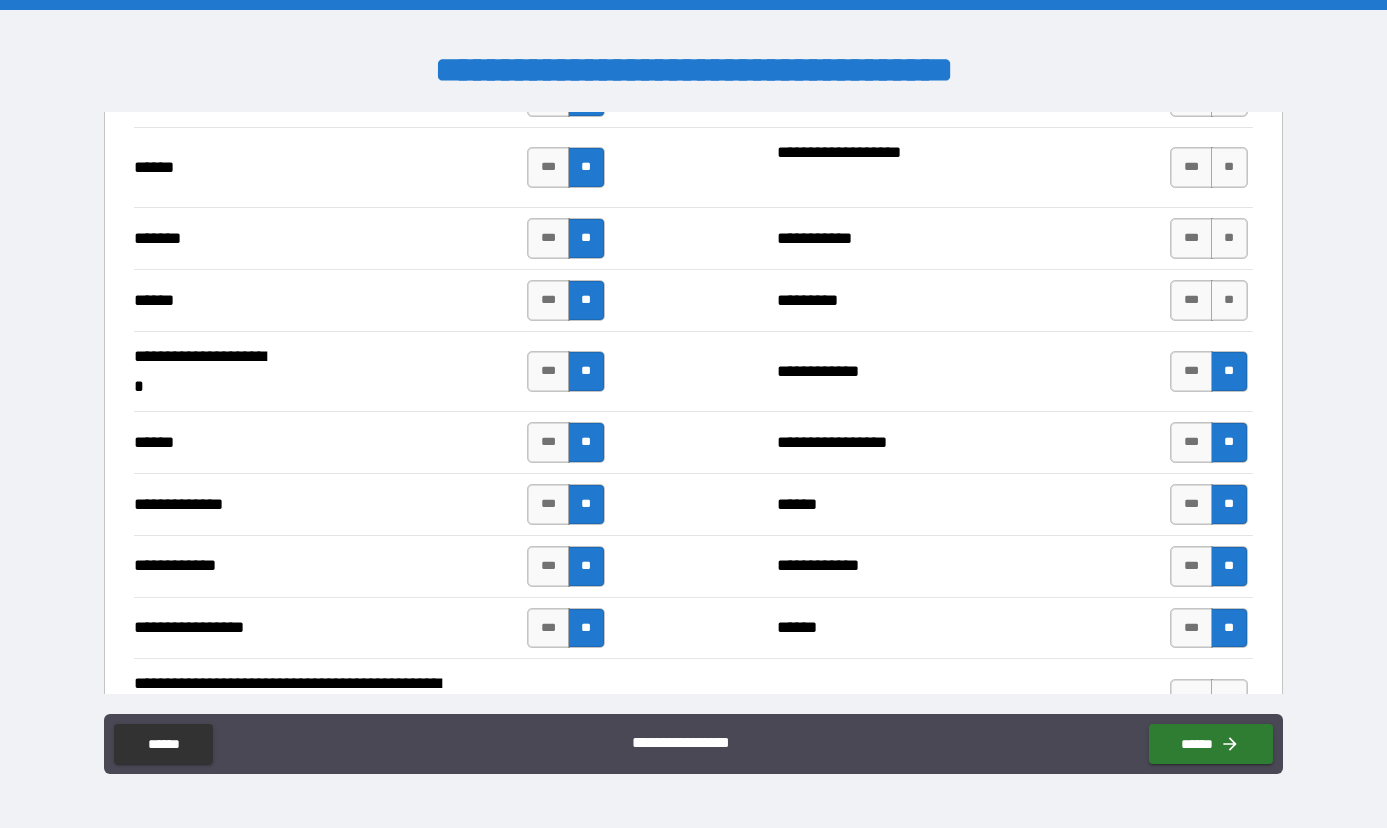 type on "*" 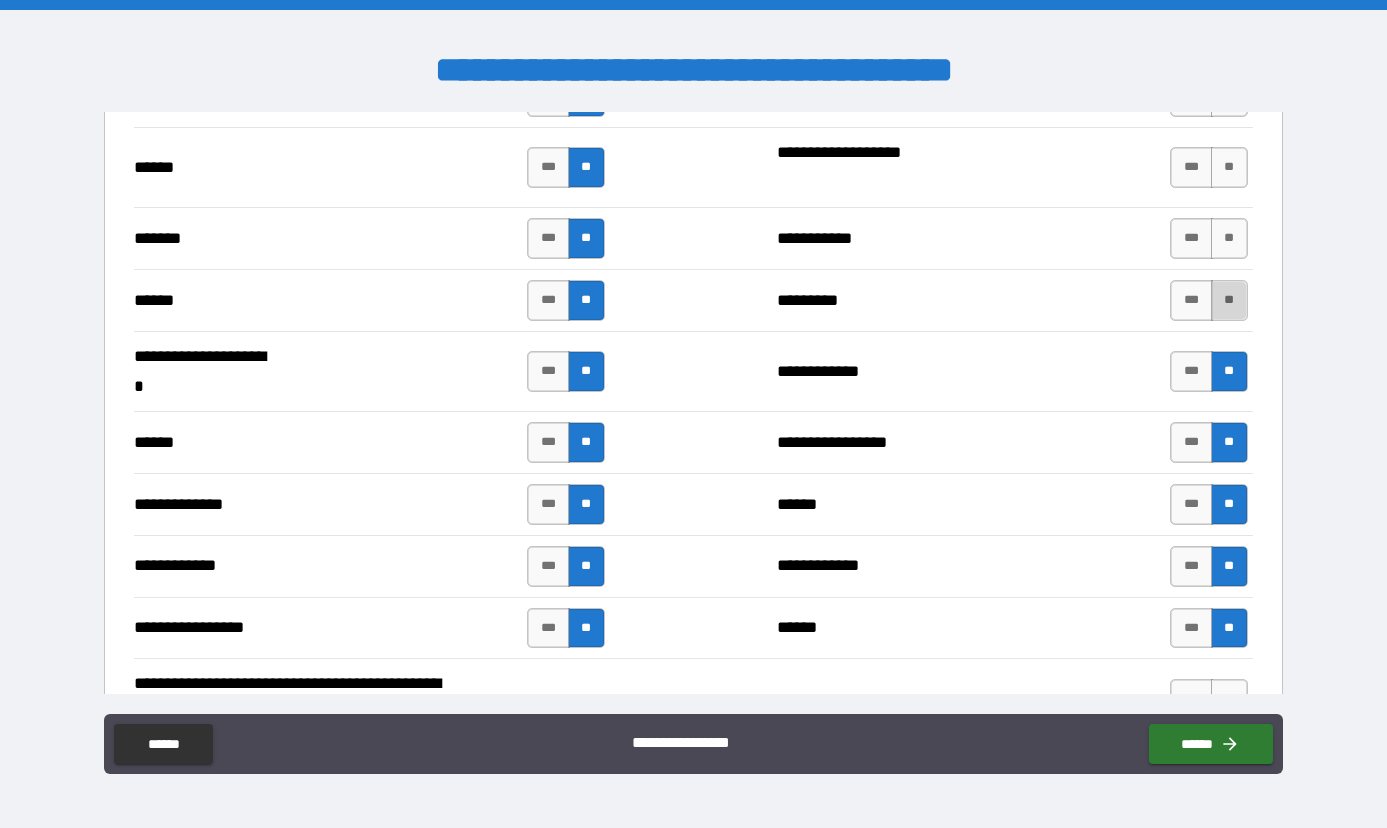 click on "**" at bounding box center [1229, 300] 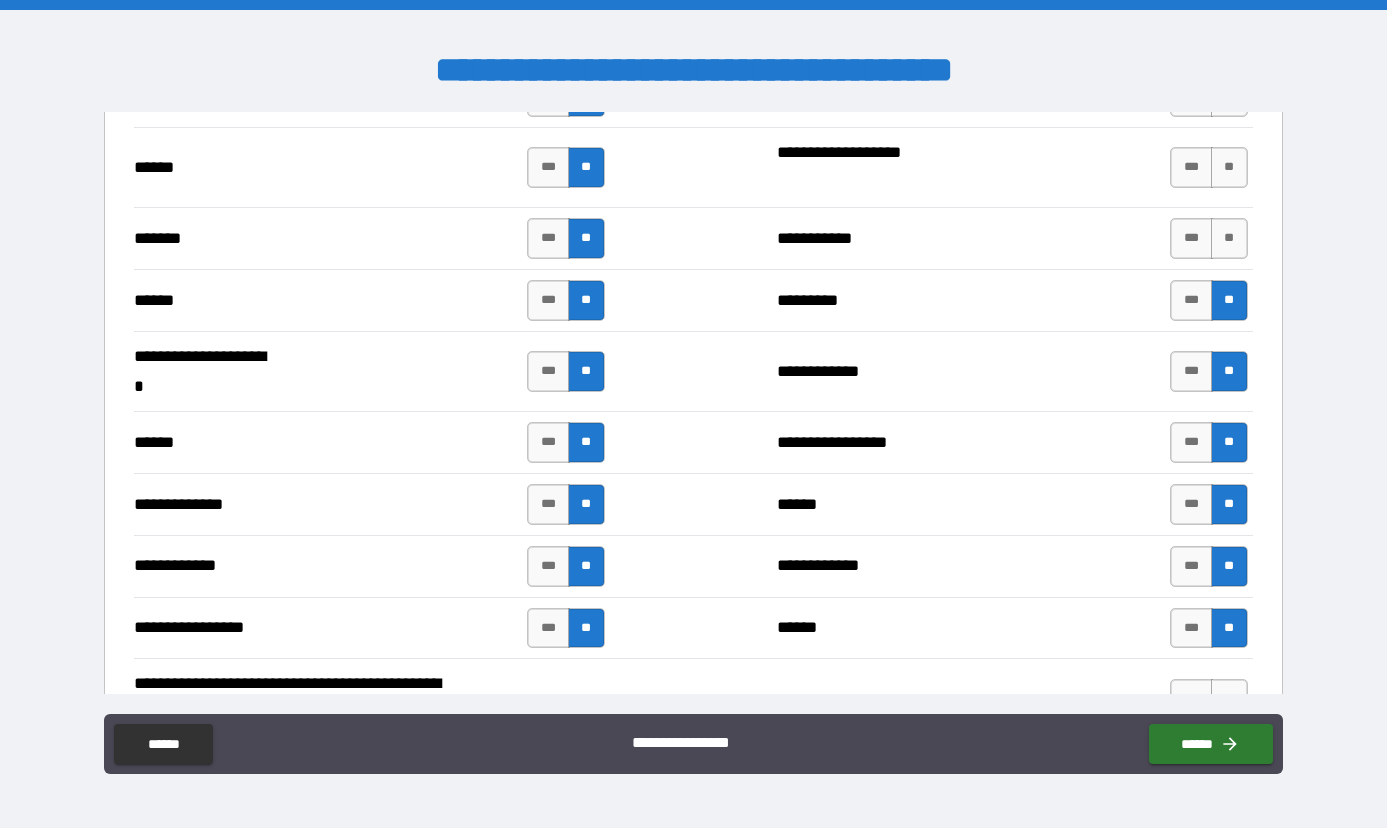 type 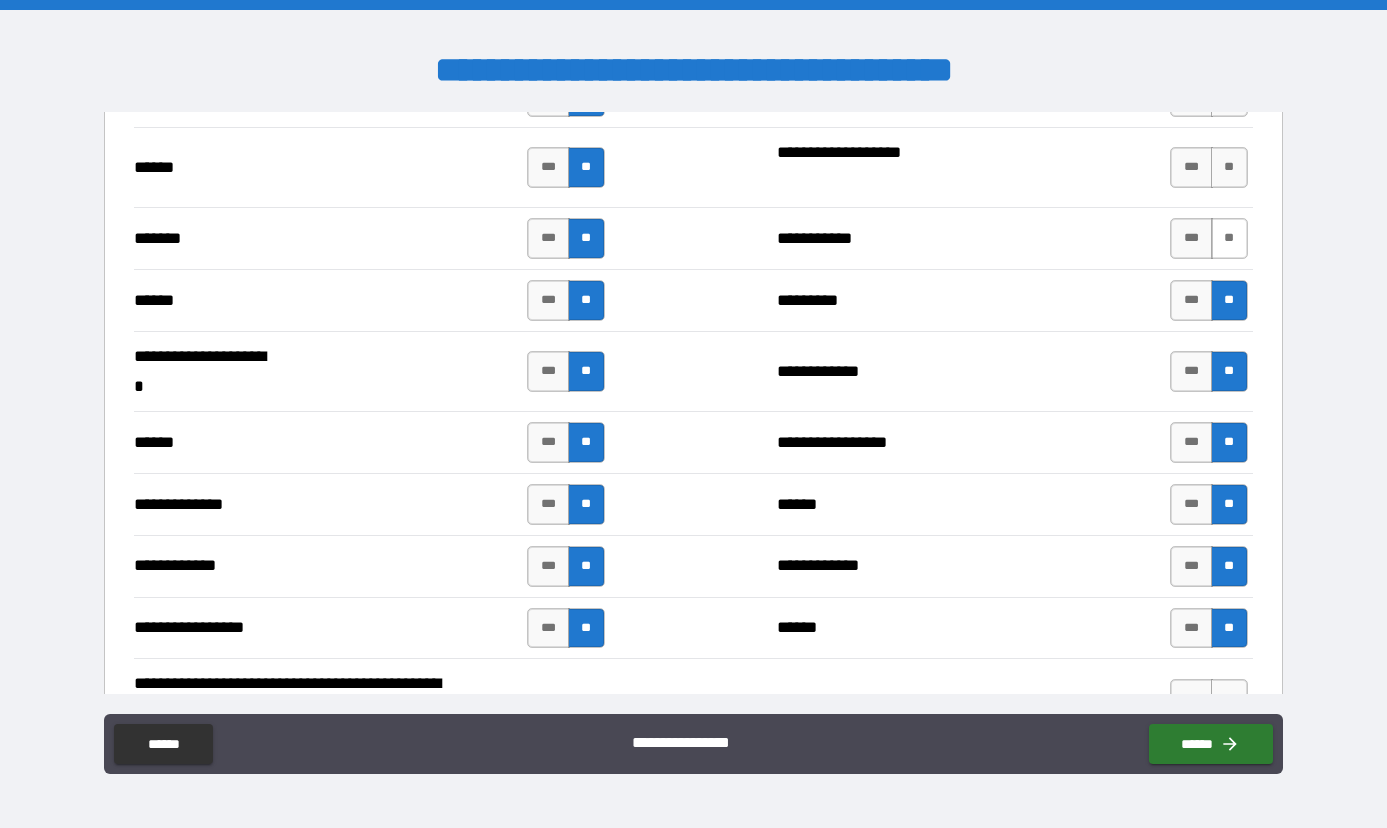 click on "**" at bounding box center (1229, 238) 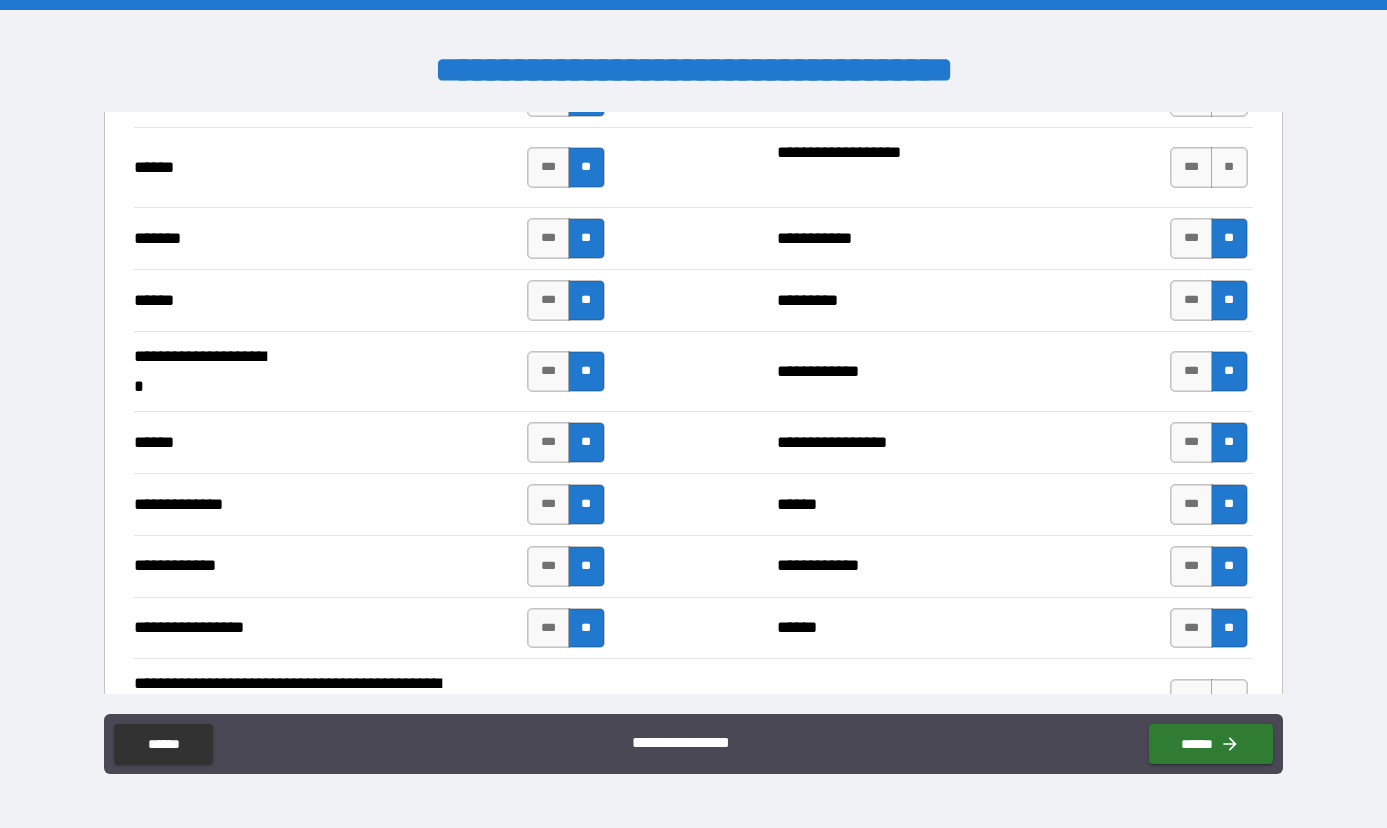scroll, scrollTop: 2129, scrollLeft: 0, axis: vertical 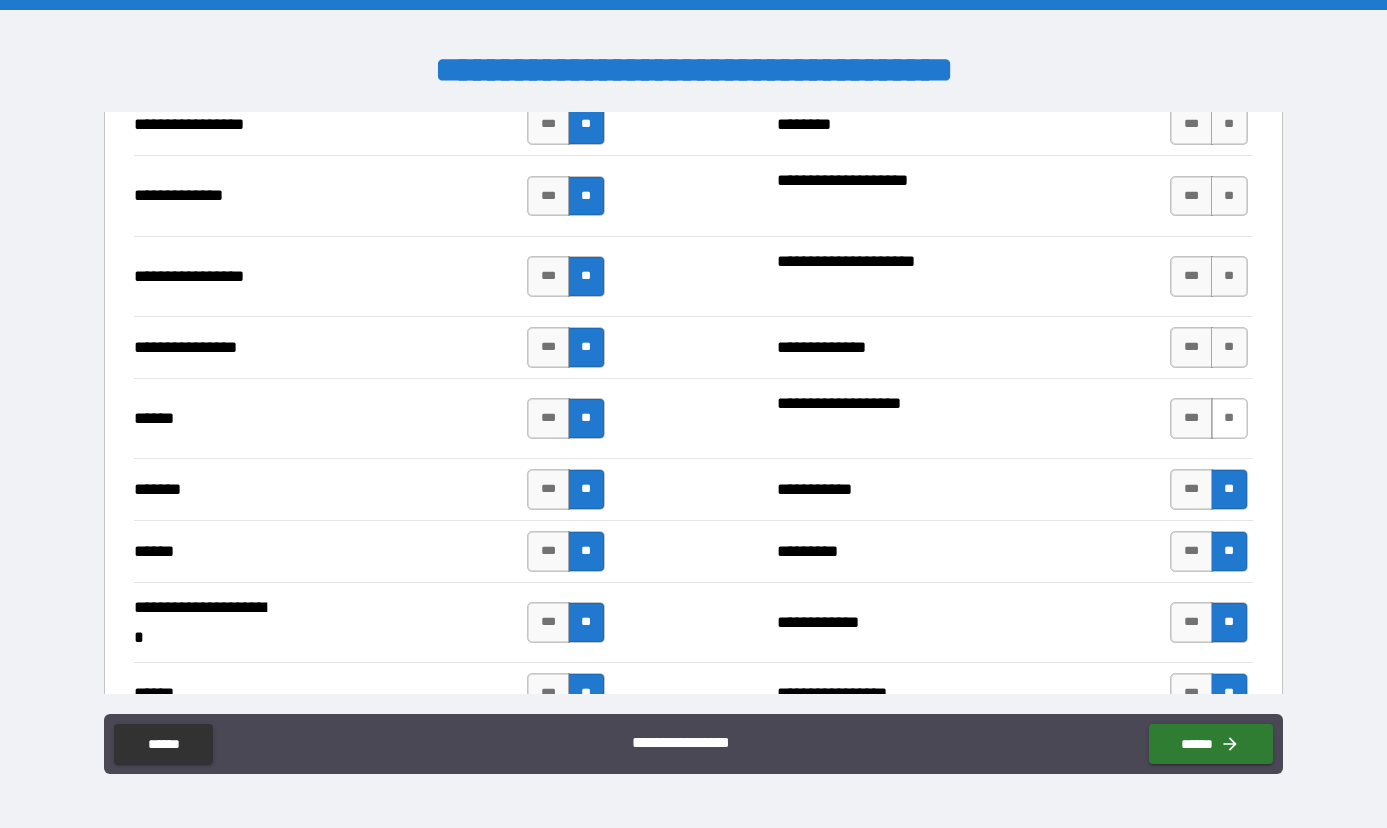 click on "**" at bounding box center [1229, 418] 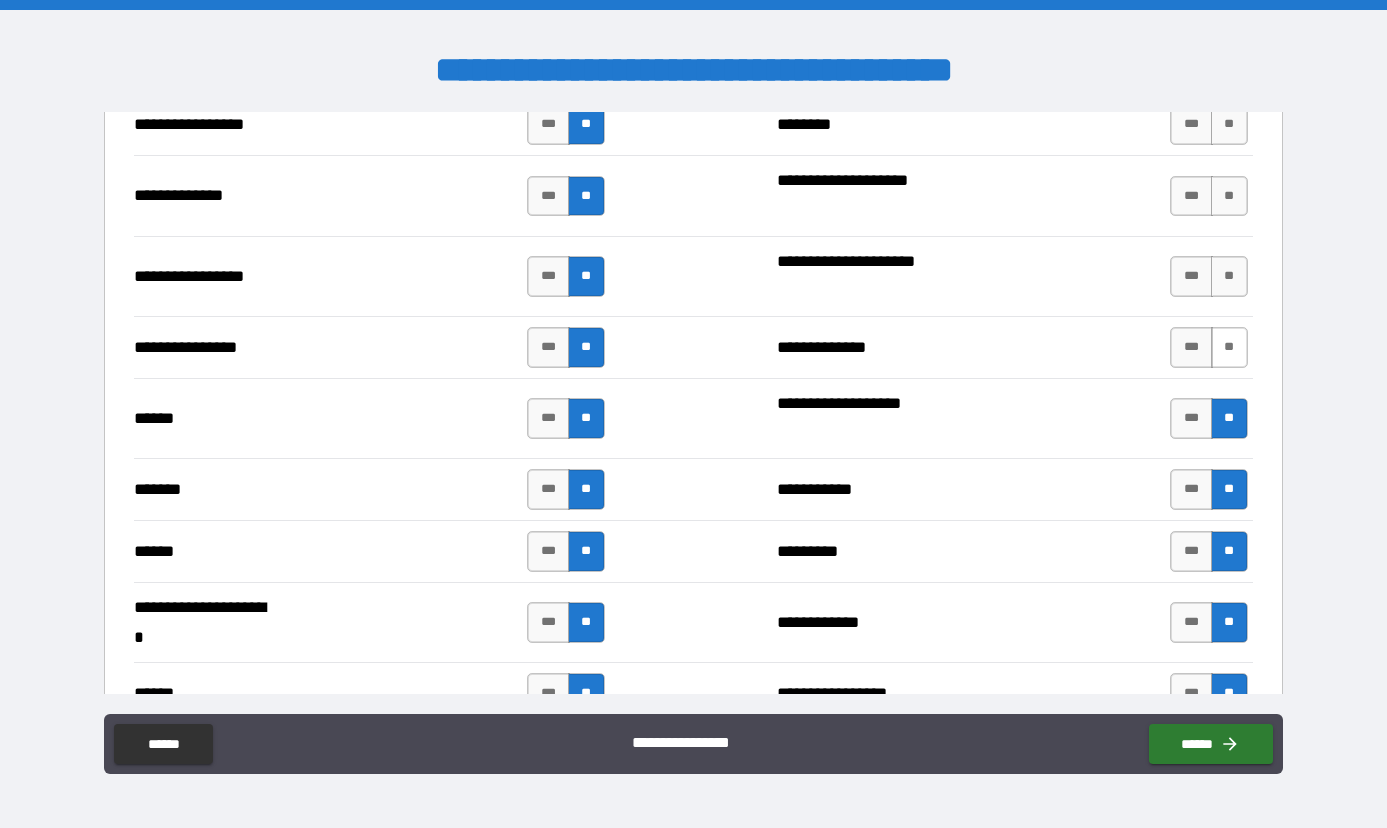 click on "**" at bounding box center [1229, 347] 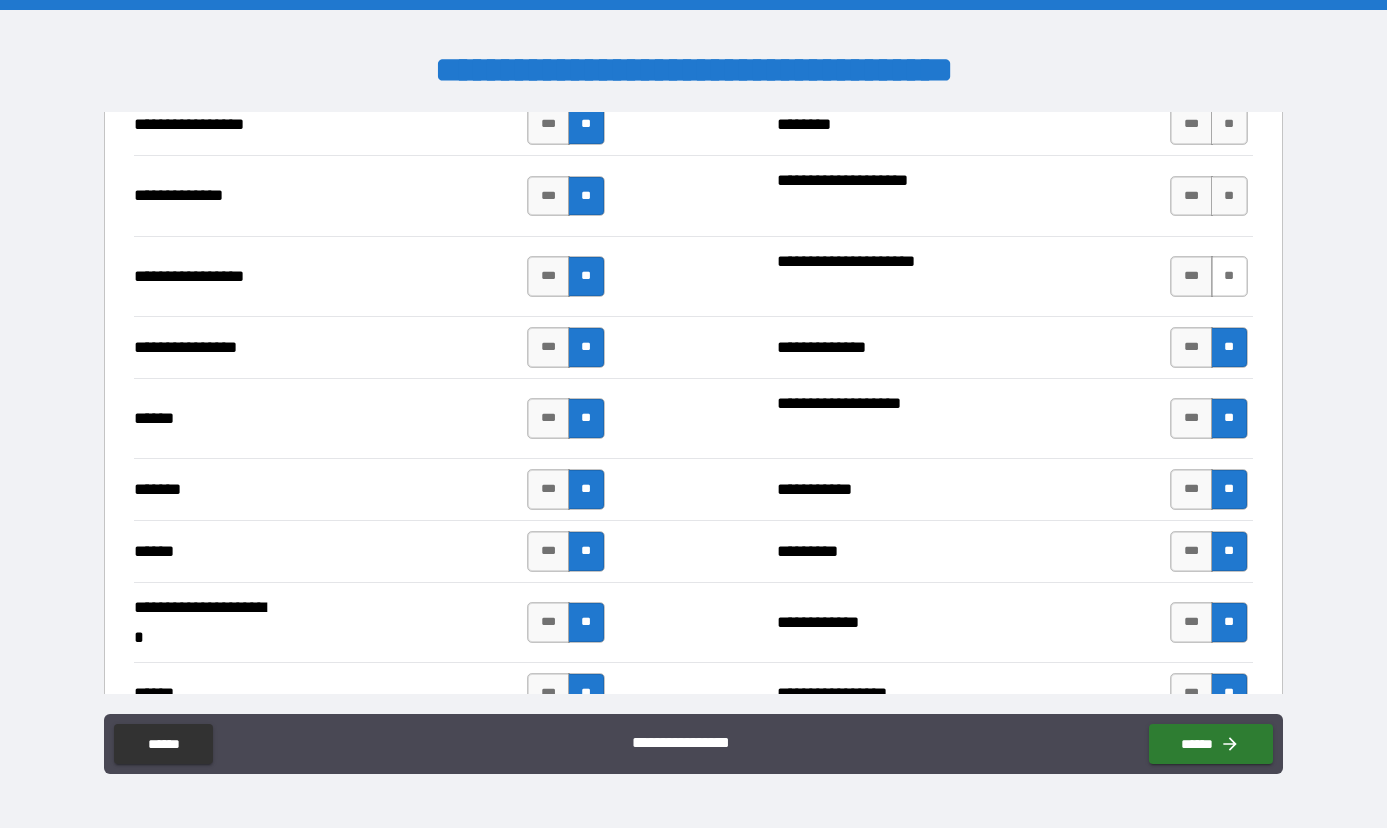 click on "**" at bounding box center [1229, 276] 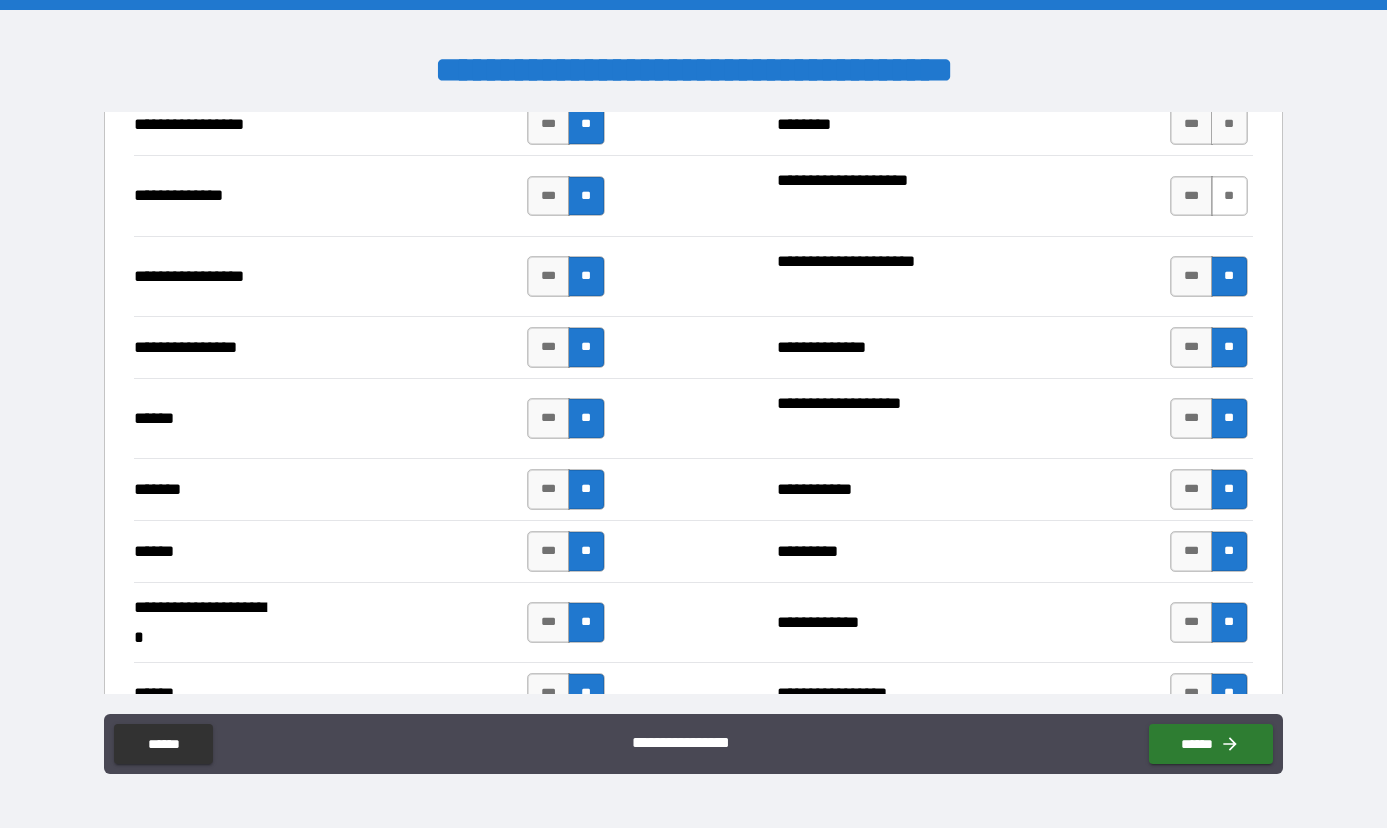click on "**" at bounding box center [1229, 196] 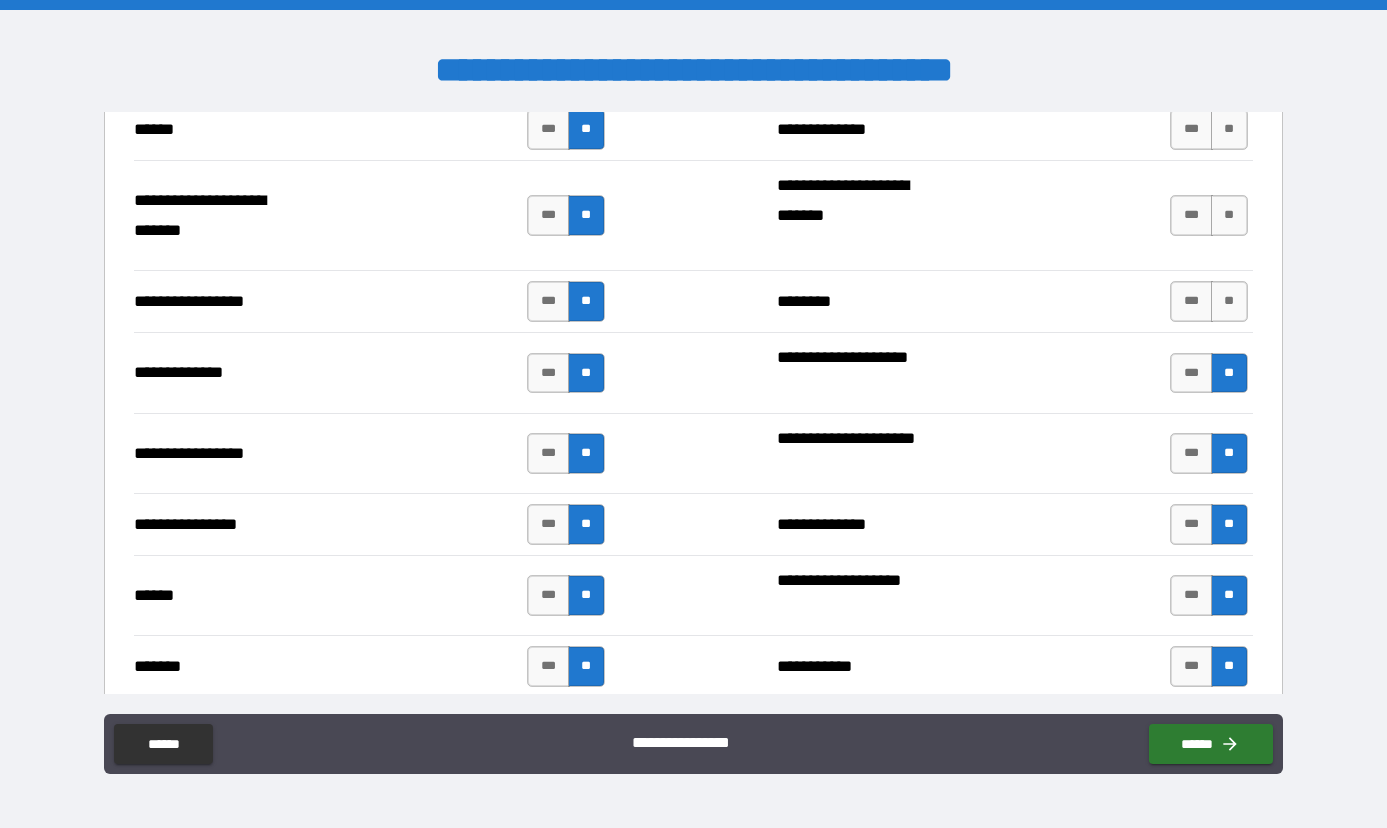 scroll, scrollTop: 1931, scrollLeft: 0, axis: vertical 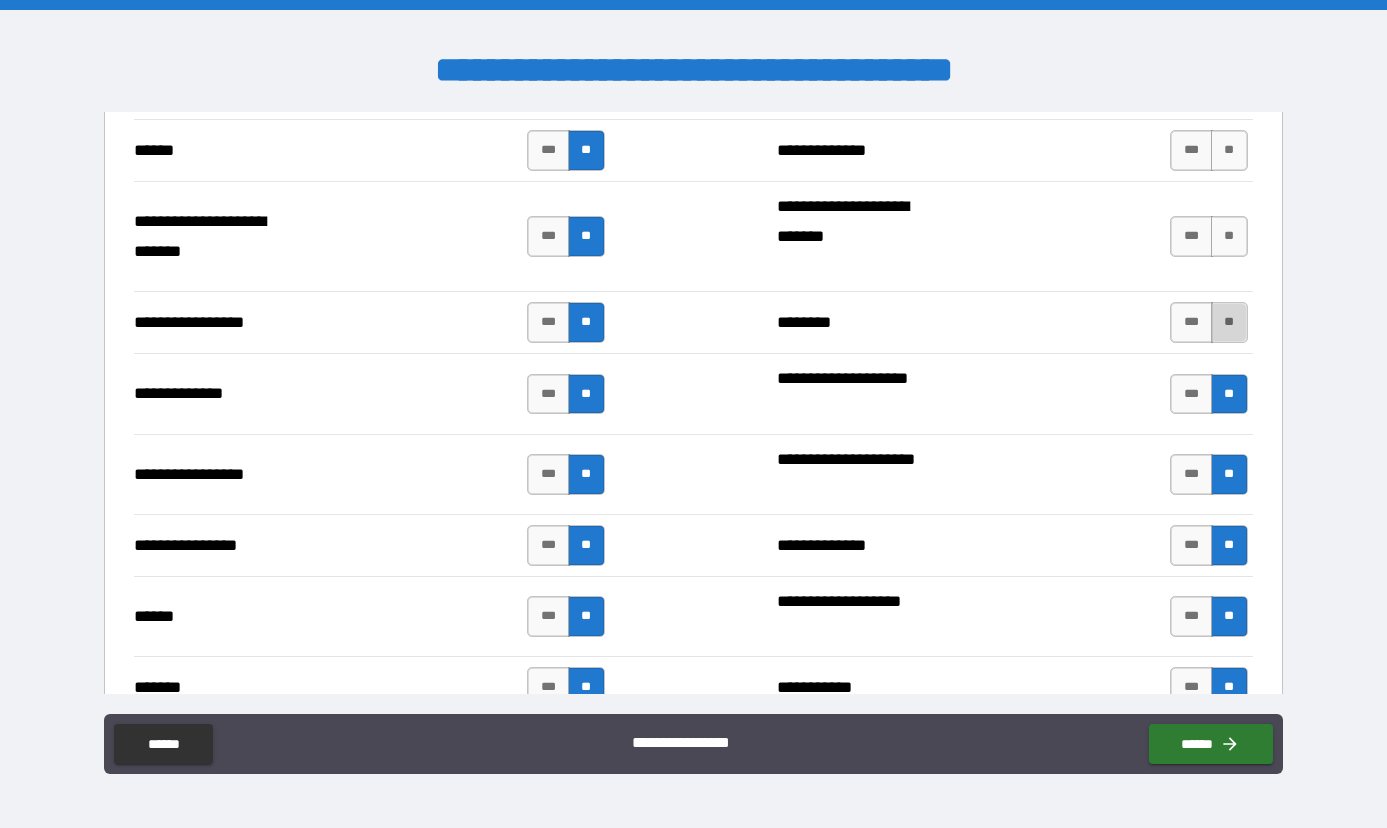 click on "**" at bounding box center (1229, 322) 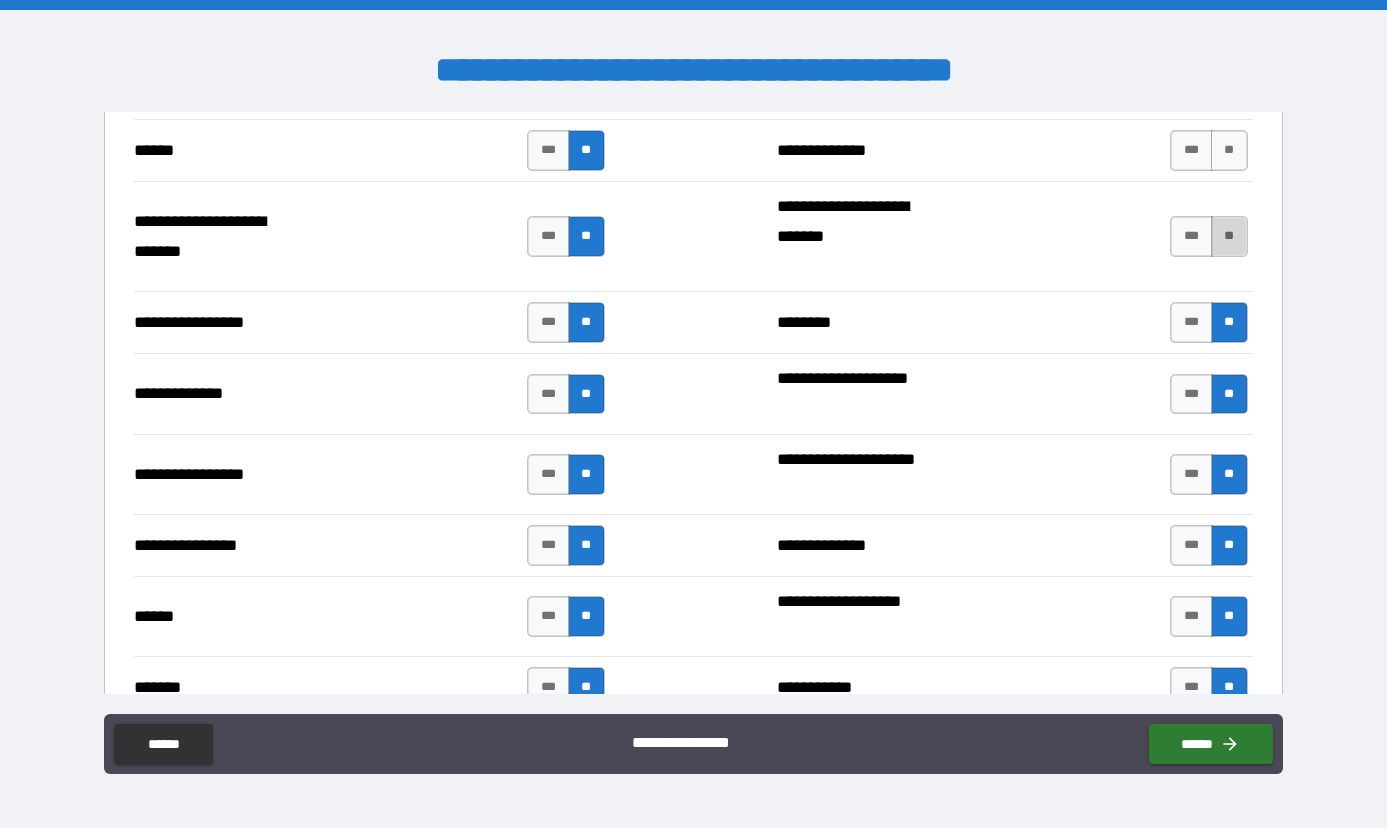 click on "**" at bounding box center (1229, 236) 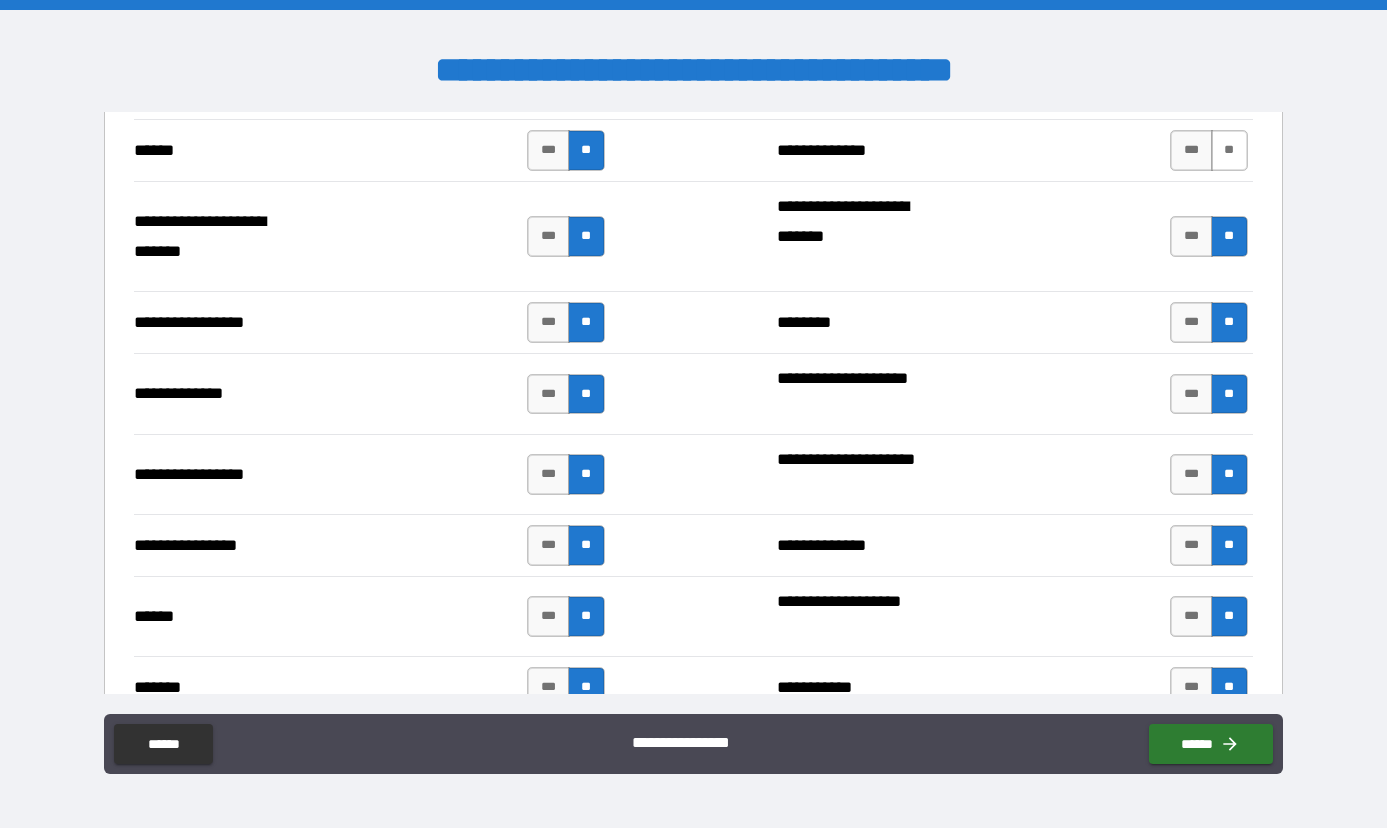 click on "**" at bounding box center (1229, 150) 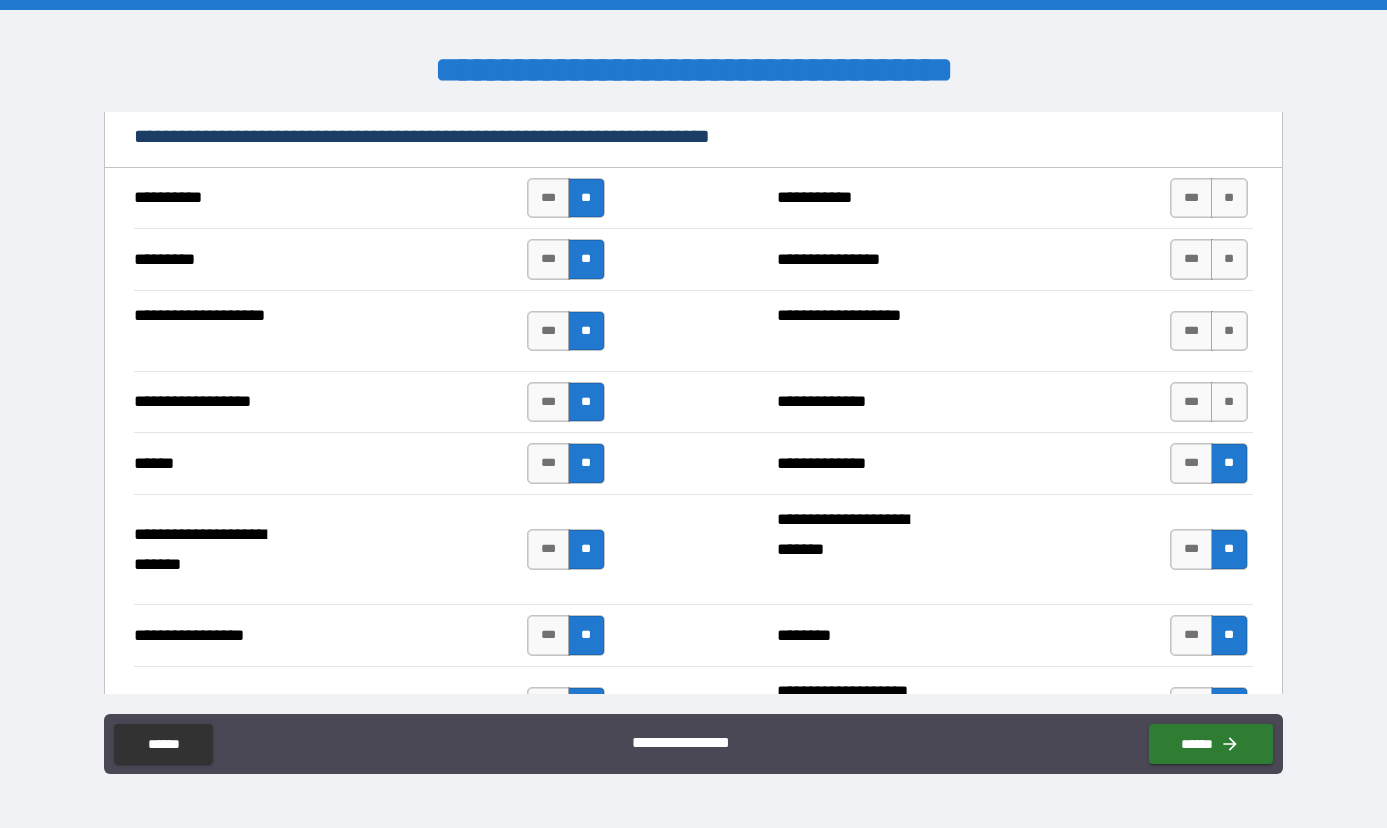 scroll, scrollTop: 1579, scrollLeft: 0, axis: vertical 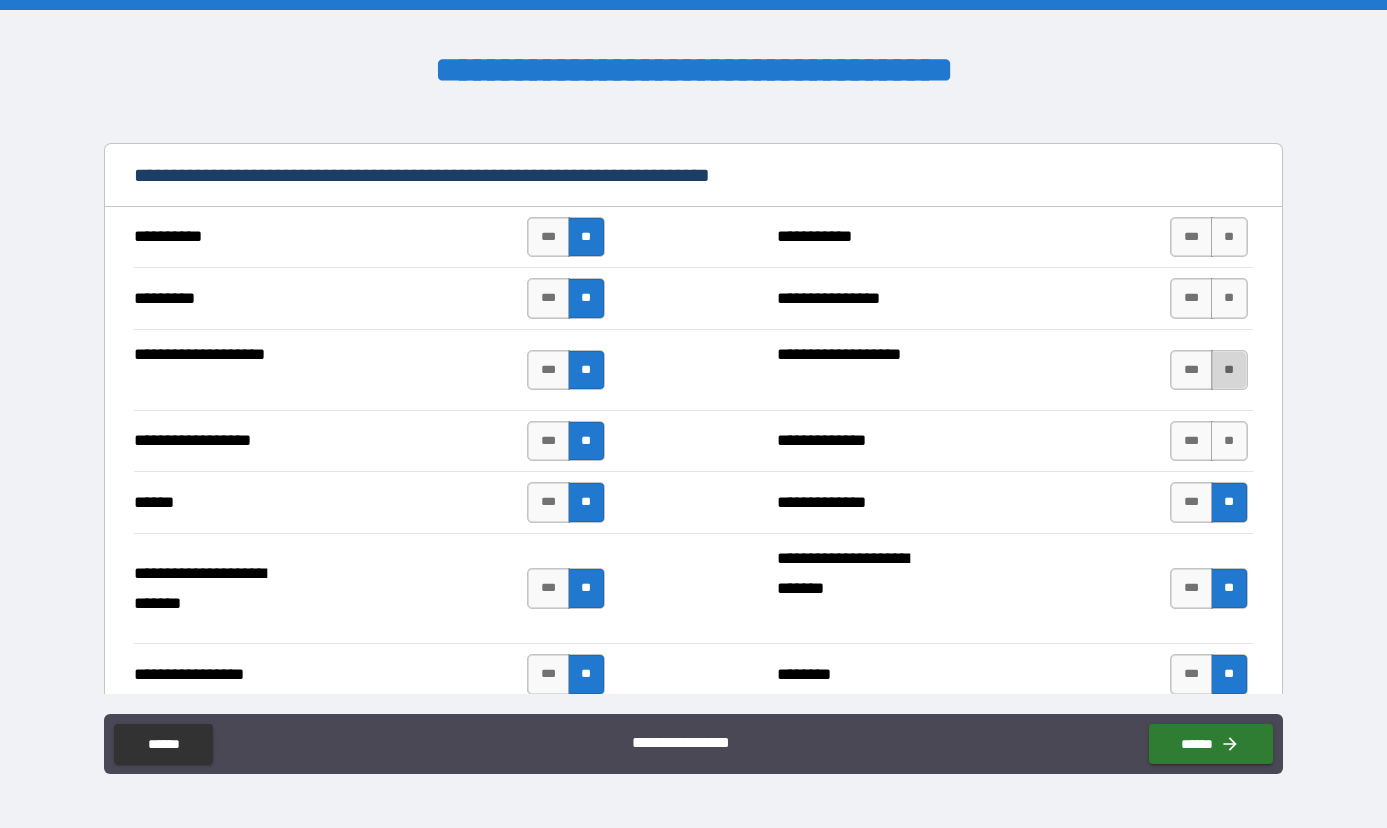 click on "**" at bounding box center [1229, 370] 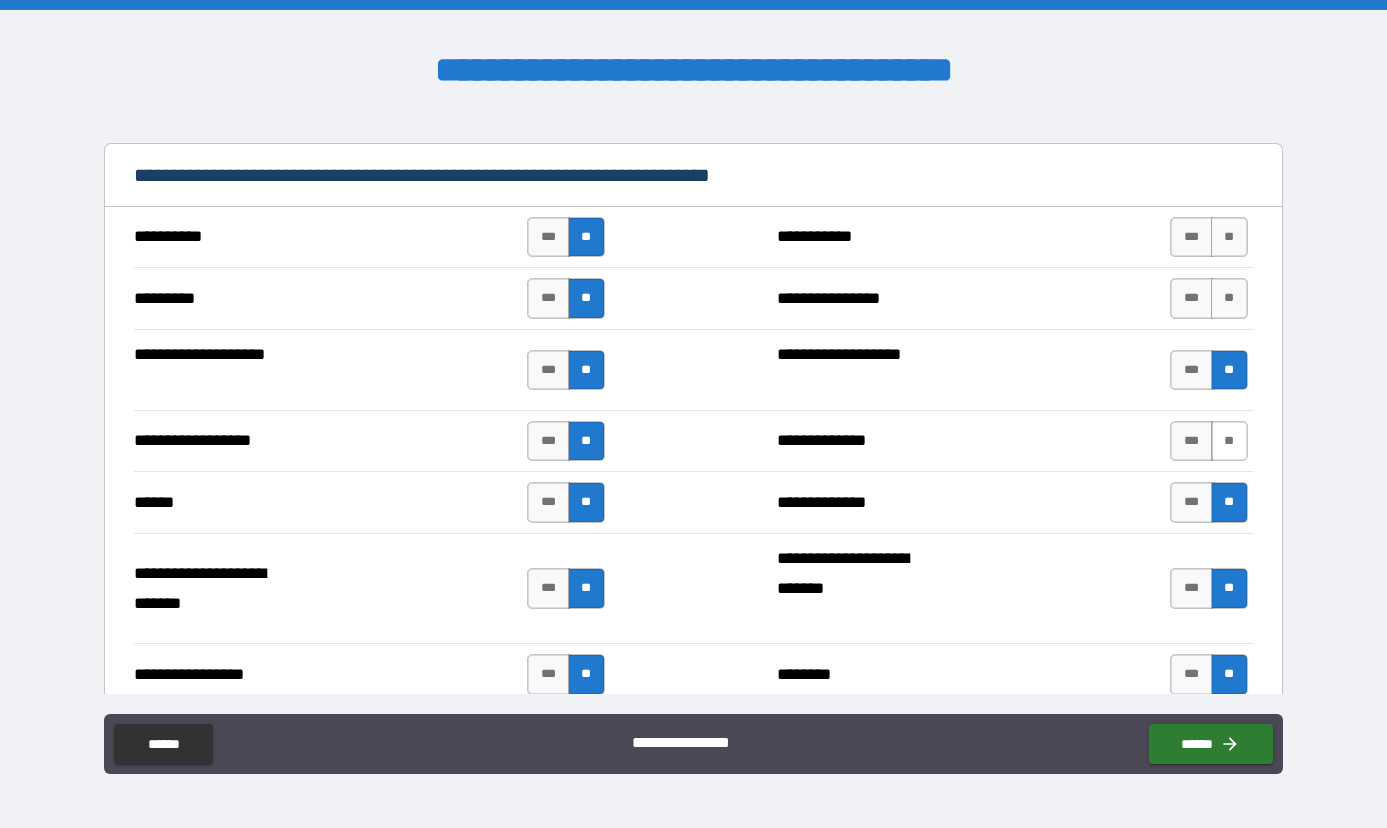 click on "**" at bounding box center (1229, 441) 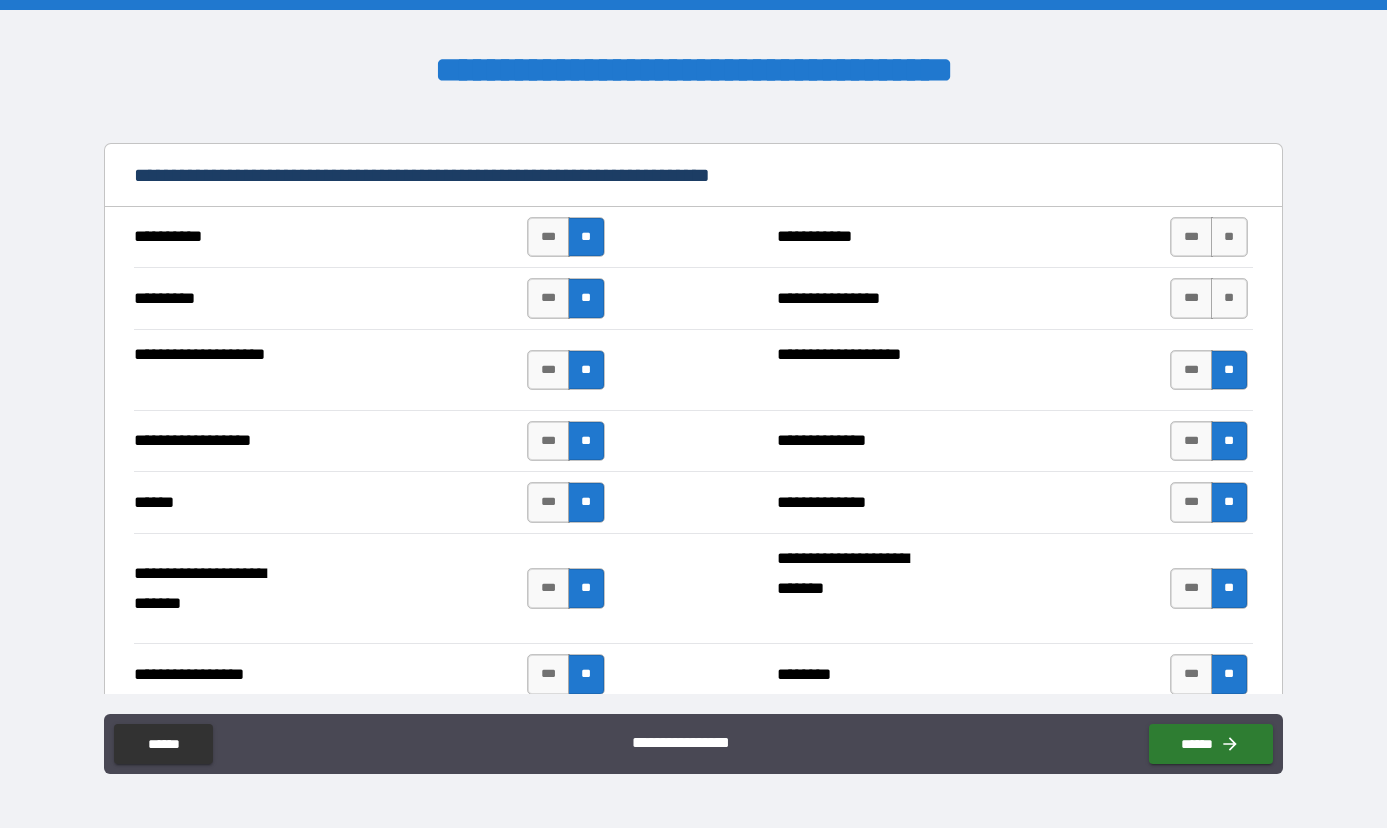 click on "*** **" at bounding box center (1208, 298) 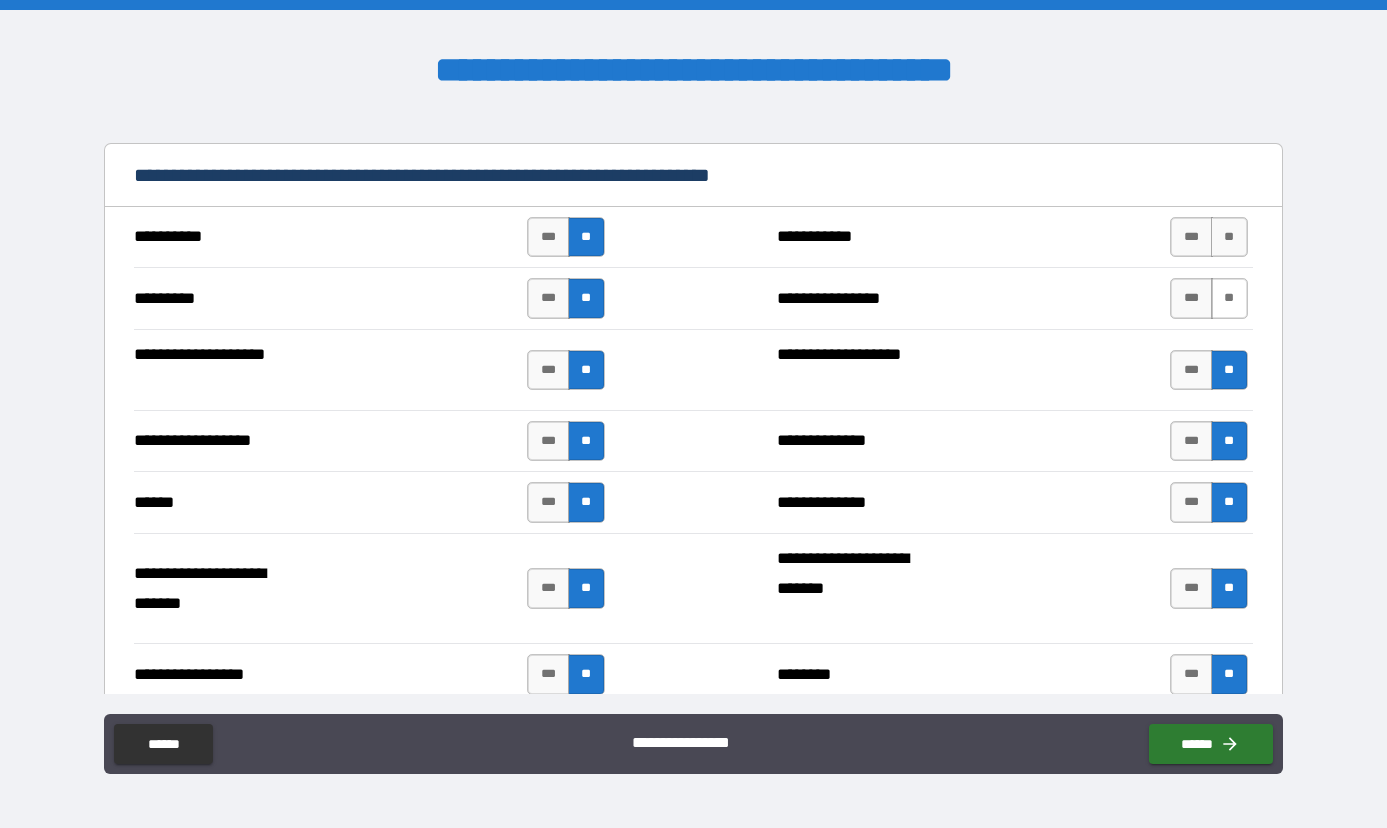 click on "**" at bounding box center (1229, 298) 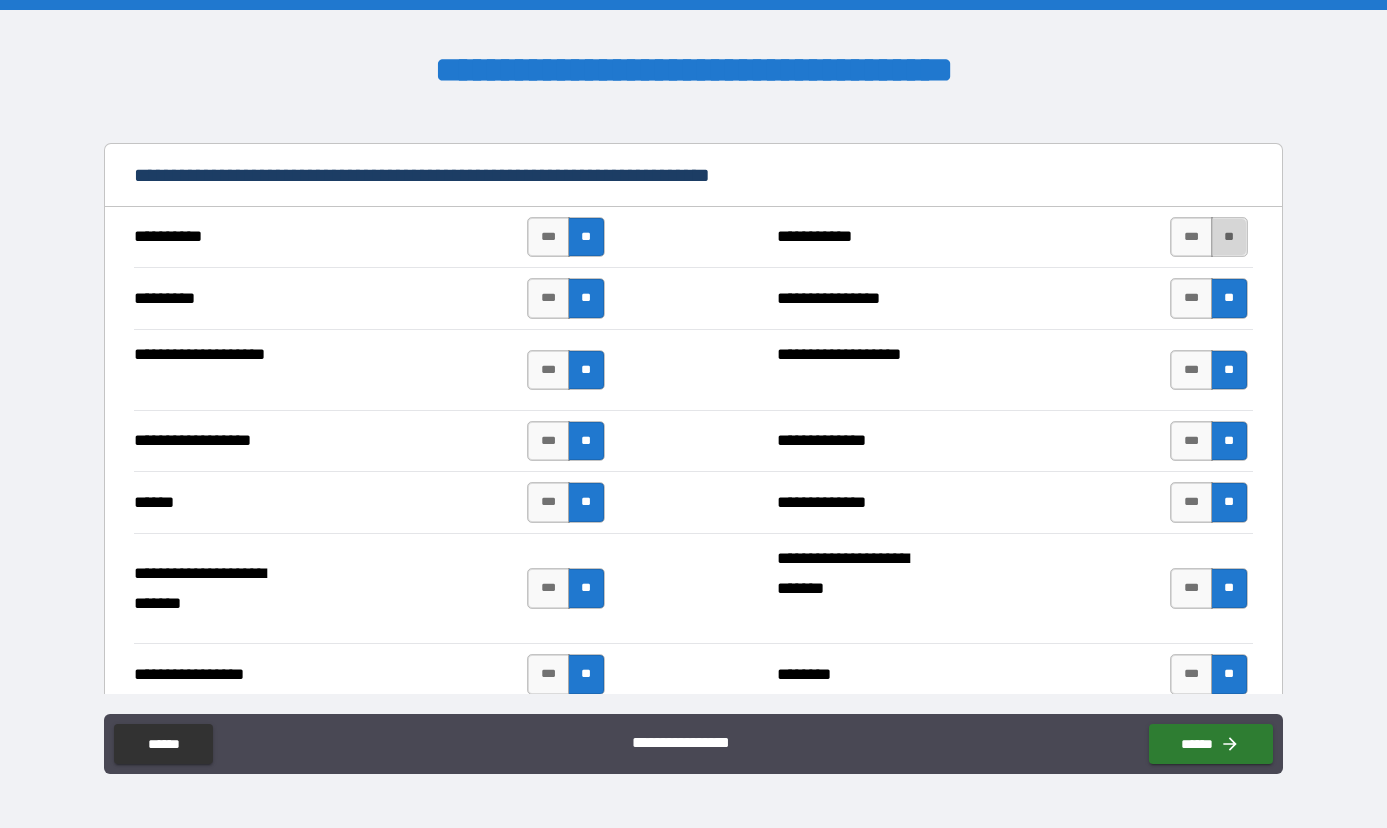 click on "**" at bounding box center [1229, 237] 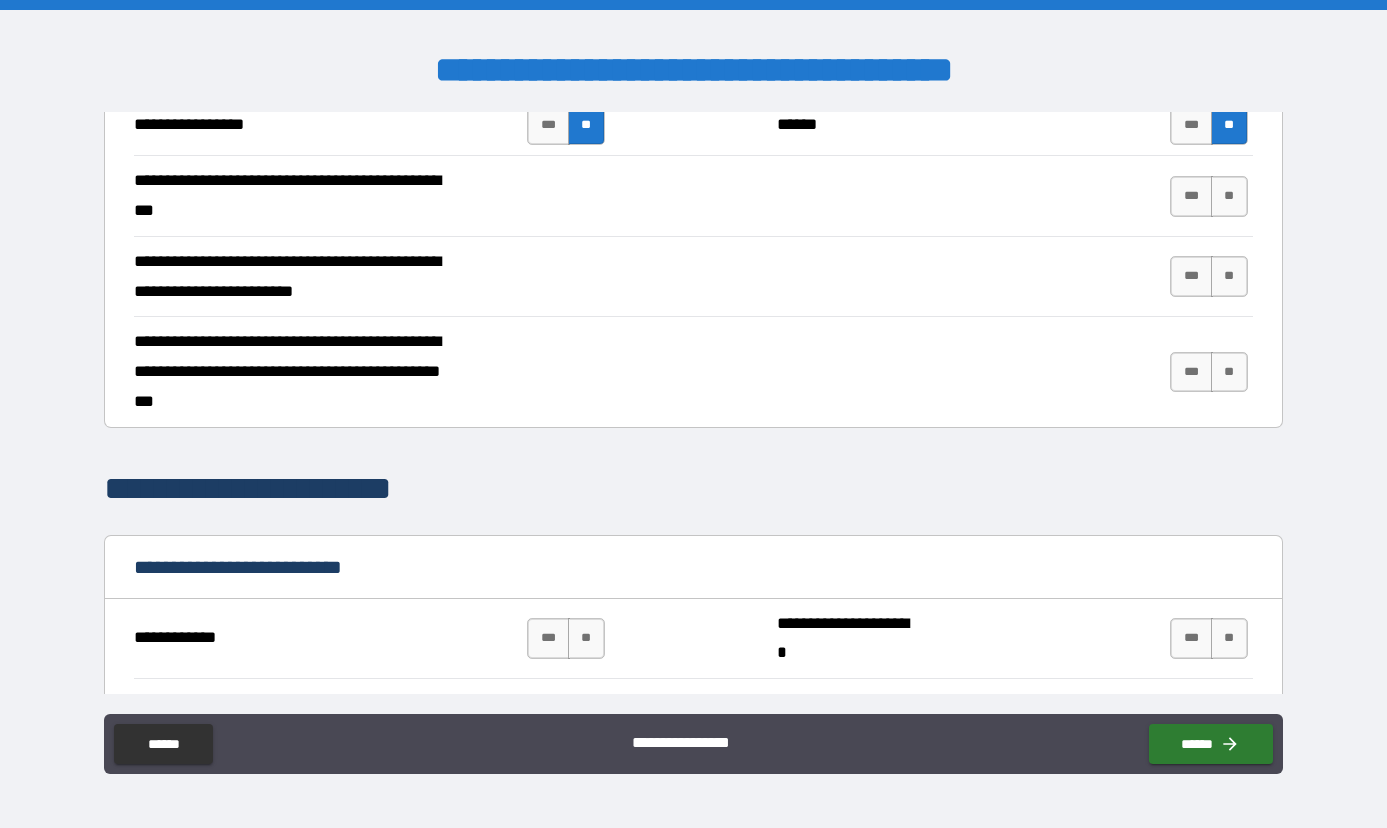 scroll, scrollTop: 2856, scrollLeft: 0, axis: vertical 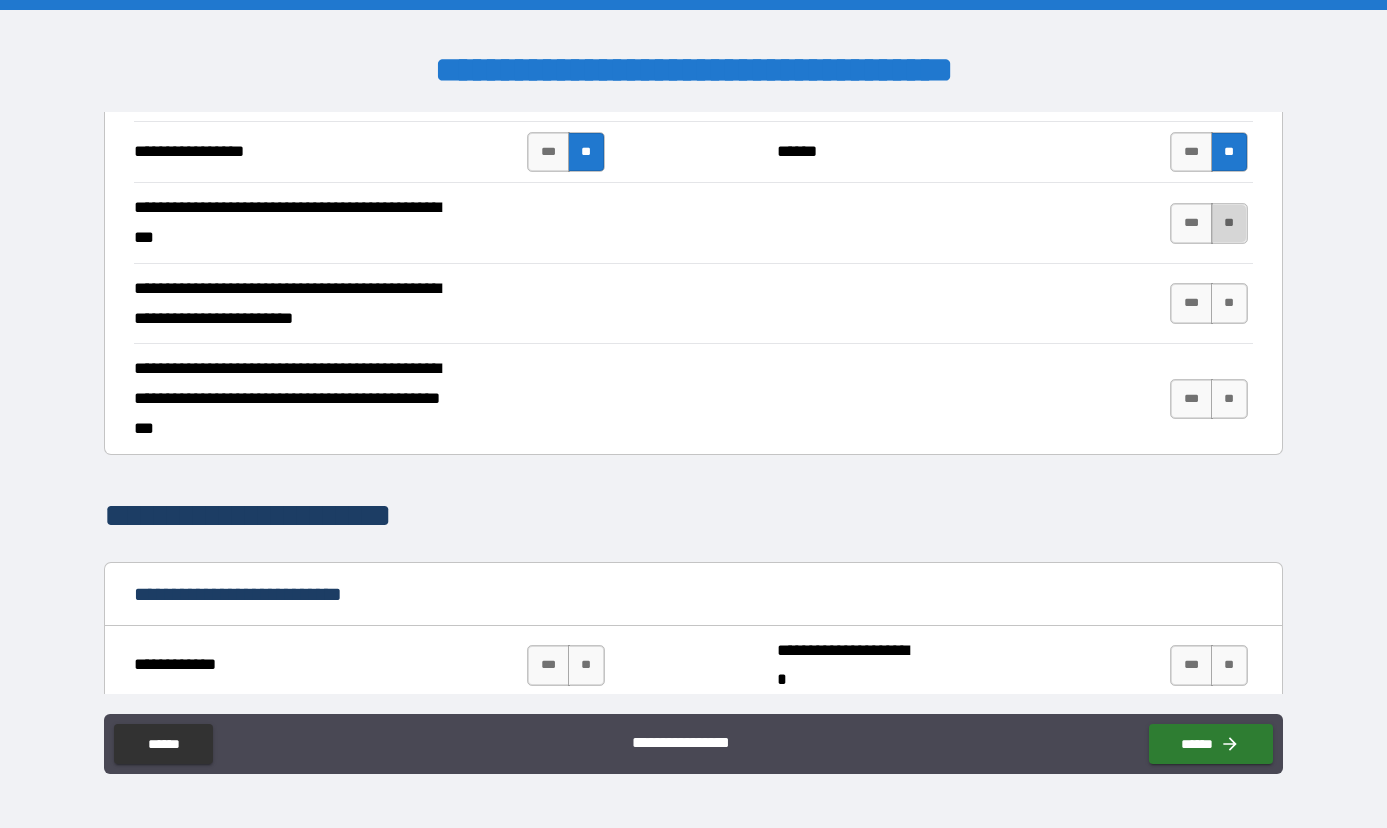 click on "**" at bounding box center (1229, 223) 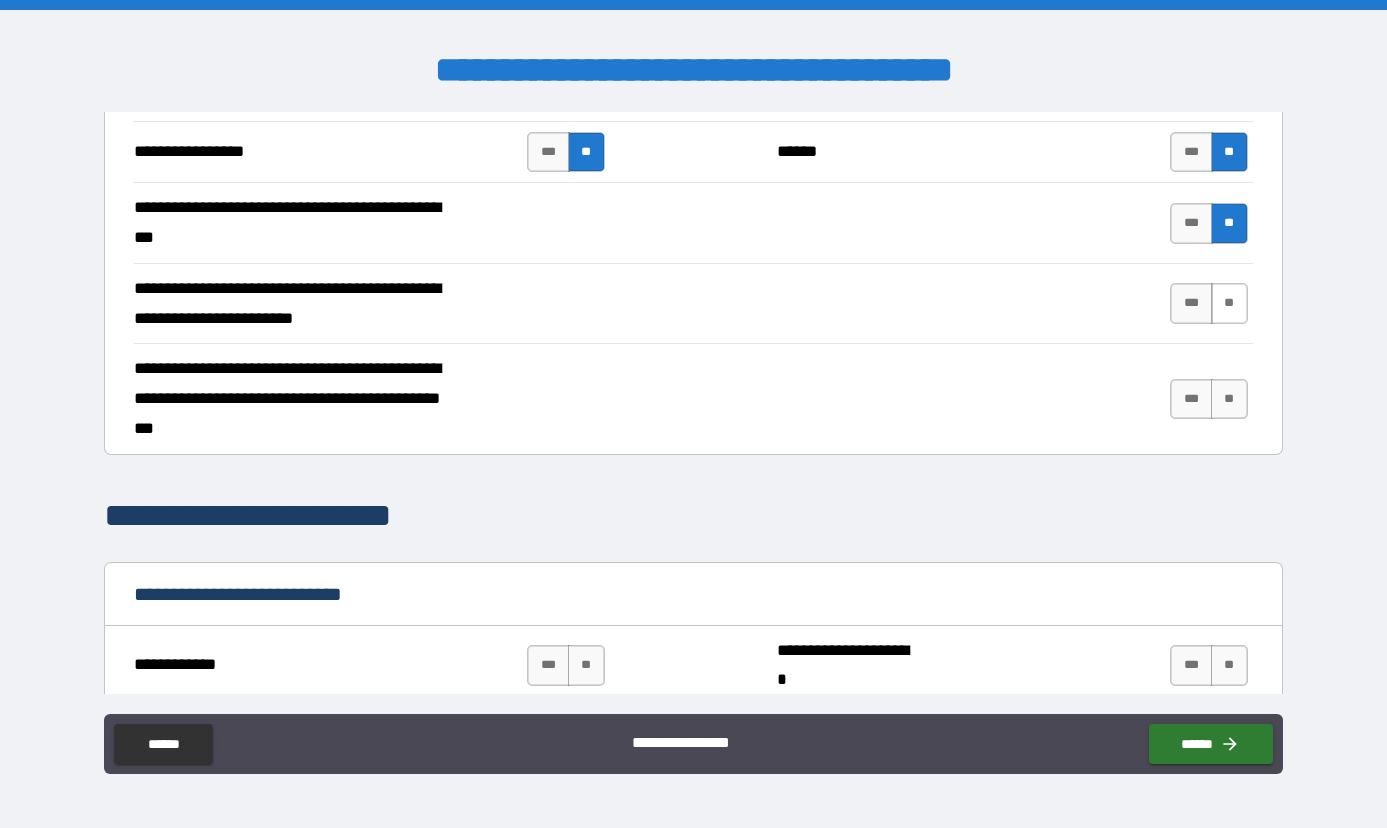 click on "**" at bounding box center (1229, 303) 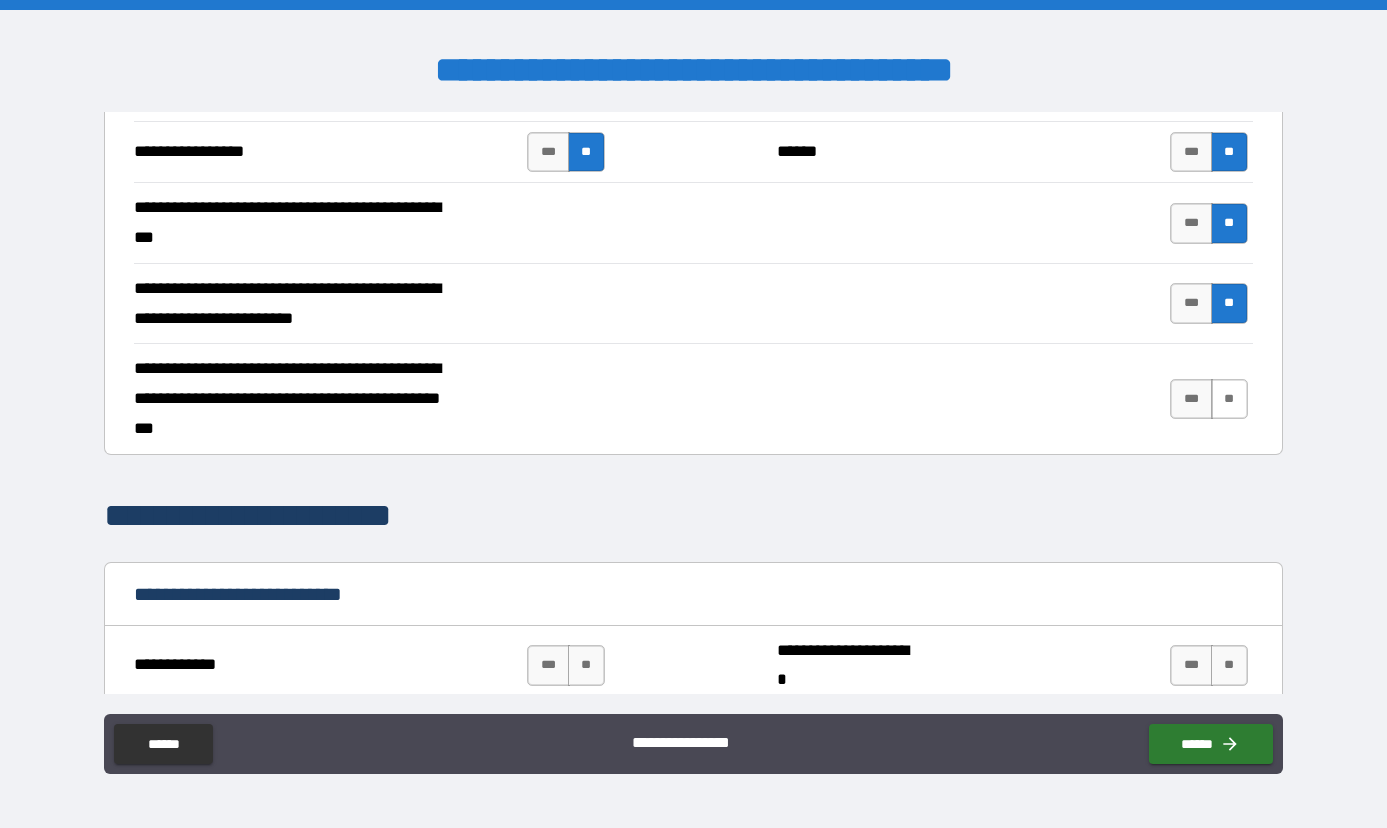 click on "**" at bounding box center [1229, 399] 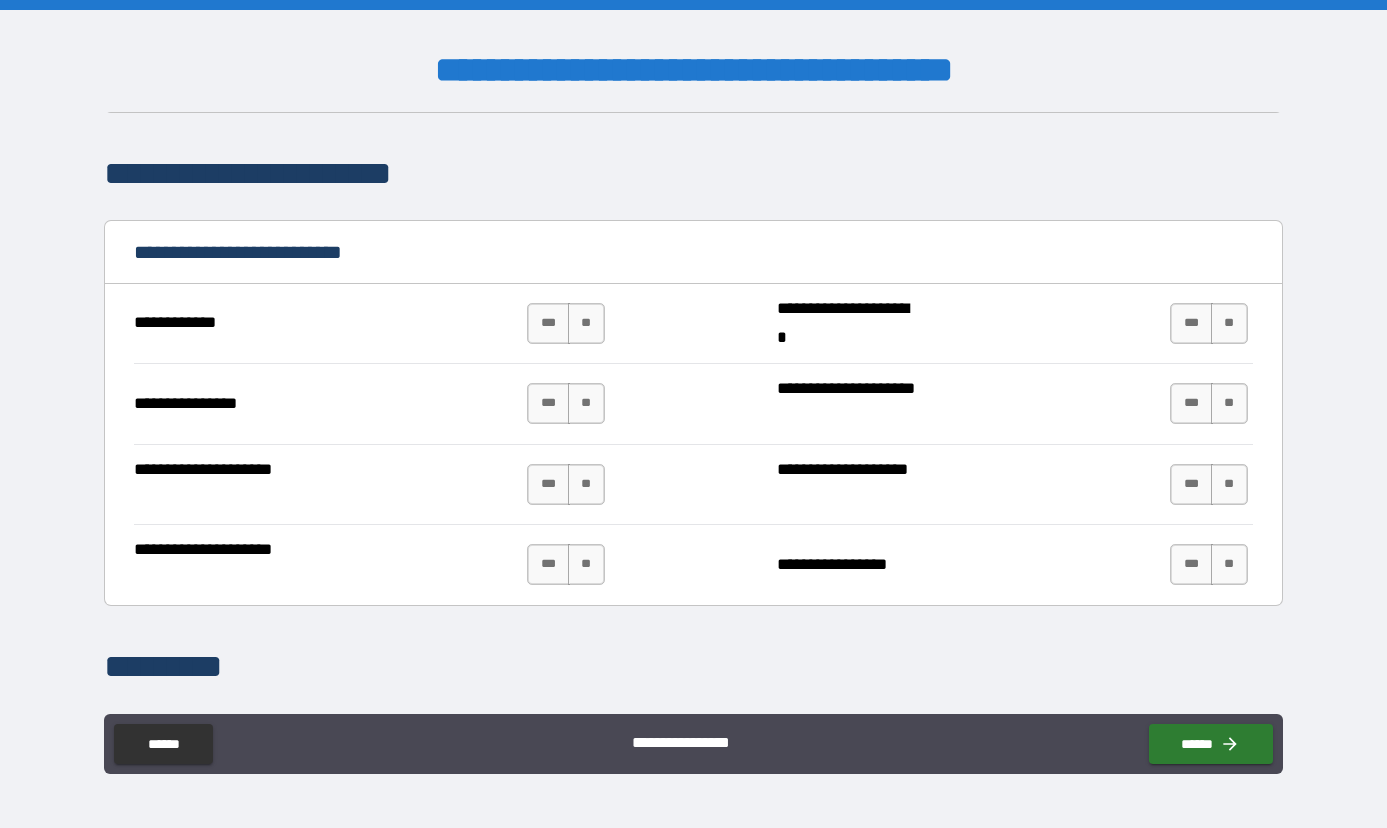 scroll, scrollTop: 3341, scrollLeft: 0, axis: vertical 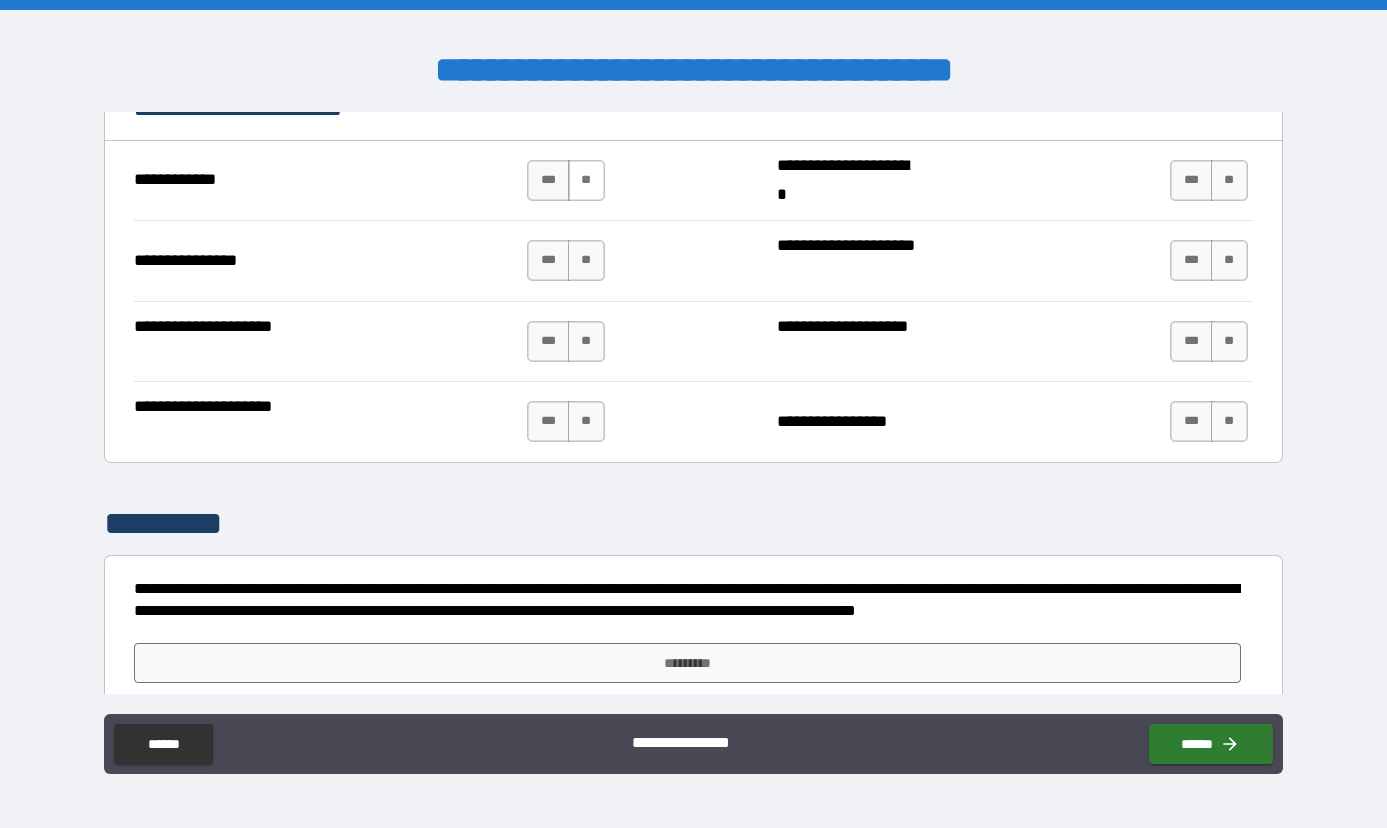 click on "**" at bounding box center [586, 180] 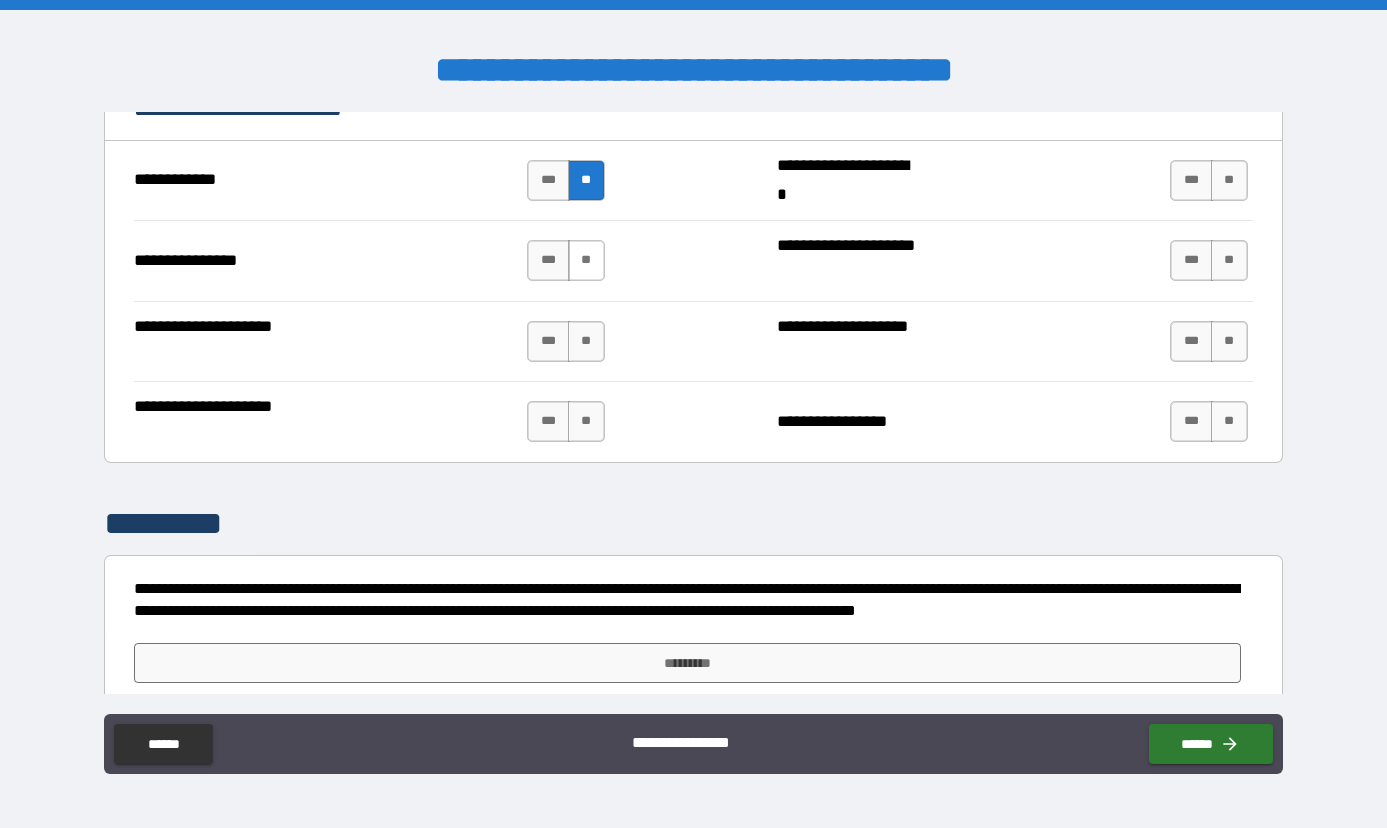click on "**" at bounding box center [586, 260] 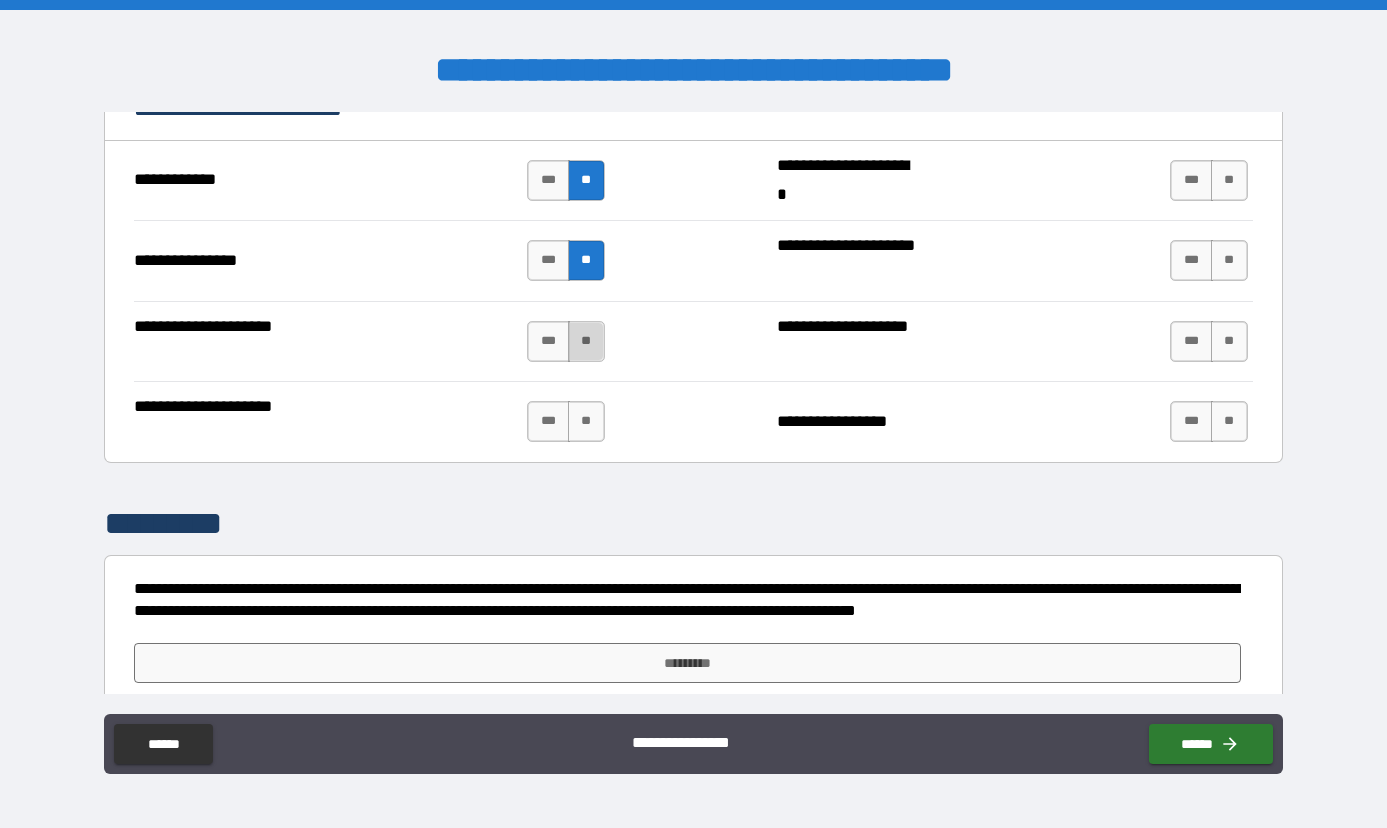 click on "**" at bounding box center (586, 341) 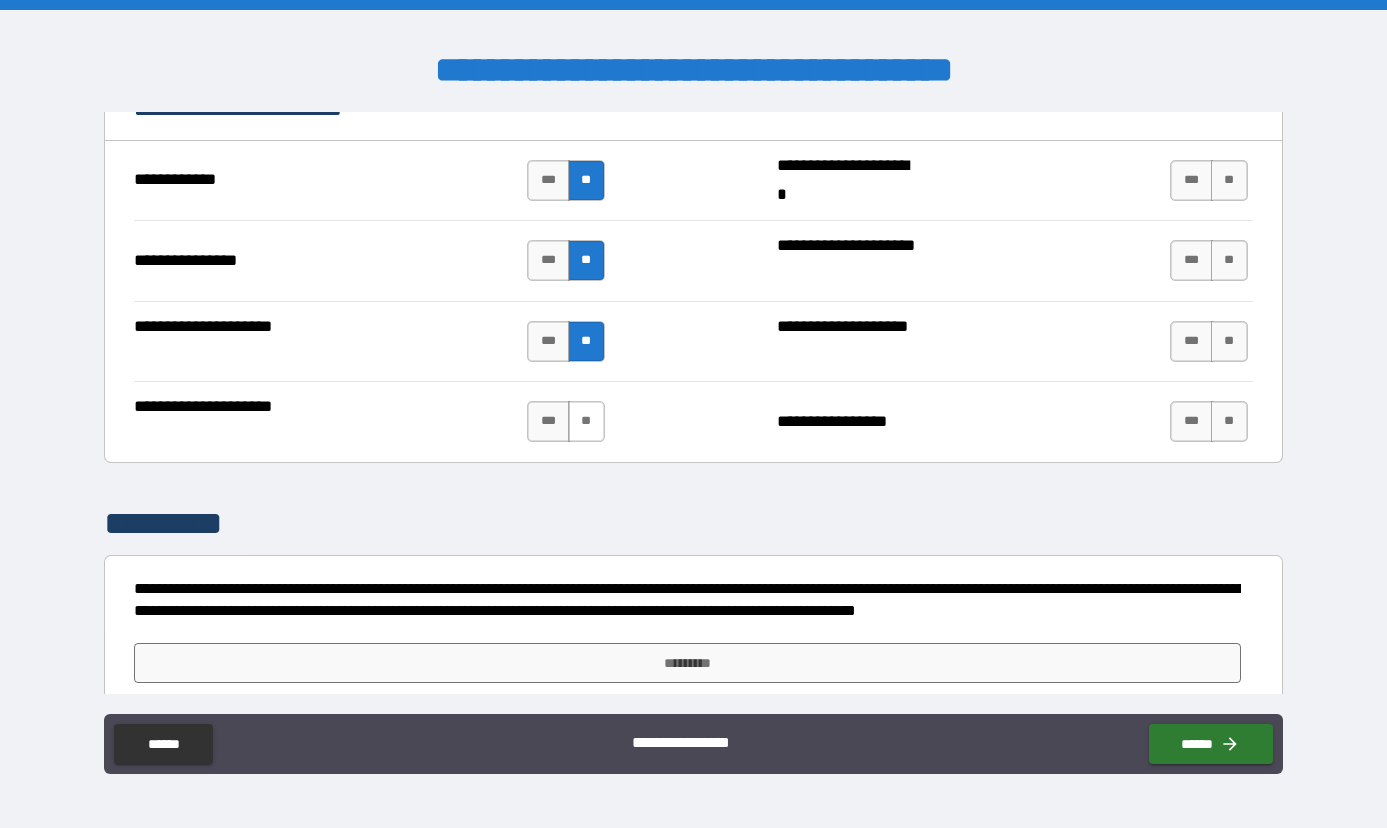 click on "**" at bounding box center (586, 421) 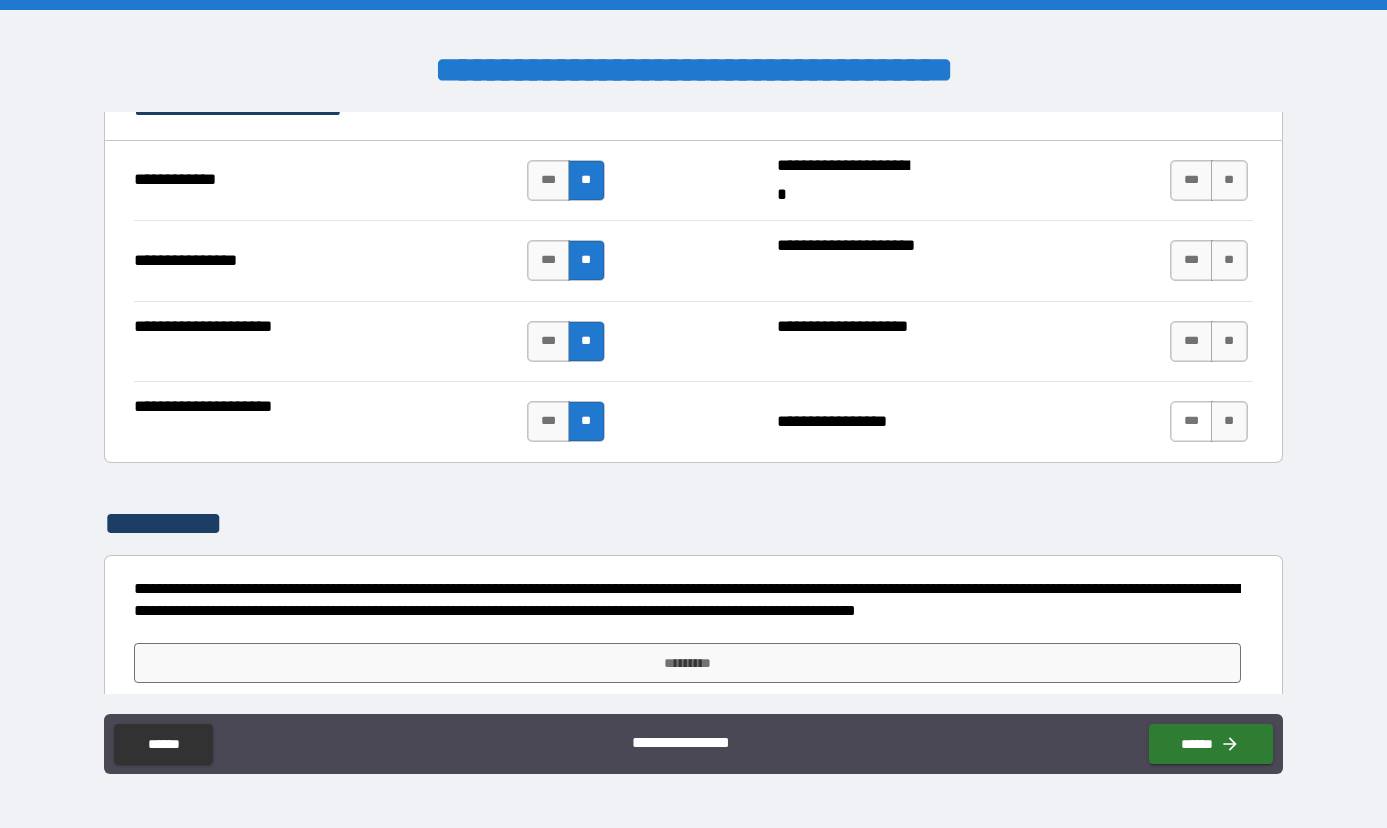 click on "***" at bounding box center [1191, 421] 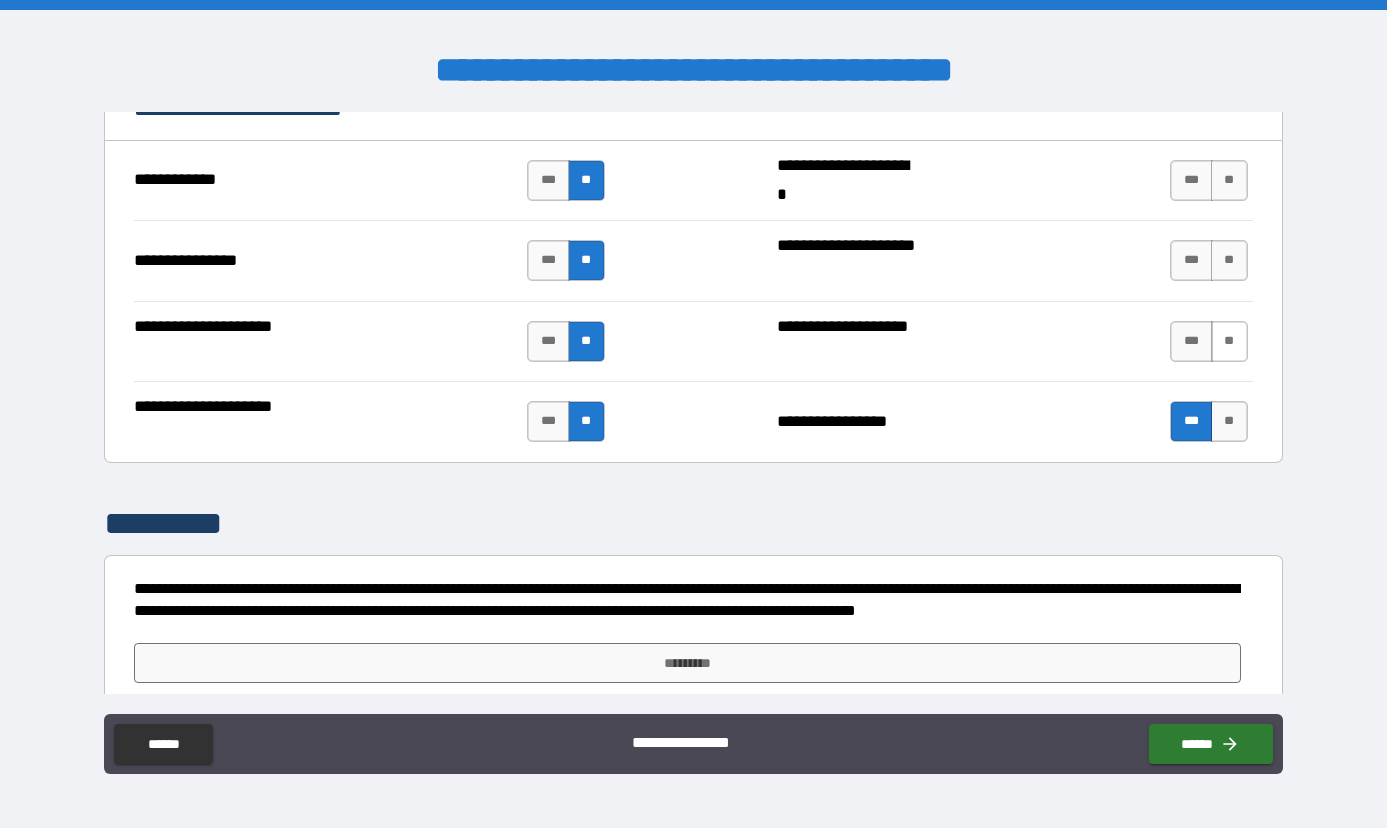 click on "**" at bounding box center (1229, 341) 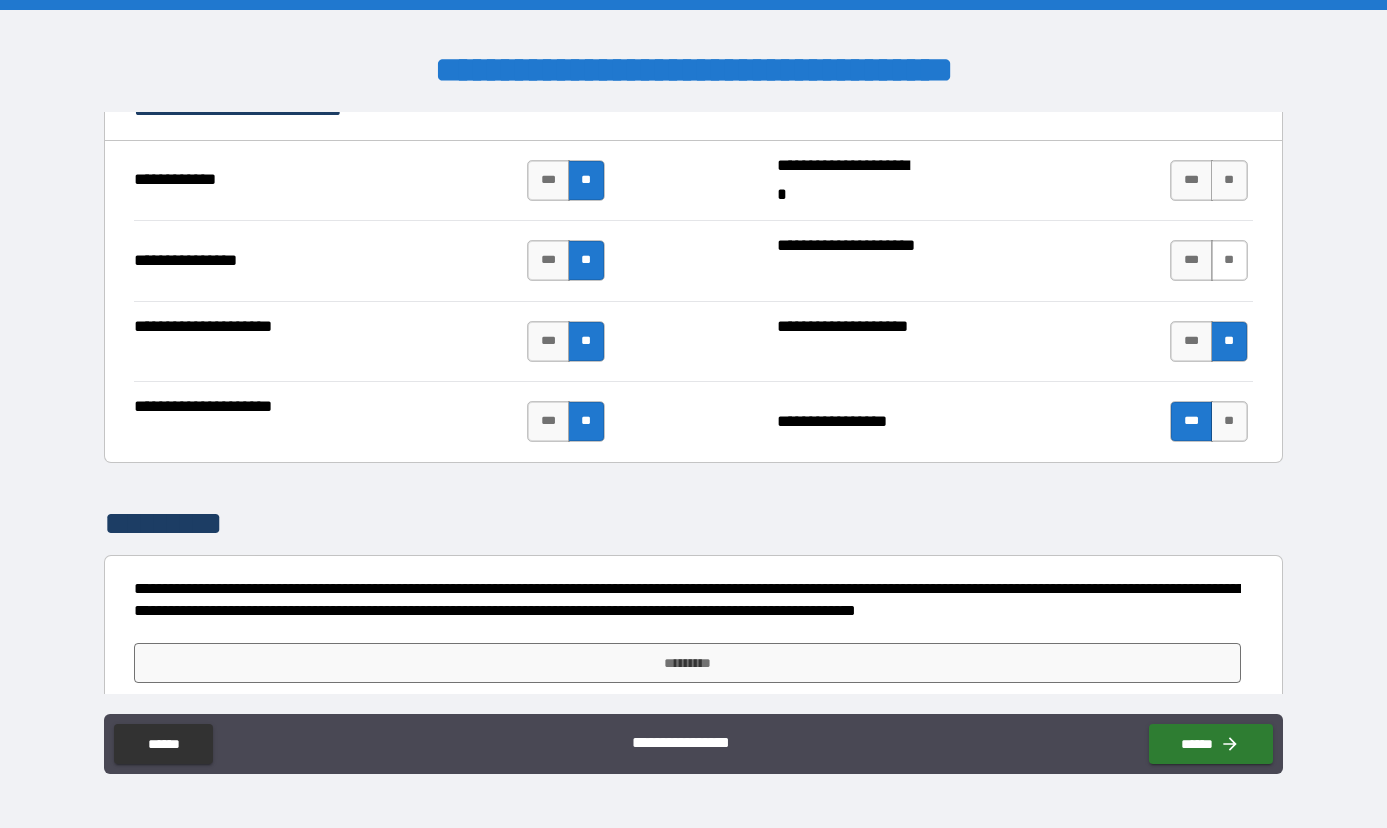 click on "**" at bounding box center [1229, 260] 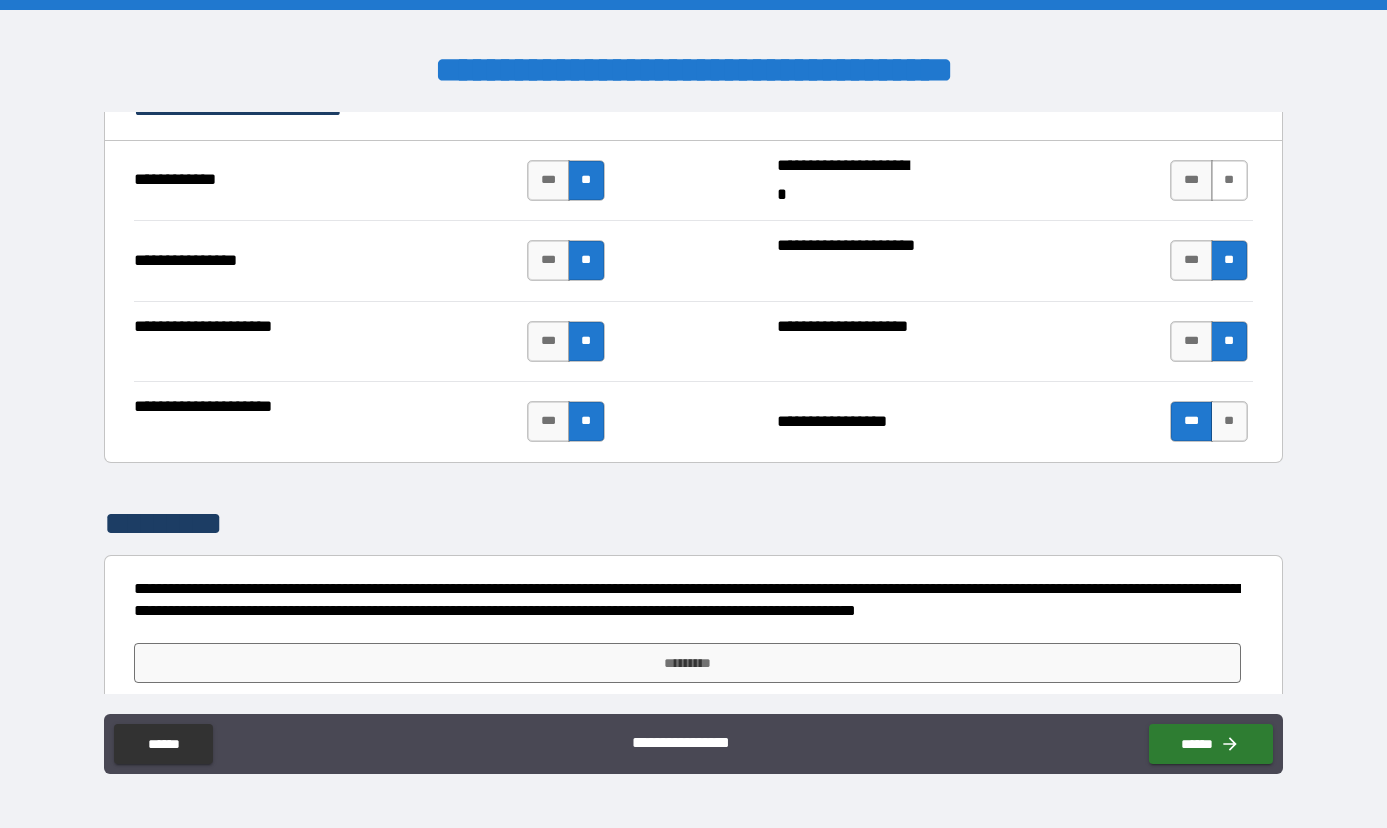 click on "**" at bounding box center (1229, 180) 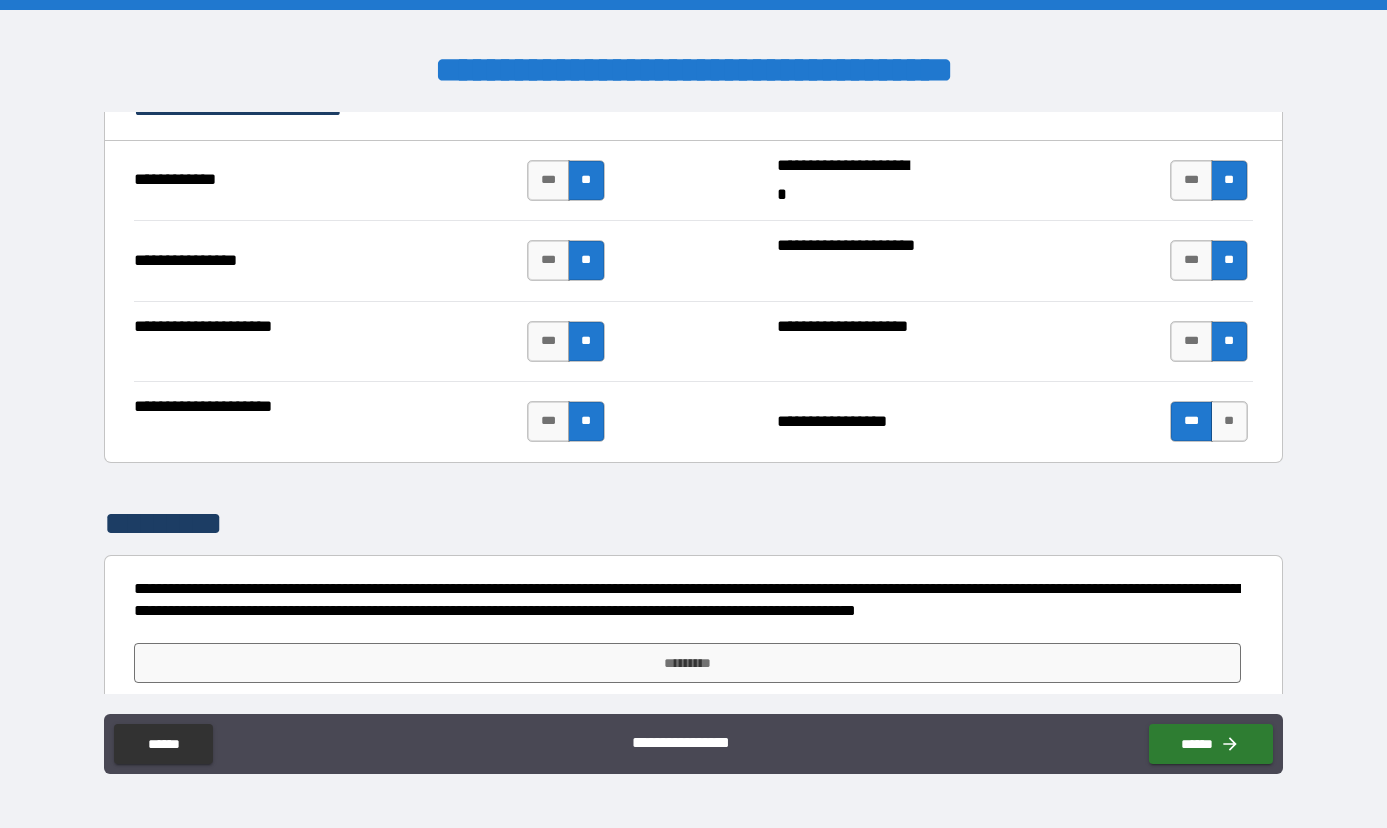 scroll, scrollTop: 3361, scrollLeft: 0, axis: vertical 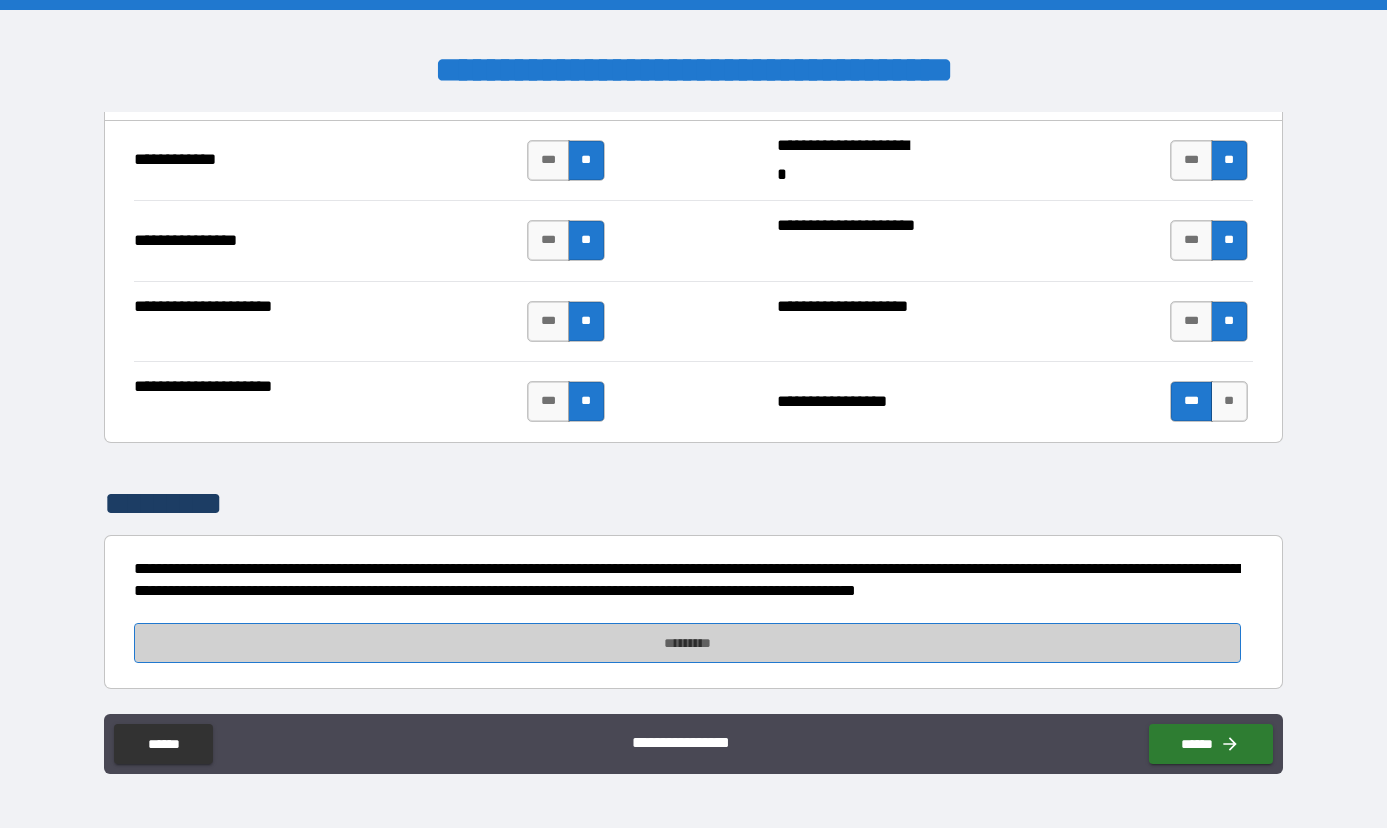 click on "*********" at bounding box center [687, 643] 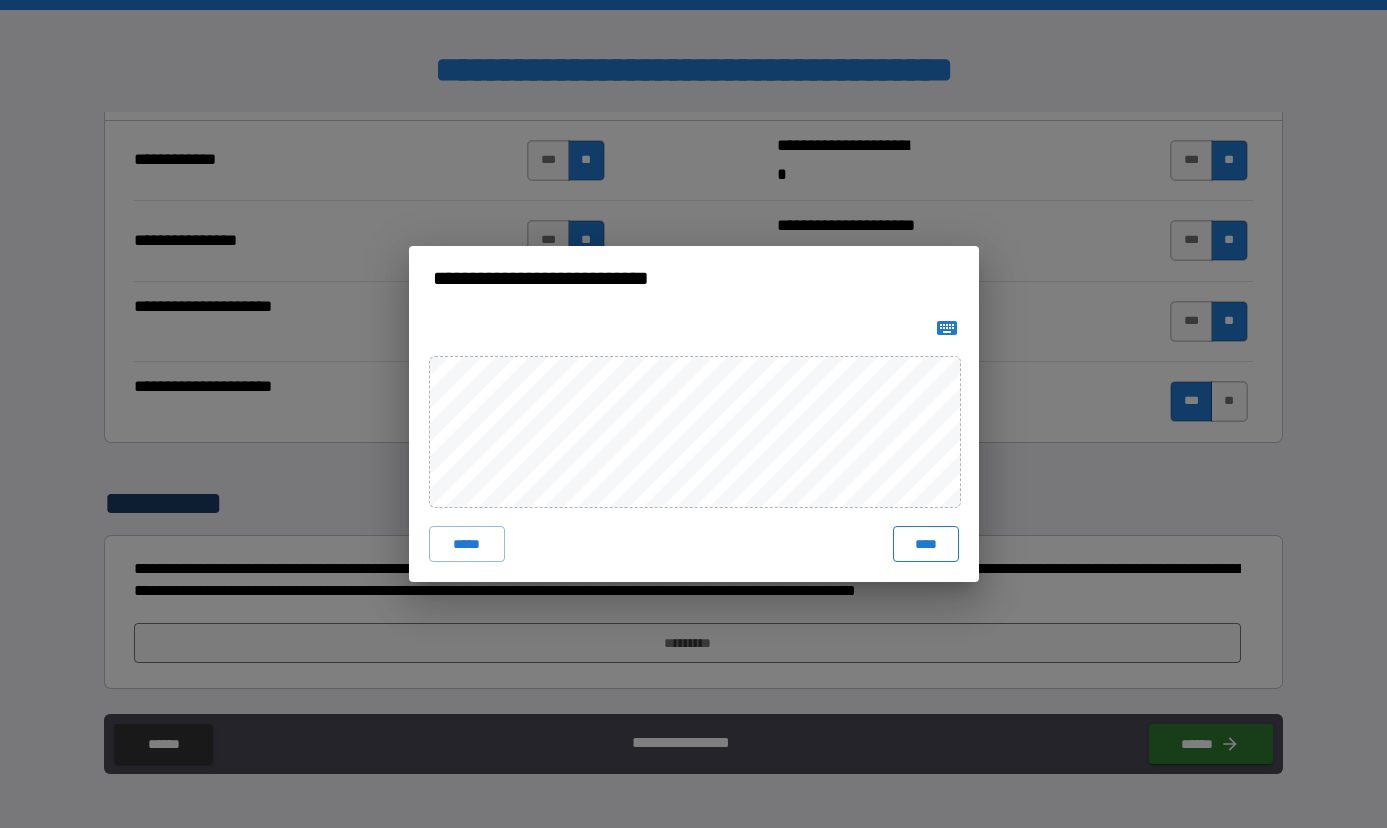 click on "****" at bounding box center (926, 544) 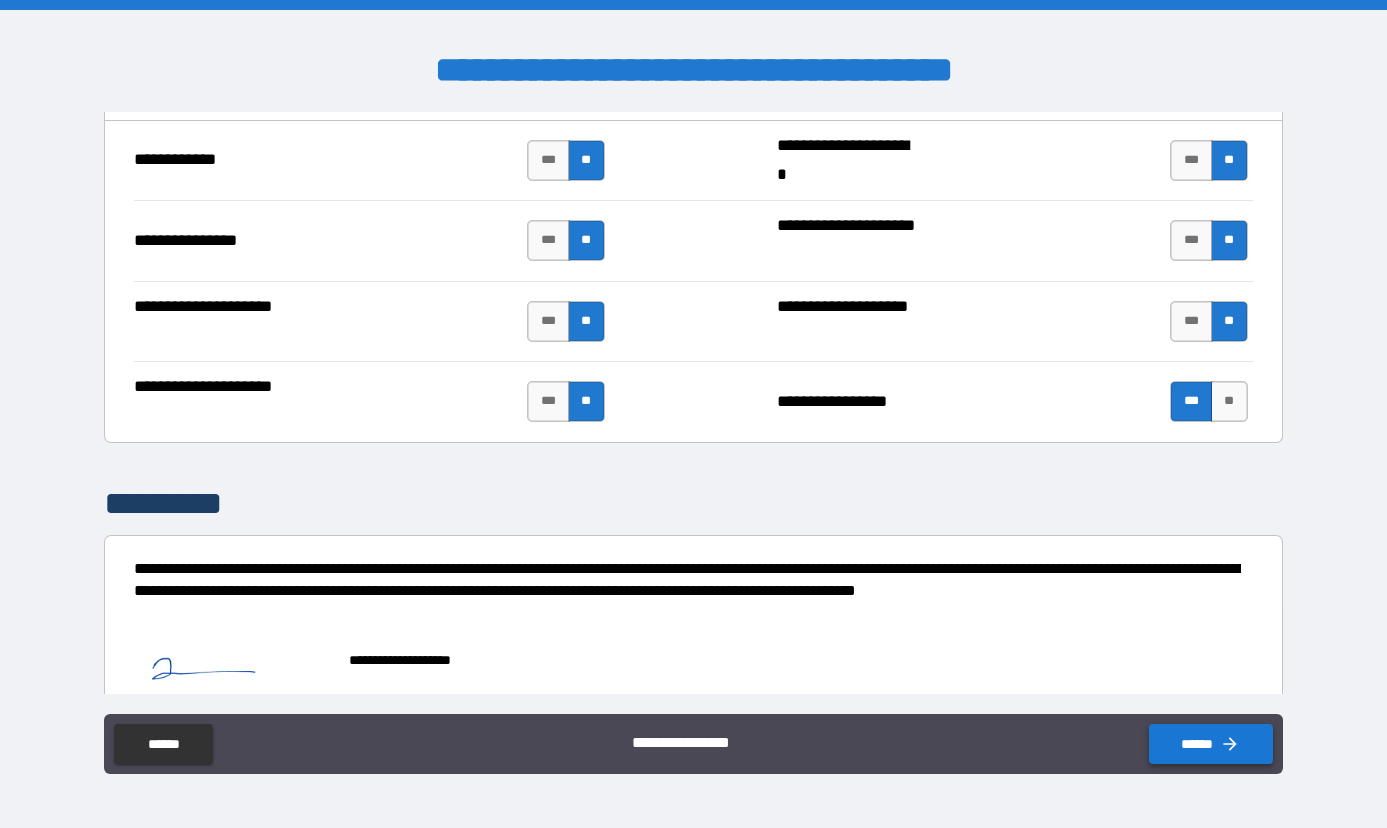 click on "******" at bounding box center (1211, 744) 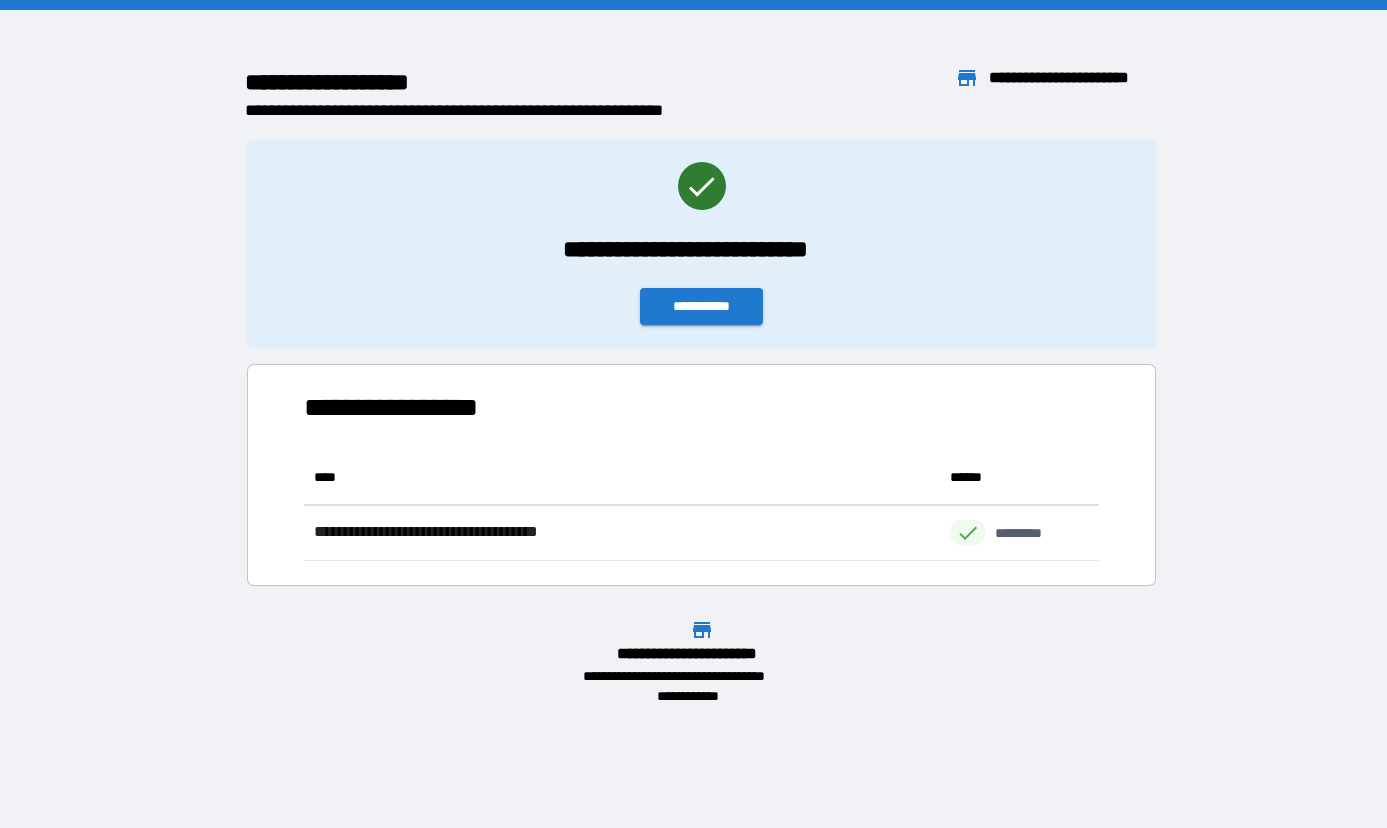 scroll, scrollTop: 1, scrollLeft: 1, axis: both 